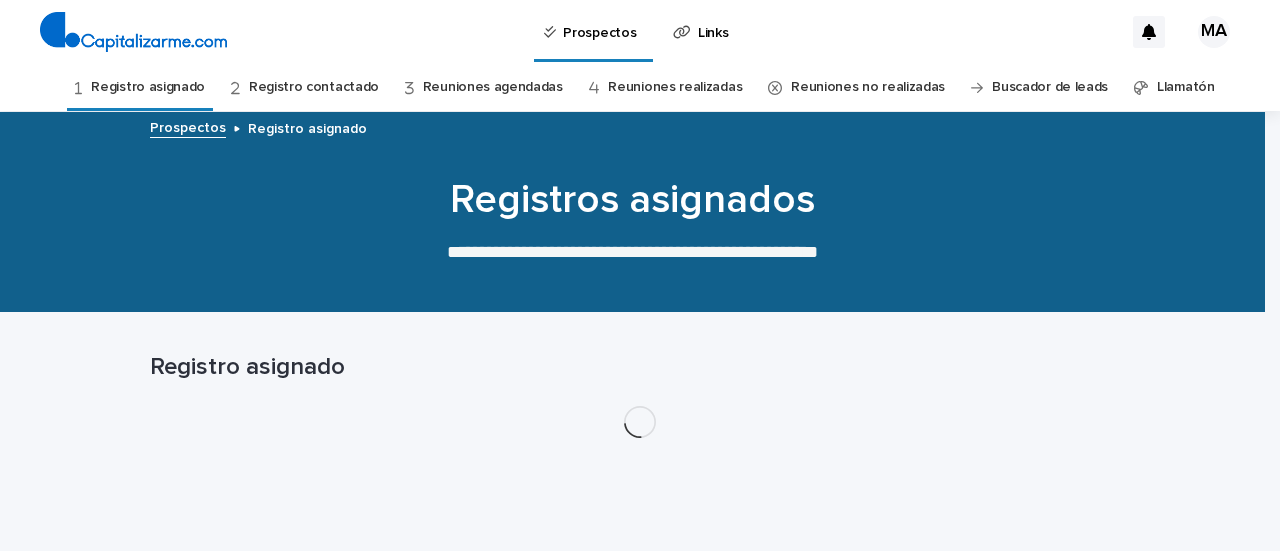 scroll, scrollTop: 0, scrollLeft: 0, axis: both 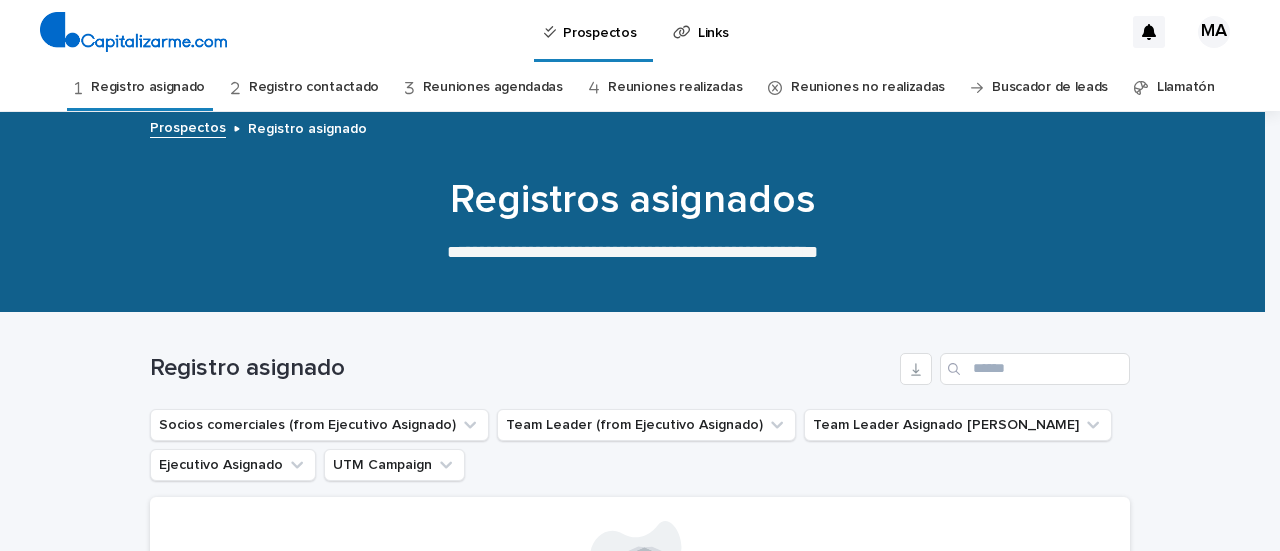 click on "Registro contactado" at bounding box center (314, 87) 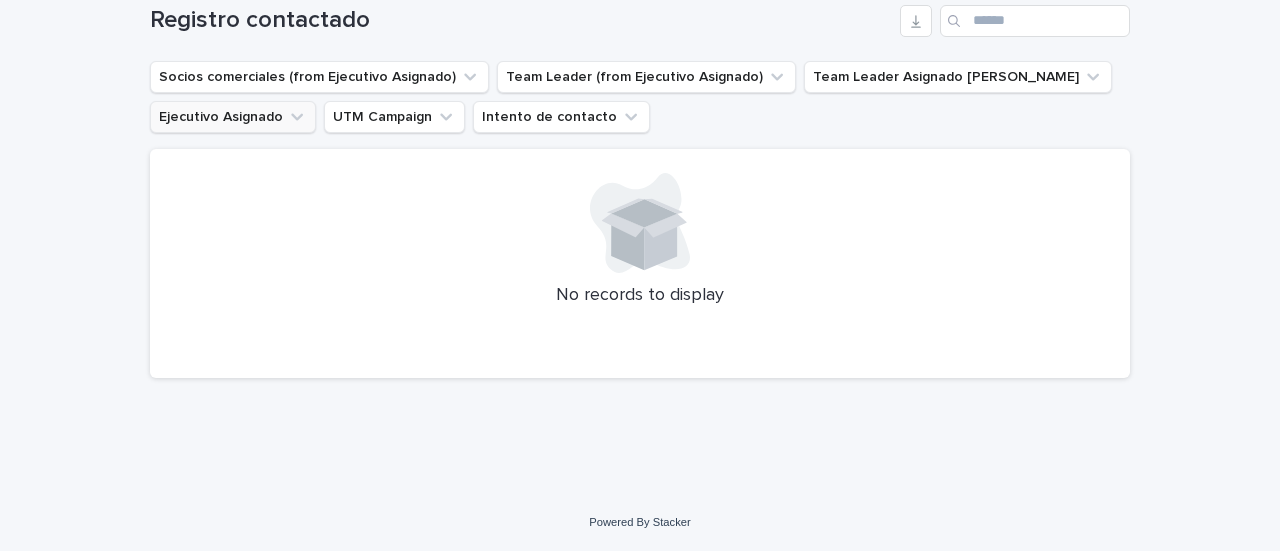 scroll, scrollTop: 0, scrollLeft: 0, axis: both 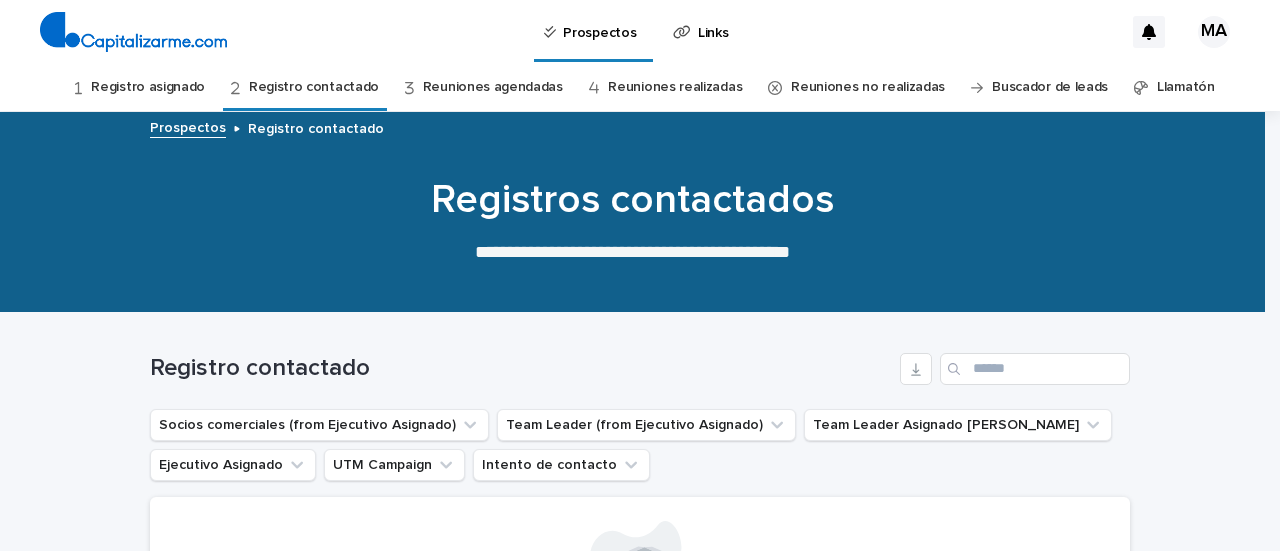 click on "Registro asignado" at bounding box center (148, 87) 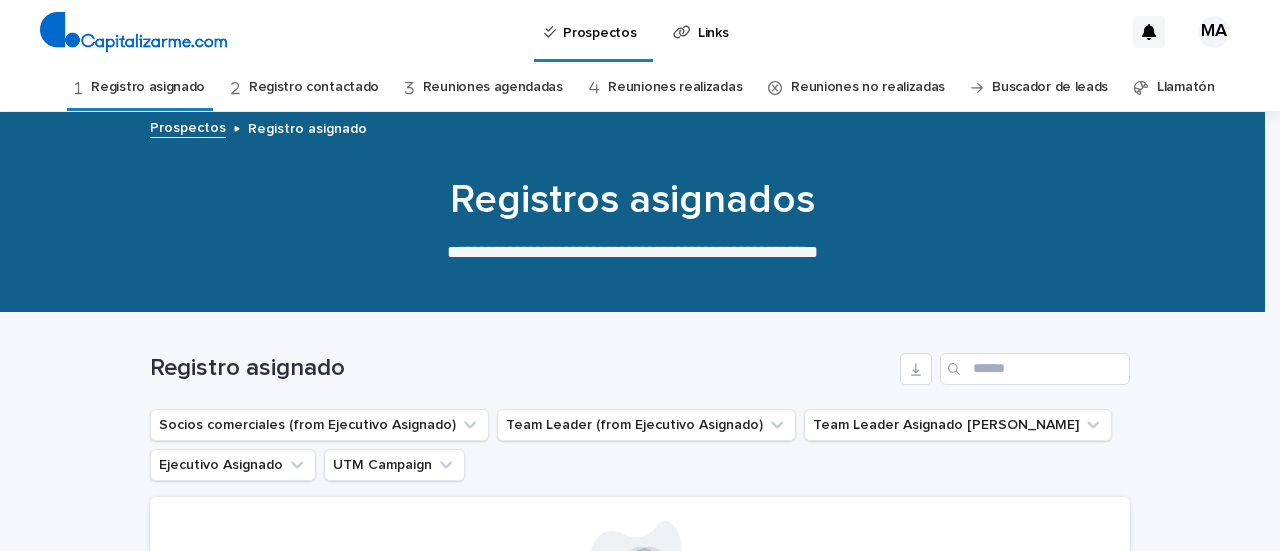 scroll, scrollTop: 300, scrollLeft: 0, axis: vertical 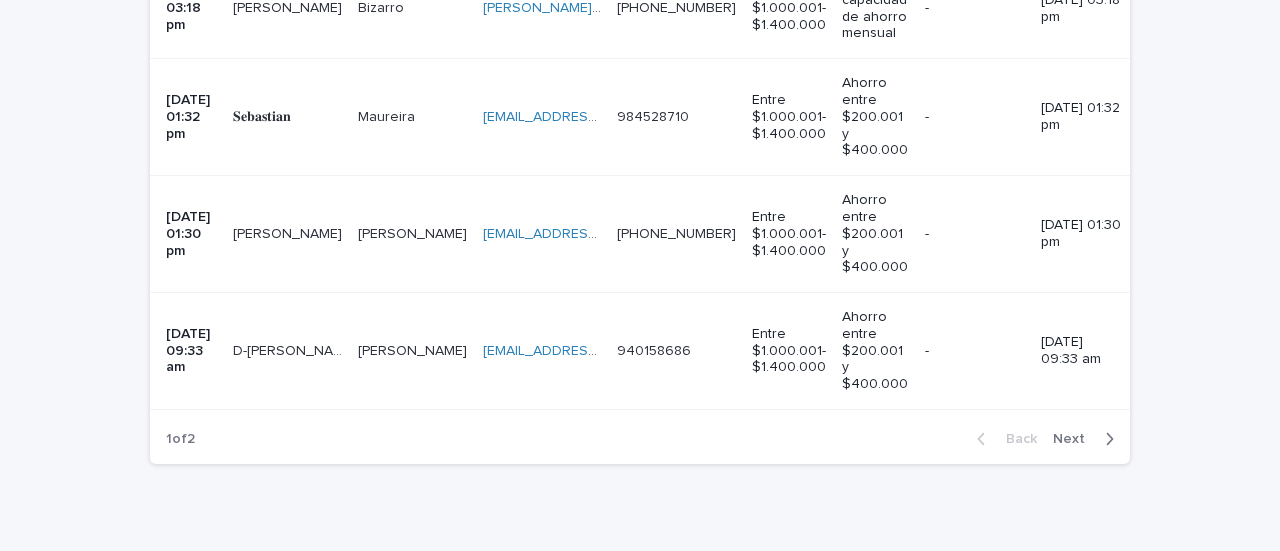 click on "Next" at bounding box center [1075, 439] 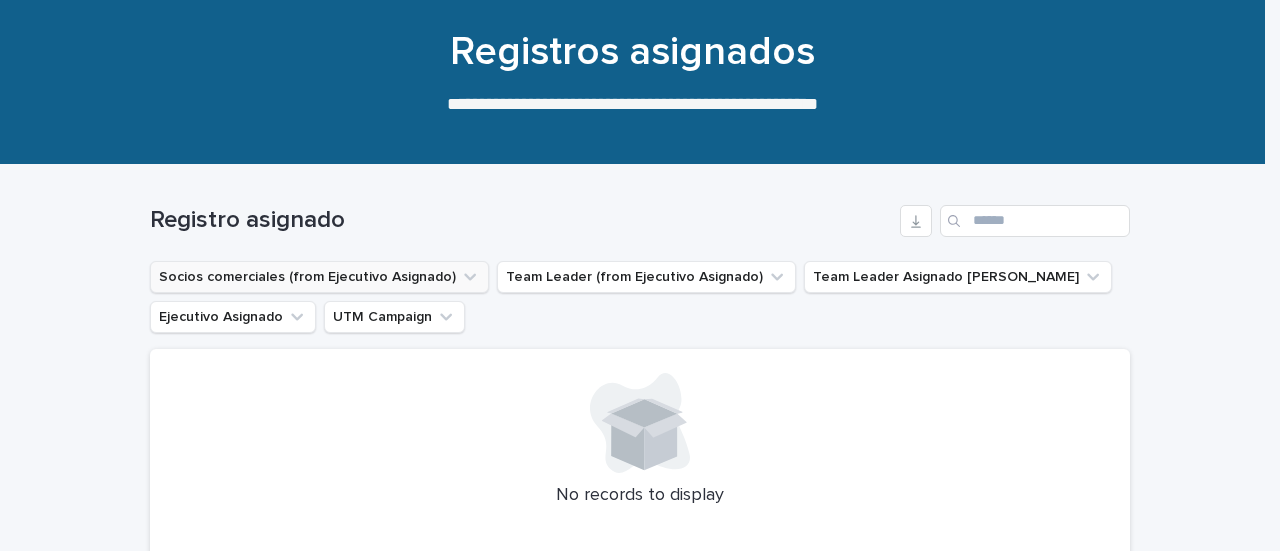 scroll, scrollTop: 0, scrollLeft: 0, axis: both 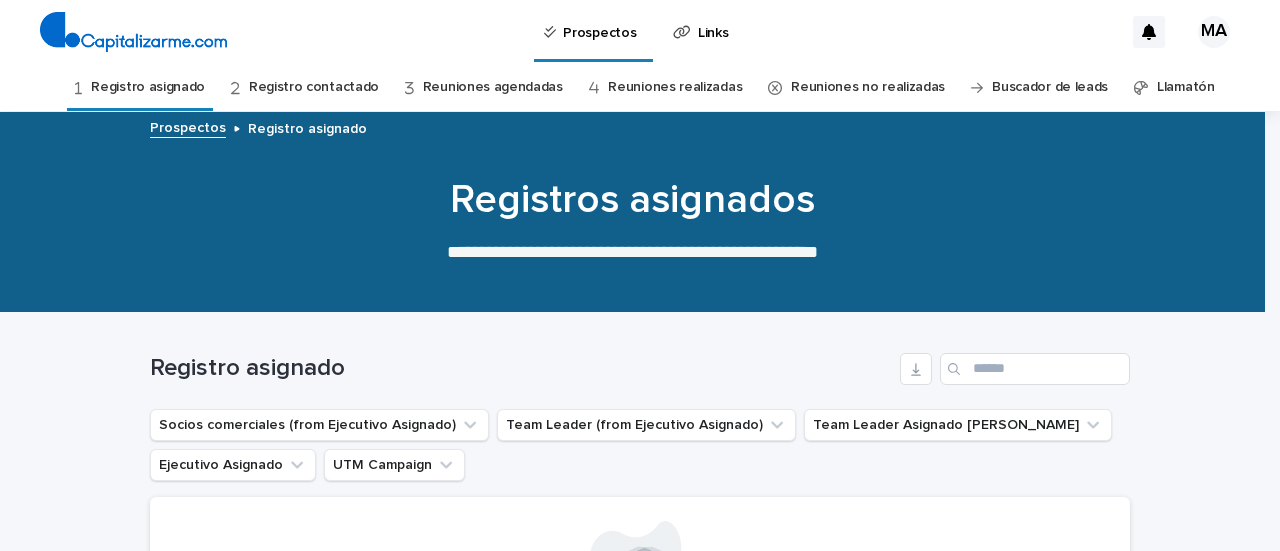 click on "Registro asignado" at bounding box center (148, 87) 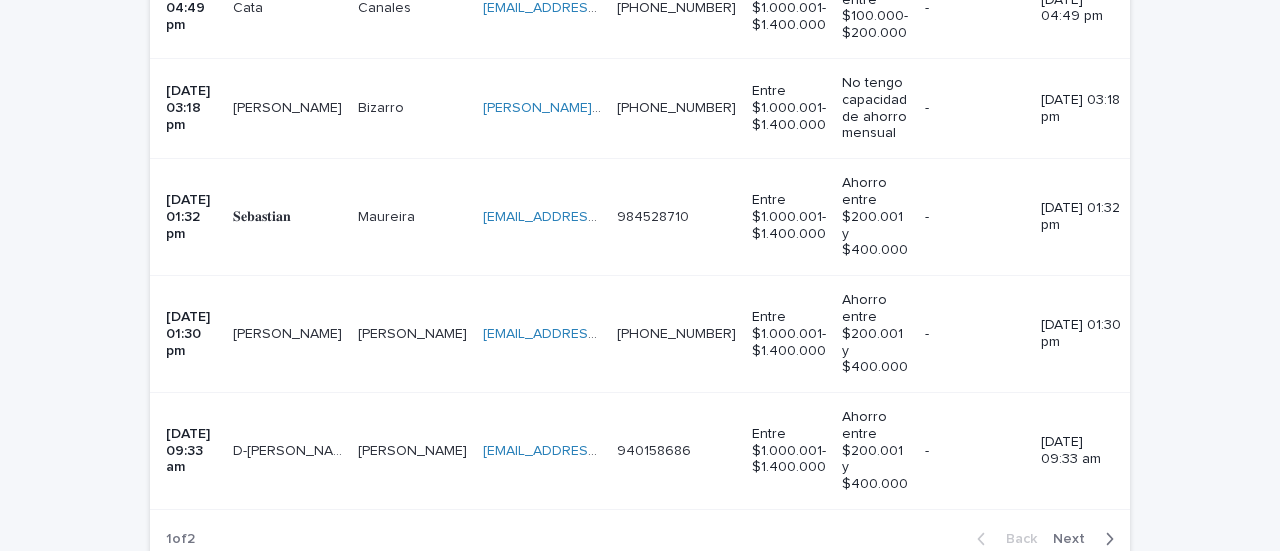 scroll, scrollTop: 899, scrollLeft: 0, axis: vertical 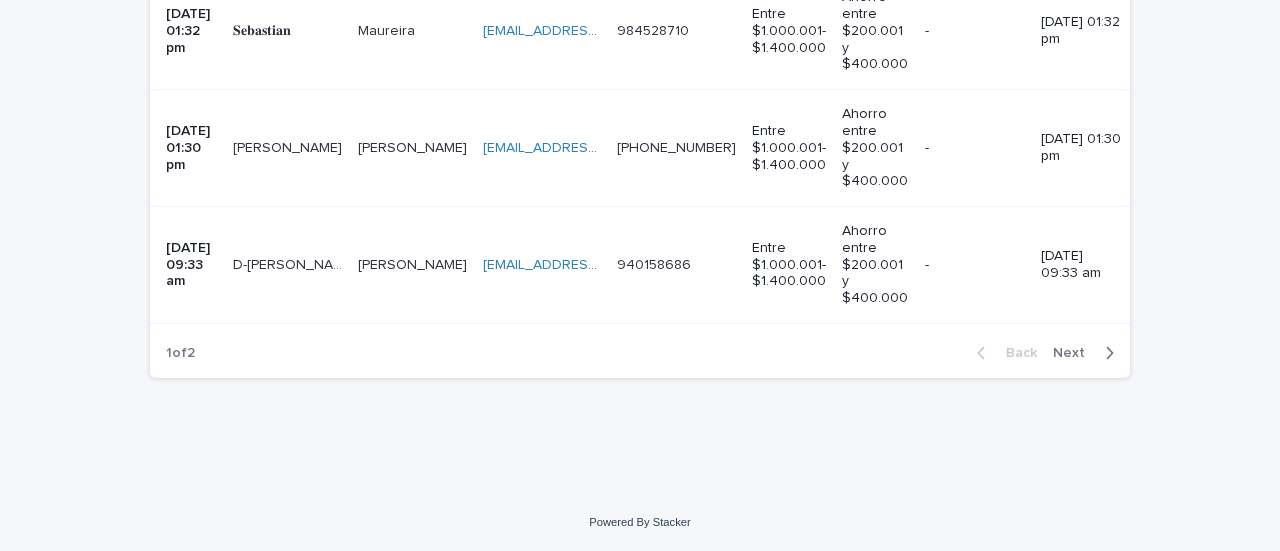 click on "Next" at bounding box center [1075, 353] 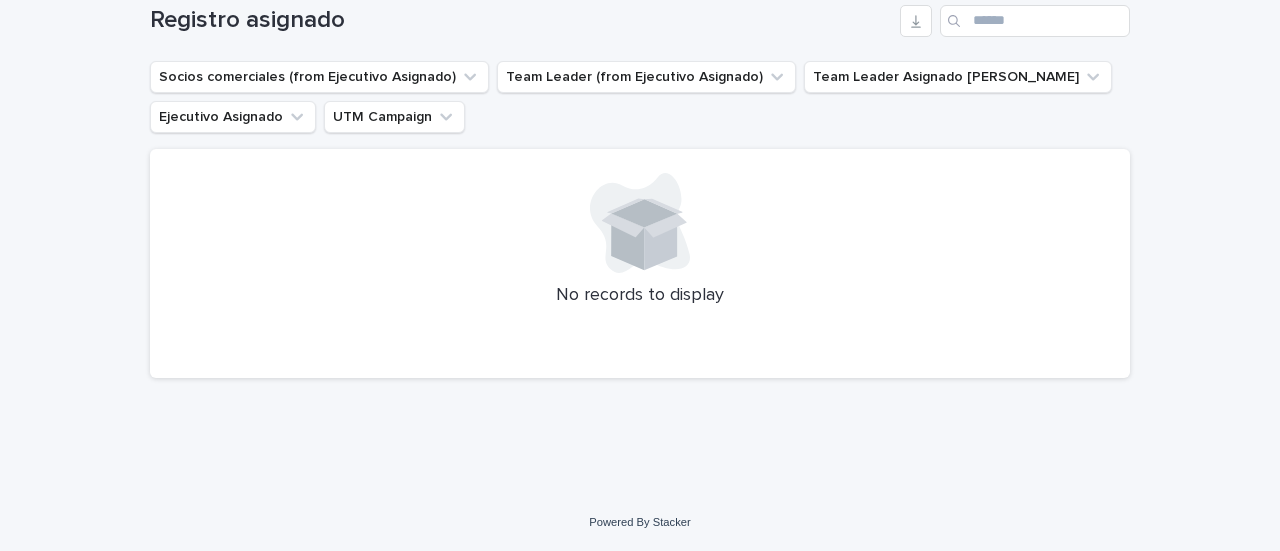 scroll, scrollTop: 348, scrollLeft: 0, axis: vertical 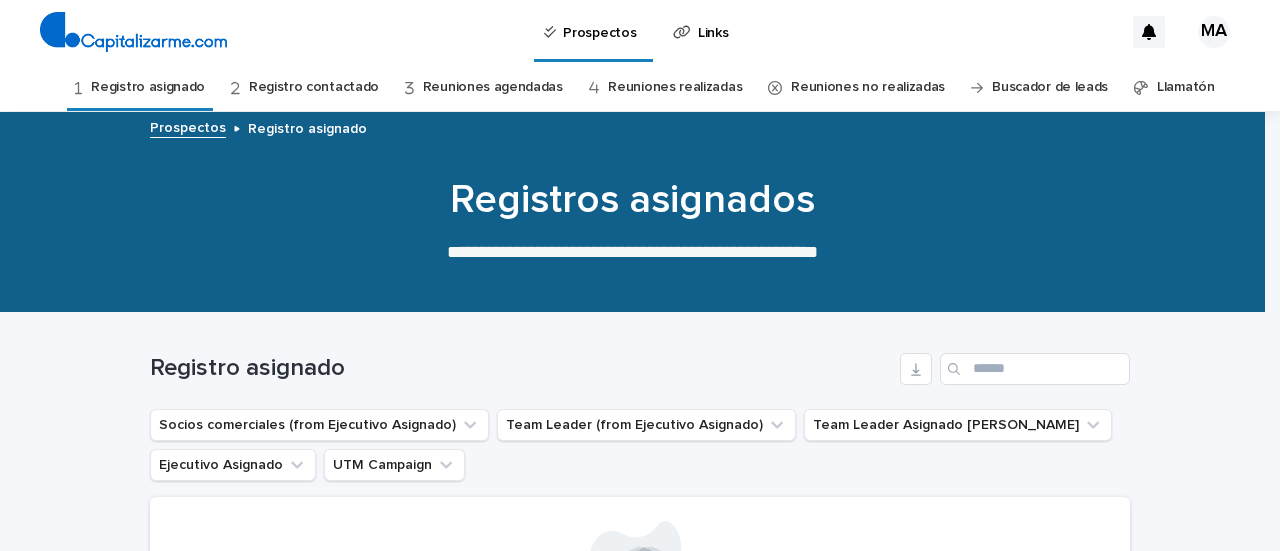 click on "Registro asignado" at bounding box center [148, 87] 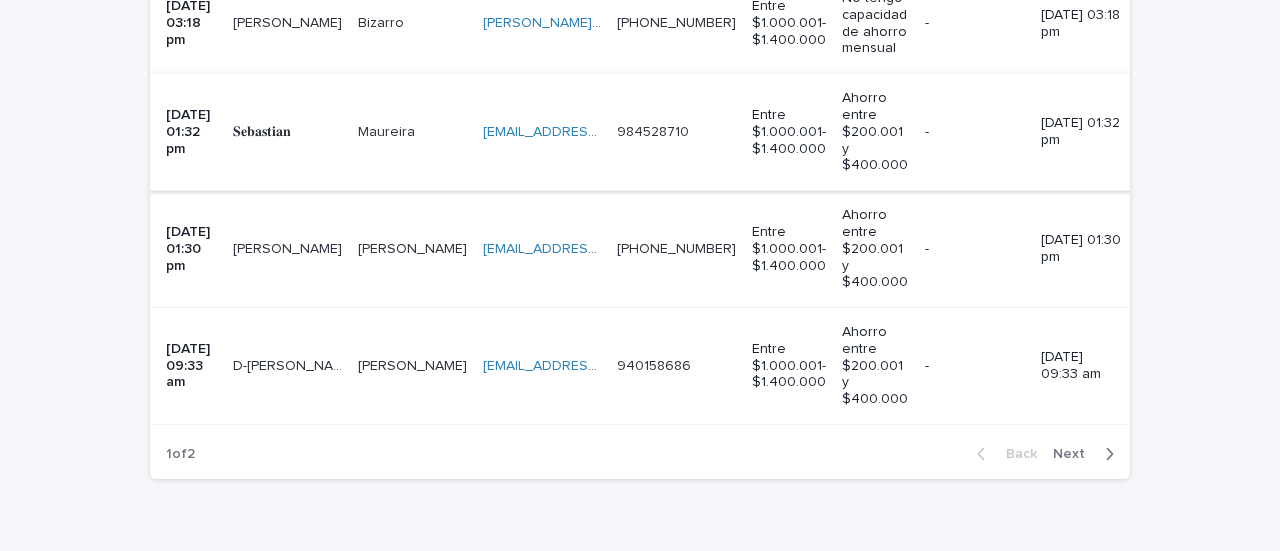 scroll, scrollTop: 848, scrollLeft: 0, axis: vertical 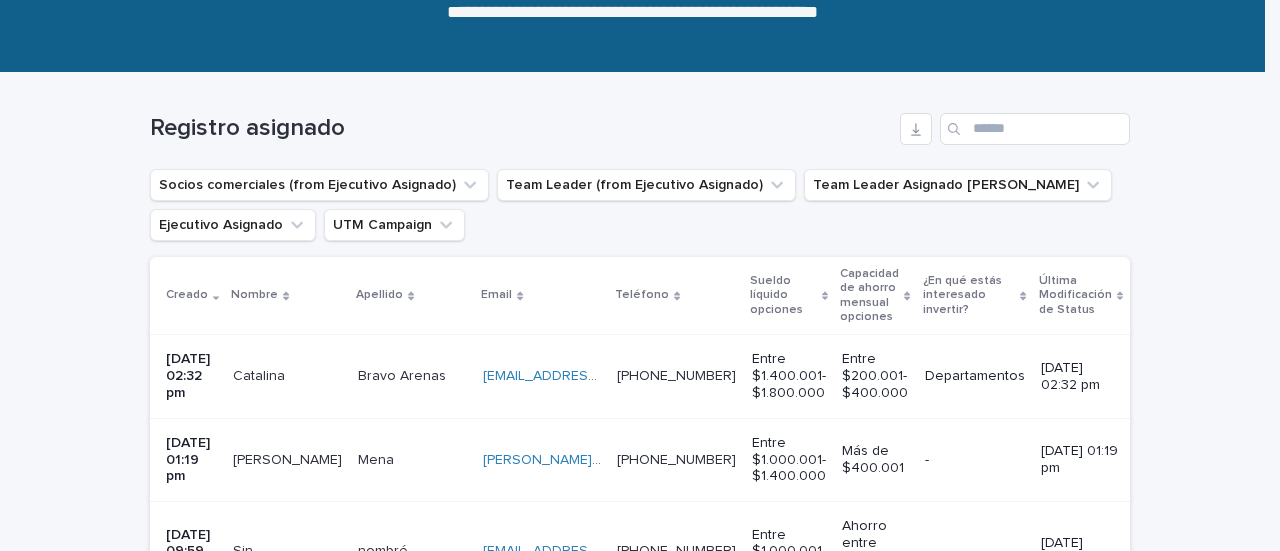 click on "Creado" at bounding box center [192, 295] 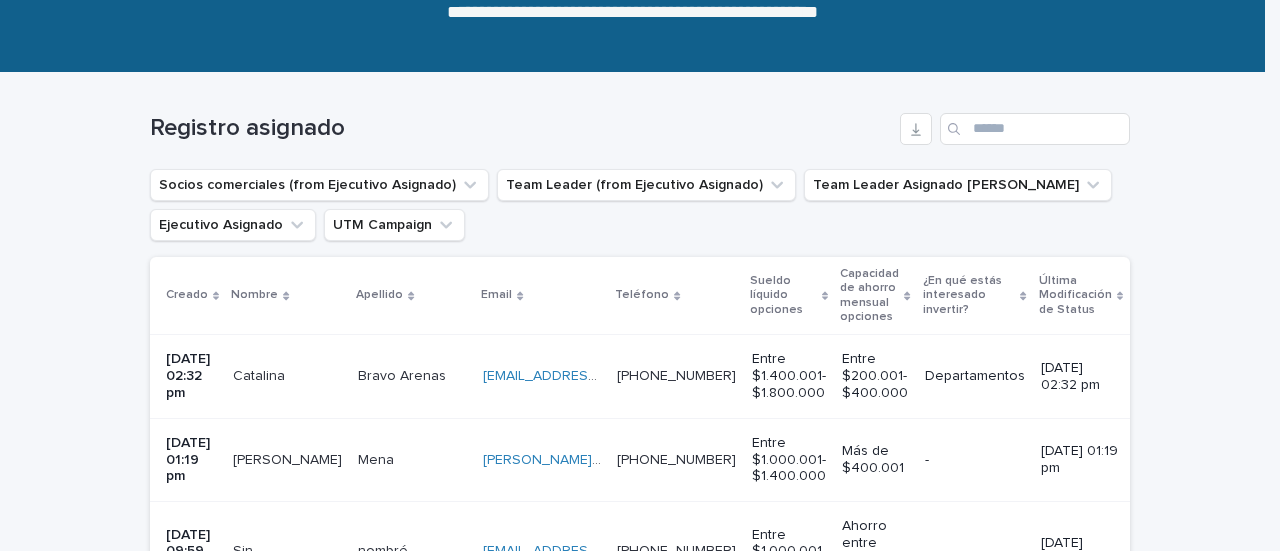 click 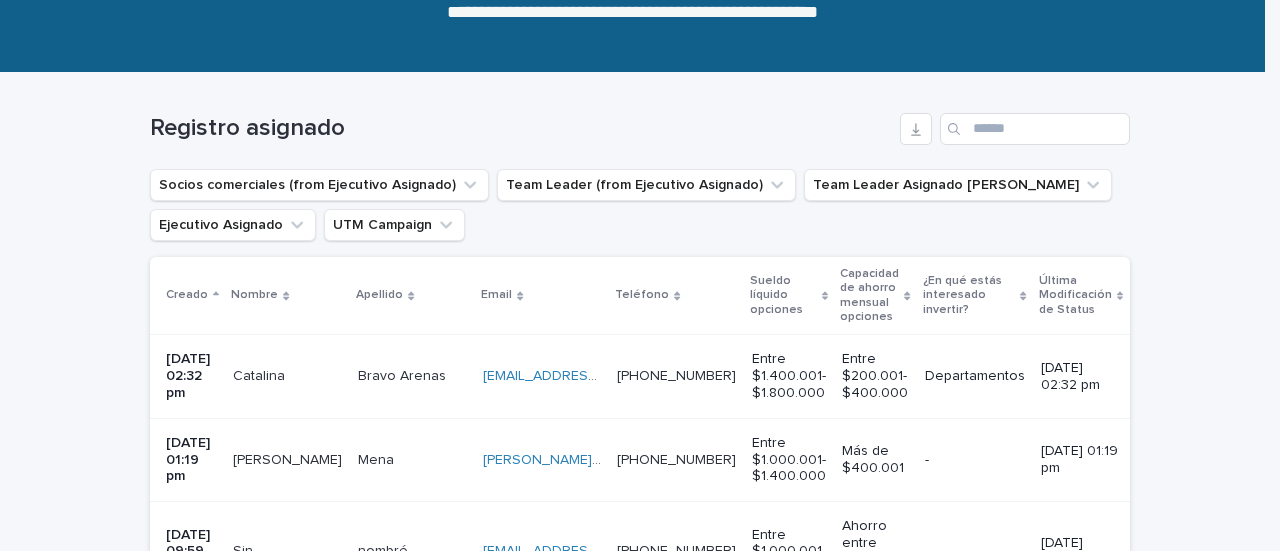 click 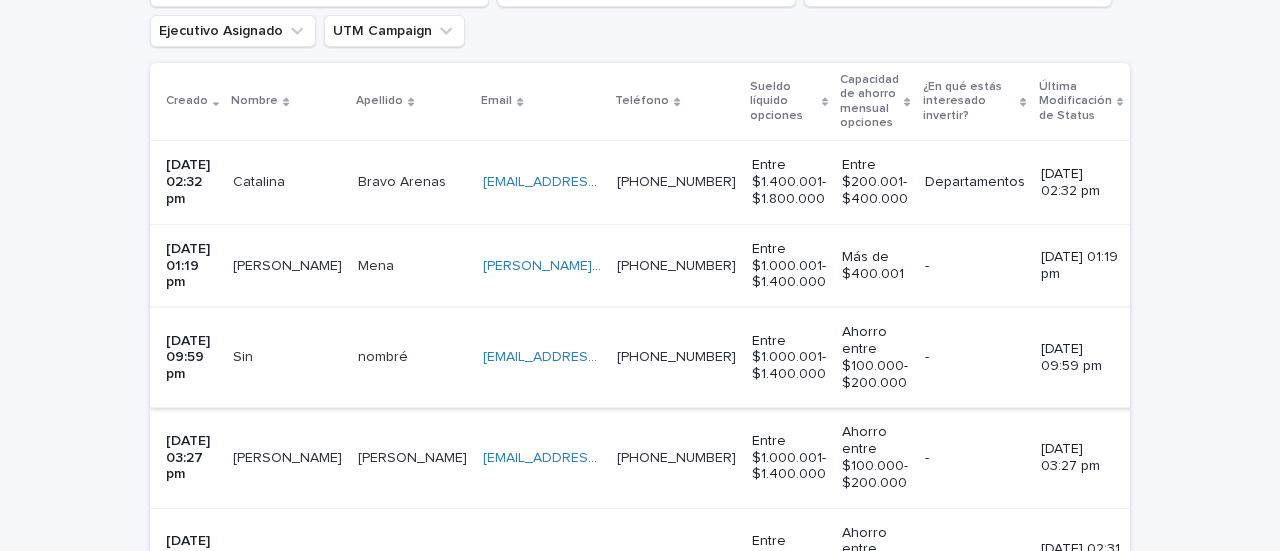 scroll, scrollTop: 440, scrollLeft: 0, axis: vertical 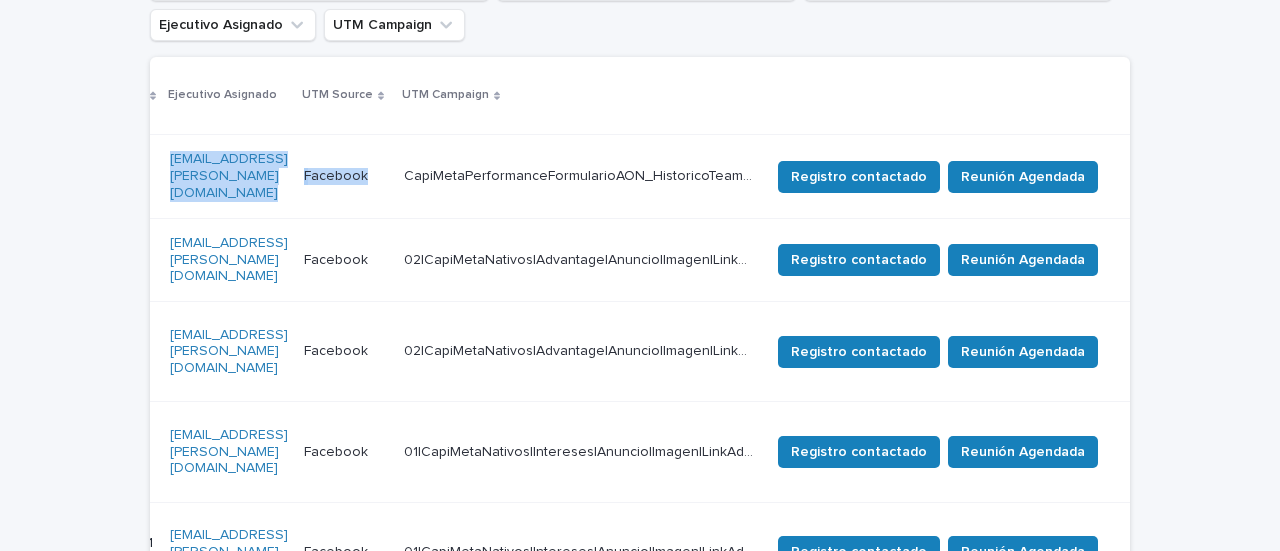 drag, startPoint x: 146, startPoint y: 206, endPoint x: 391, endPoint y: 197, distance: 245.16525 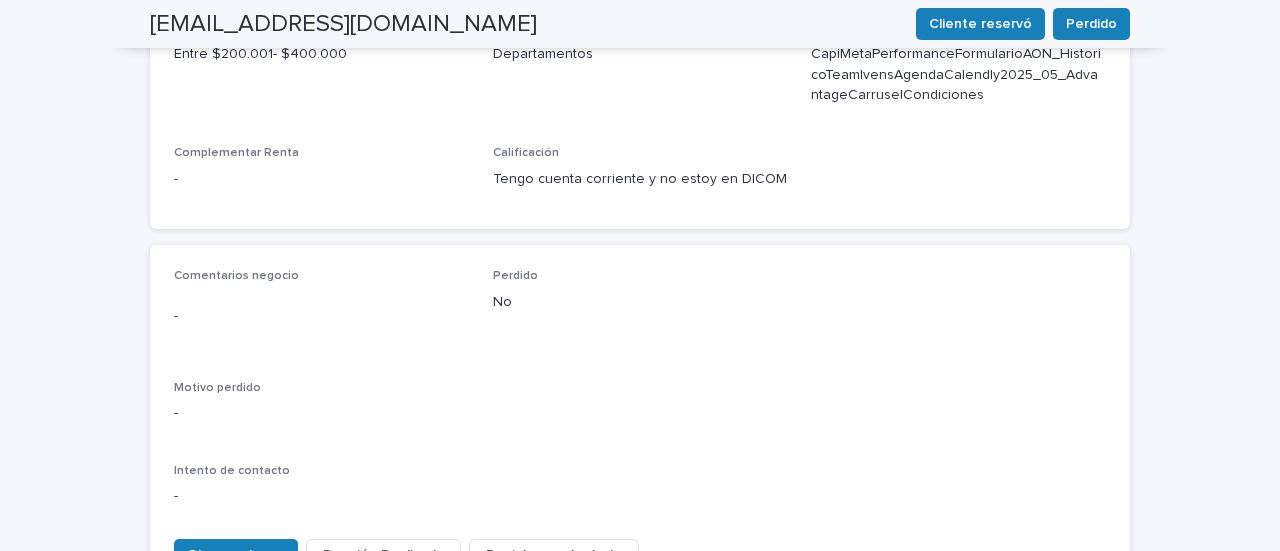 scroll, scrollTop: 1007, scrollLeft: 0, axis: vertical 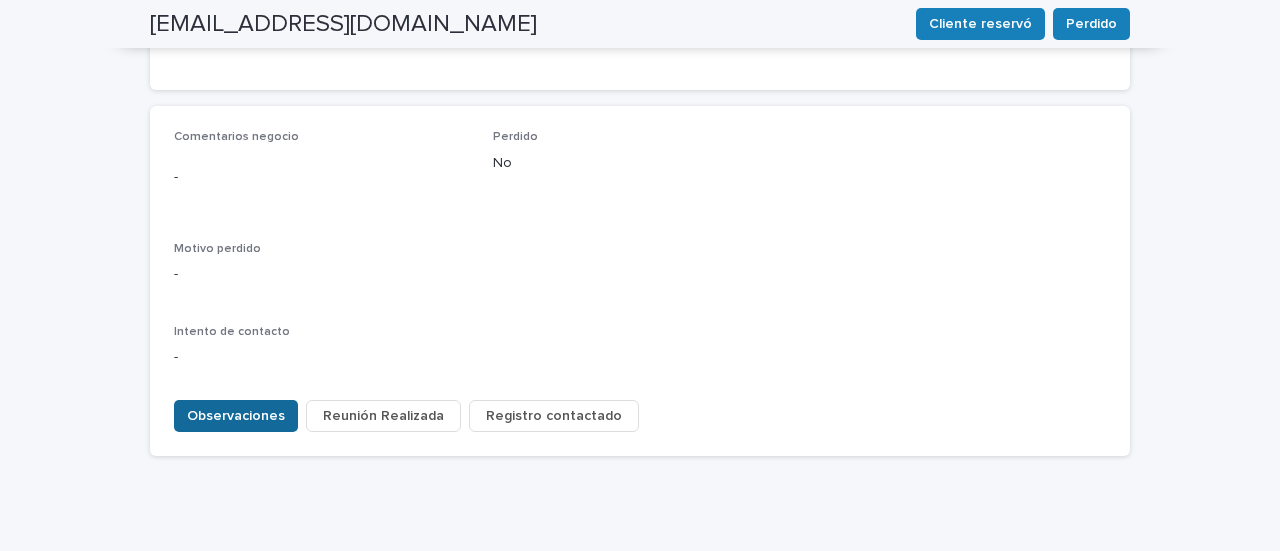 click on "Observaciones" at bounding box center [236, 416] 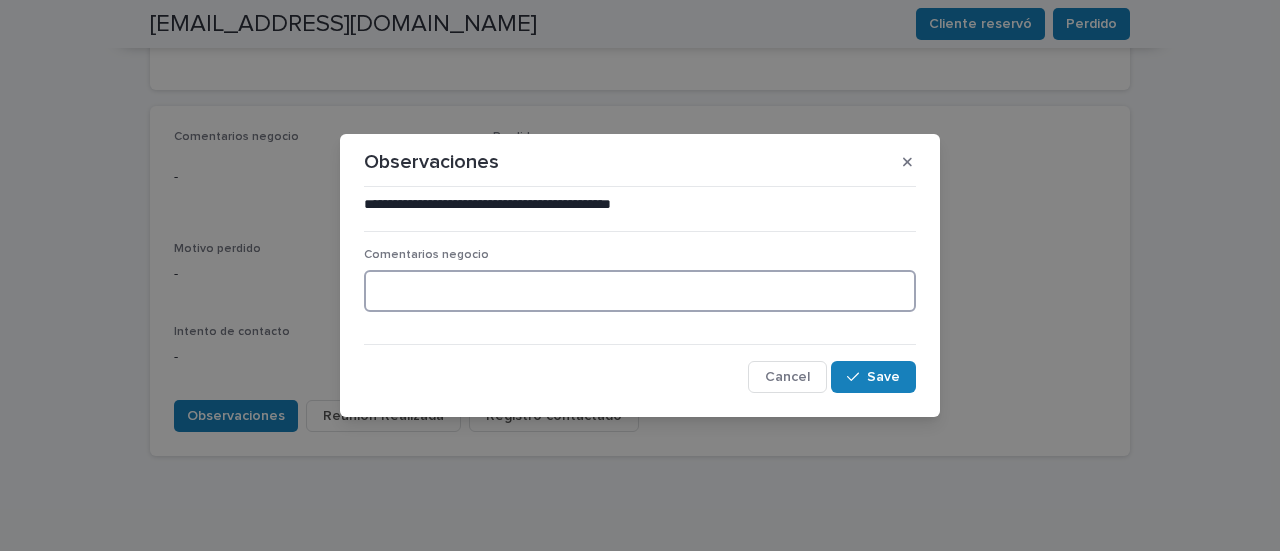 click at bounding box center (640, 291) 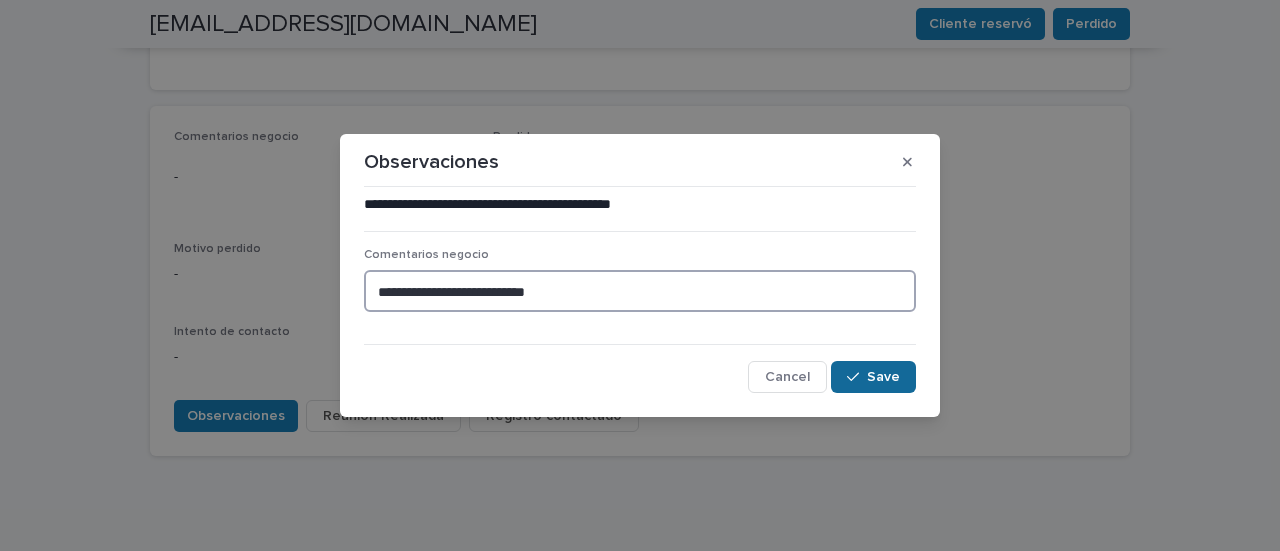 type on "**********" 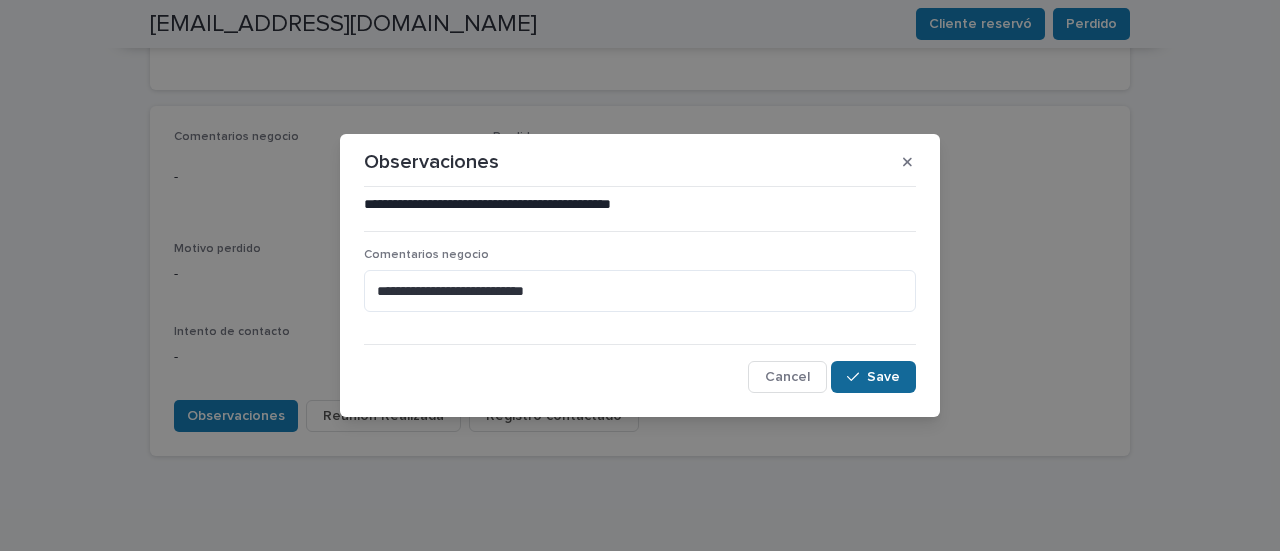 click on "Save" at bounding box center (883, 377) 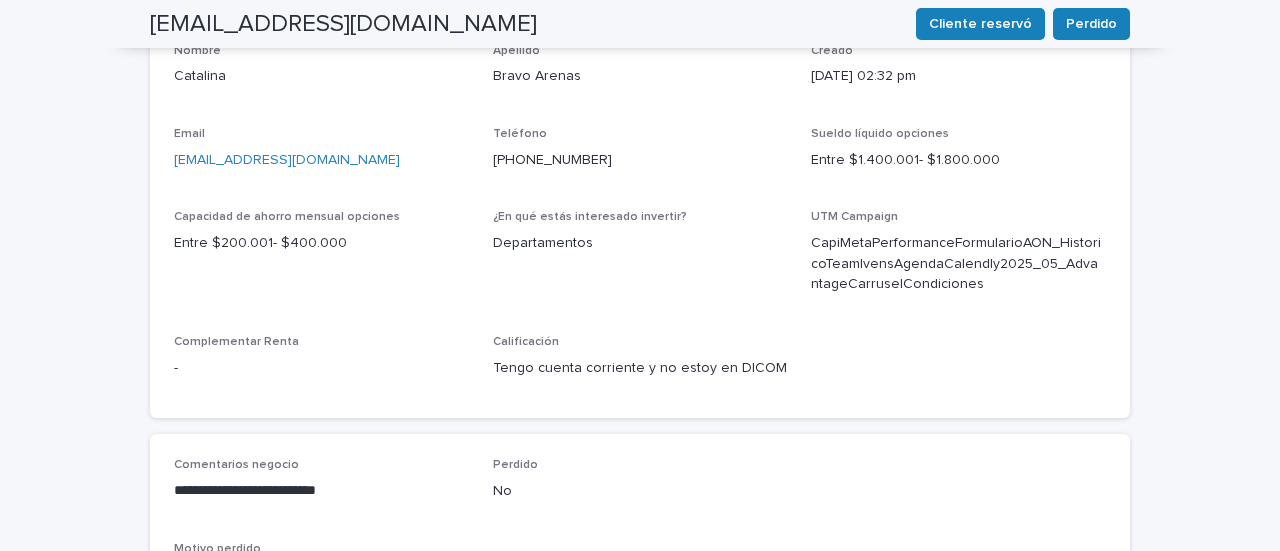 scroll, scrollTop: 579, scrollLeft: 0, axis: vertical 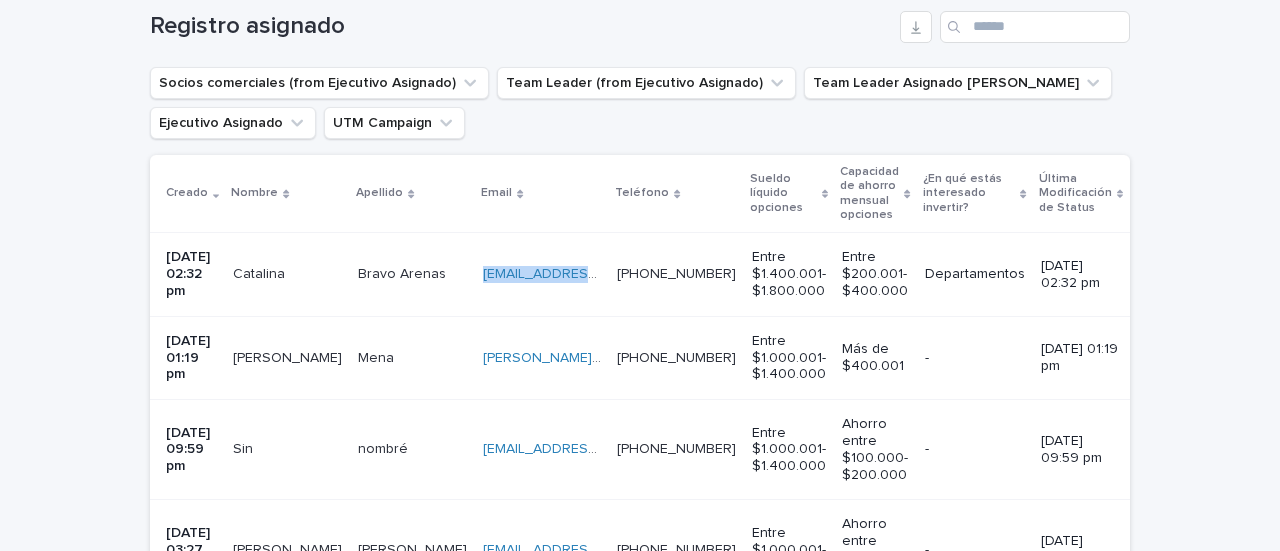 click on "07/09/2025 02:32 pm Catalina Catalina   Bravo Arenas Bravo Arenas   catalinabrigitte@gmail.com catalinabrigitte@gmail.com   +56952684521 +56952684521   Entre $1.400.001- $1.800.000 Entre $200.001- $400.000 Departamentos 07/09/2025 02:32 pm marco.abarza@capitalizarme.com   Facebook Facebook   CapiMetaPerformanceFormularioAON_HistoricoTeamIvensAgendaCalendly2025_05_AdvantageCarruselCondiciones CapiMetaPerformanceFormularioAON_HistoricoTeamIvensAgendaCalendly2025_05_AdvantageCarruselCondiciones   Registro contactado Reunión Agendada" at bounding box center [1123, 274] 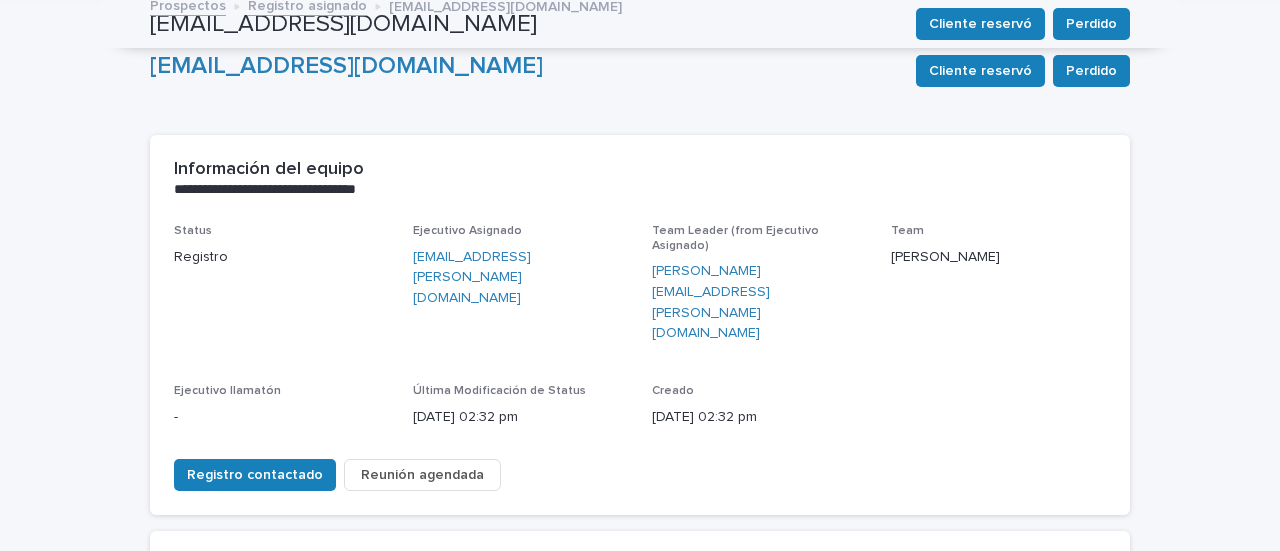 scroll, scrollTop: 64, scrollLeft: 0, axis: vertical 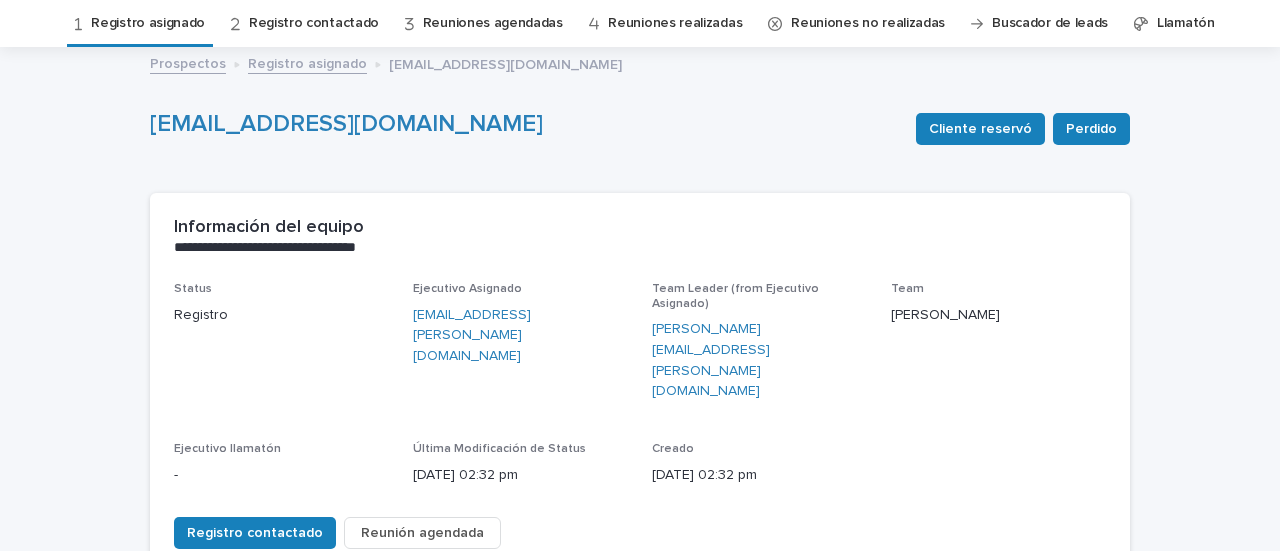 drag, startPoint x: 438, startPoint y: 274, endPoint x: 101, endPoint y: 417, distance: 366.0847 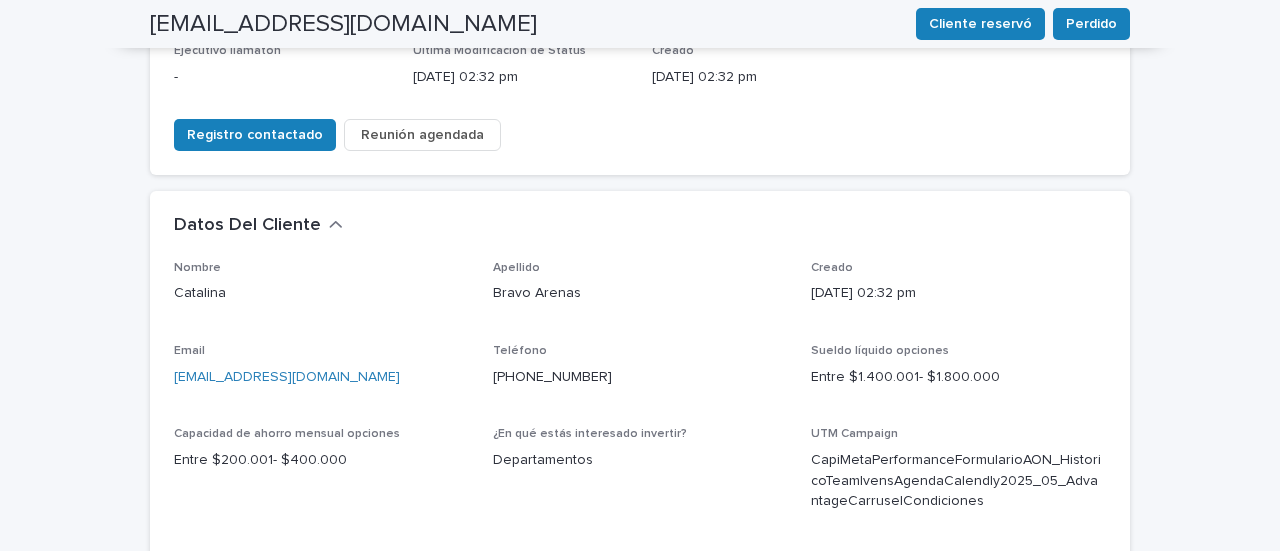 scroll, scrollTop: 464, scrollLeft: 0, axis: vertical 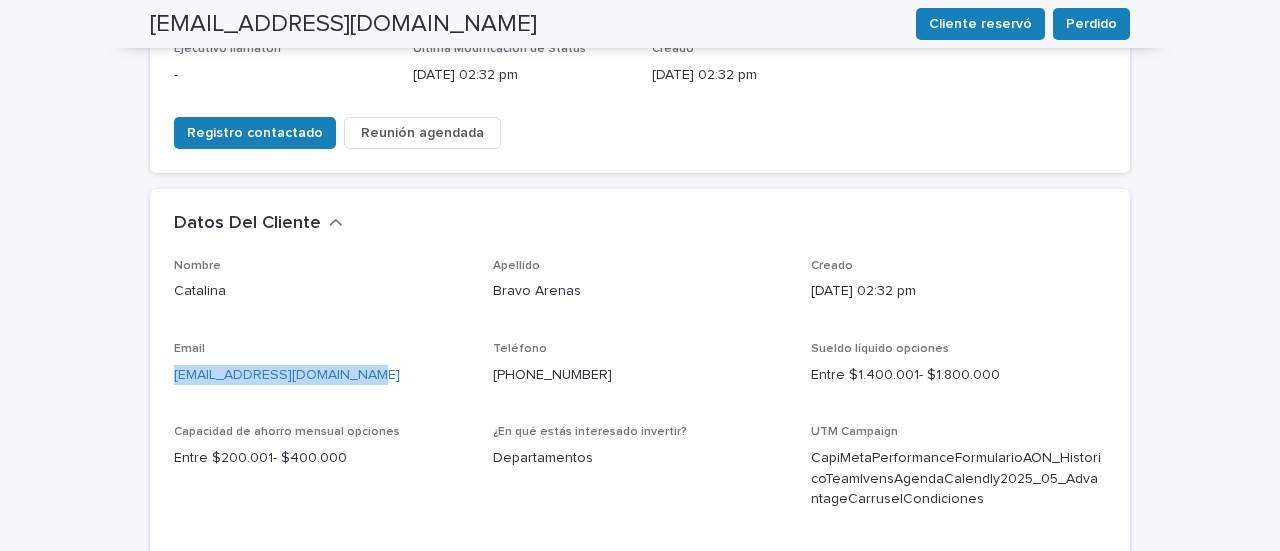drag, startPoint x: 358, startPoint y: 299, endPoint x: 146, endPoint y: 307, distance: 212.1509 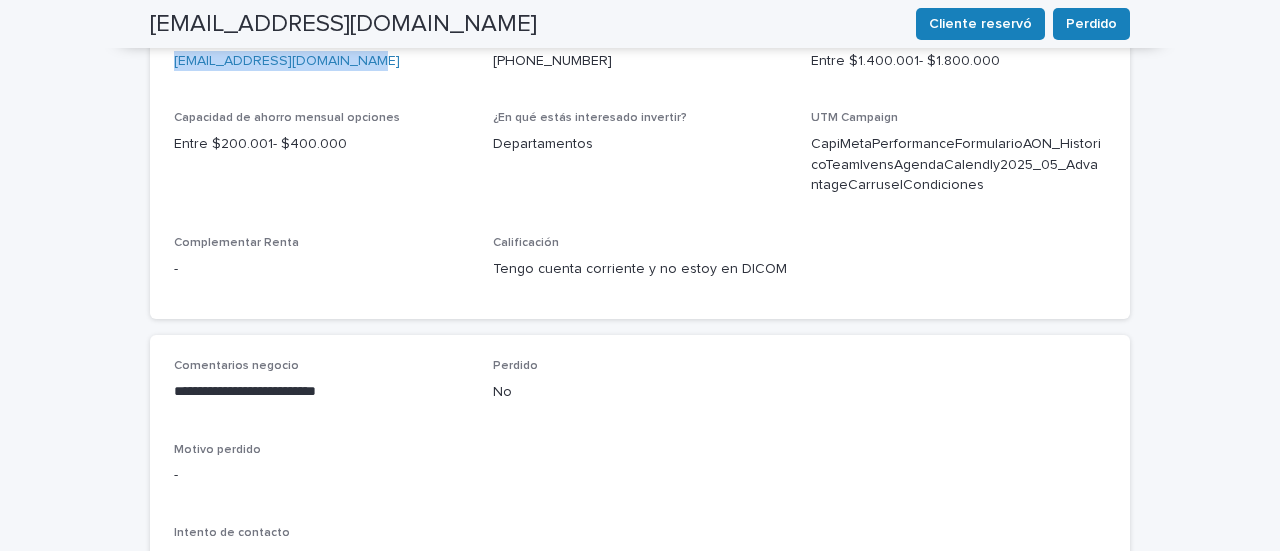 scroll, scrollTop: 864, scrollLeft: 0, axis: vertical 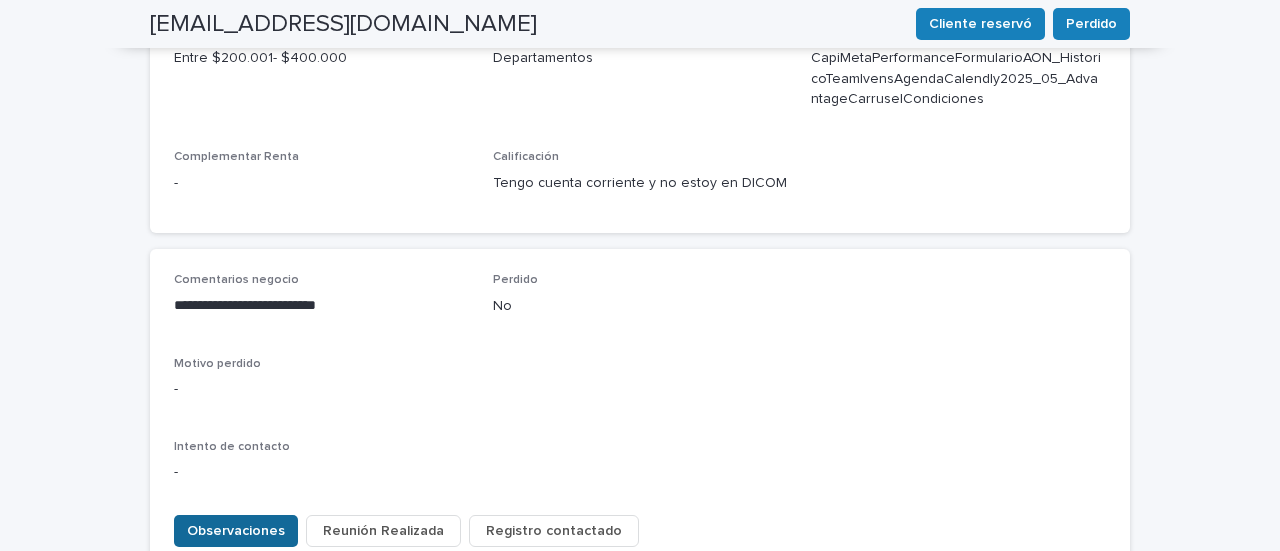 click on "Observaciones" at bounding box center [236, 531] 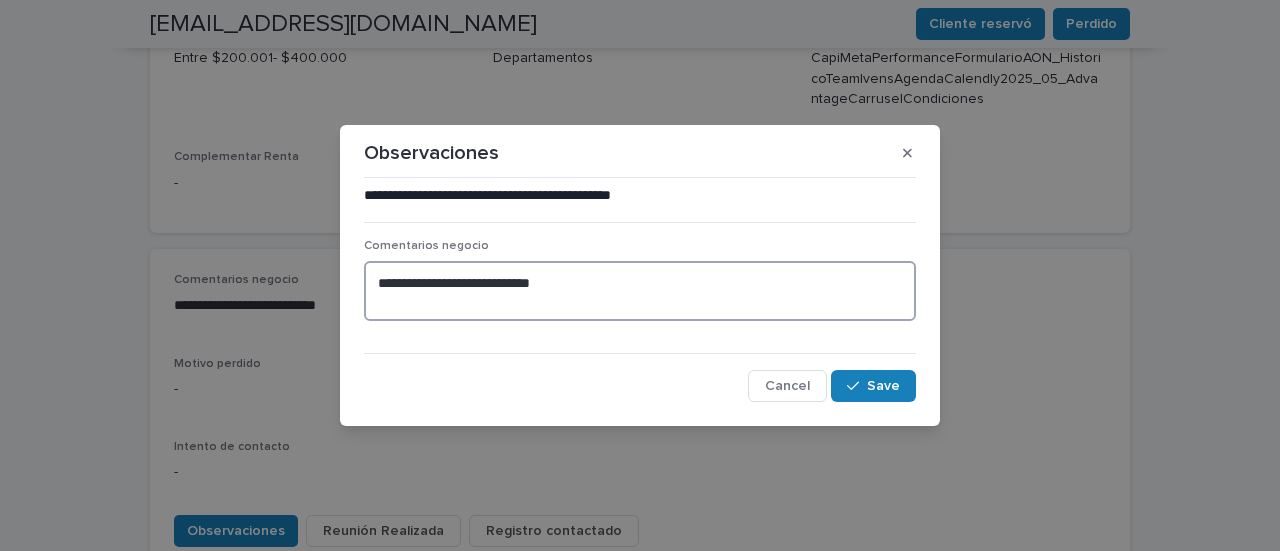 drag, startPoint x: 564, startPoint y: 295, endPoint x: 66, endPoint y: 295, distance: 498 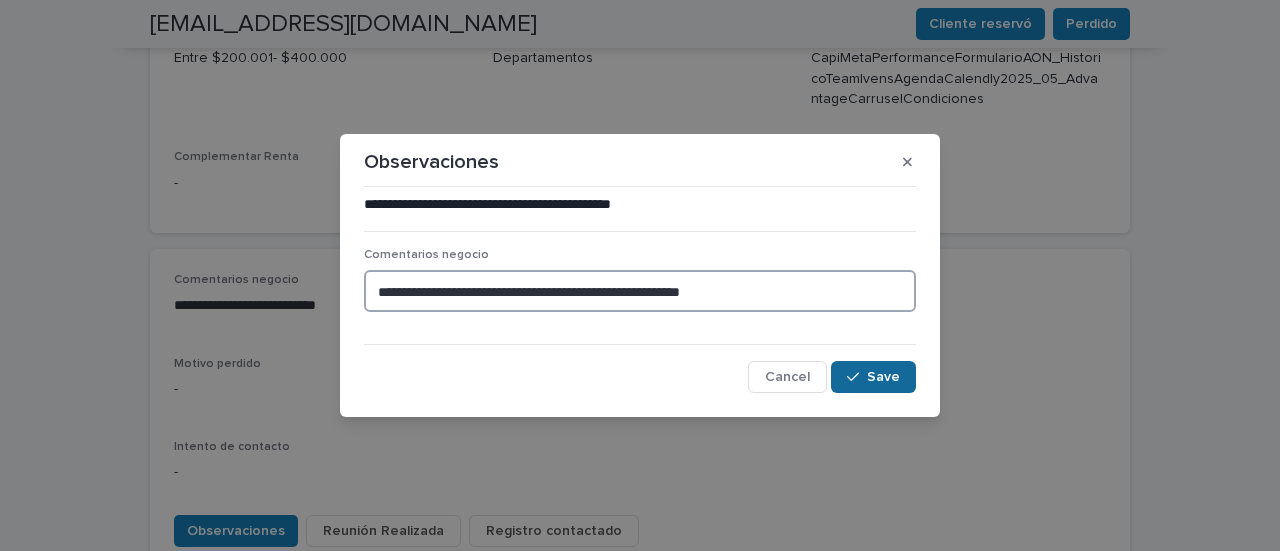 type on "**********" 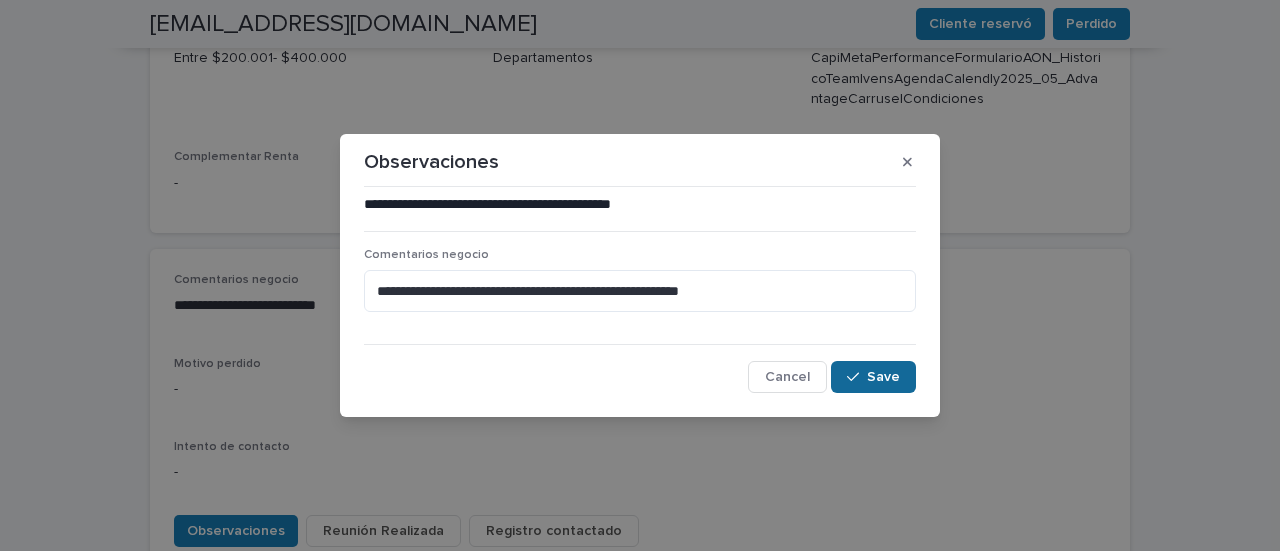 click on "Save" at bounding box center [883, 377] 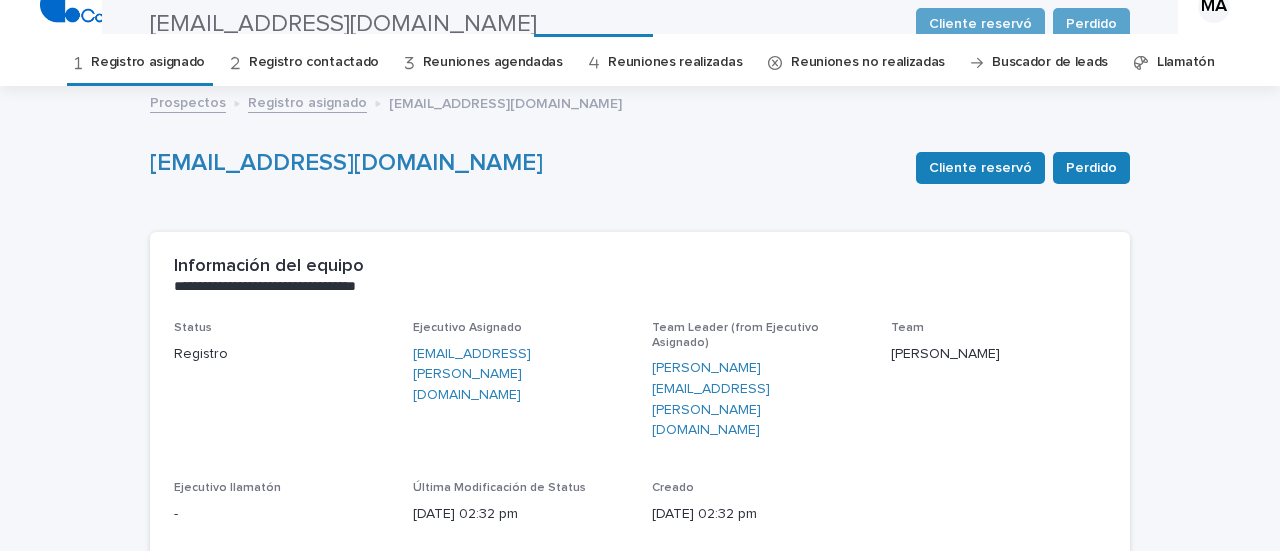 scroll, scrollTop: 0, scrollLeft: 0, axis: both 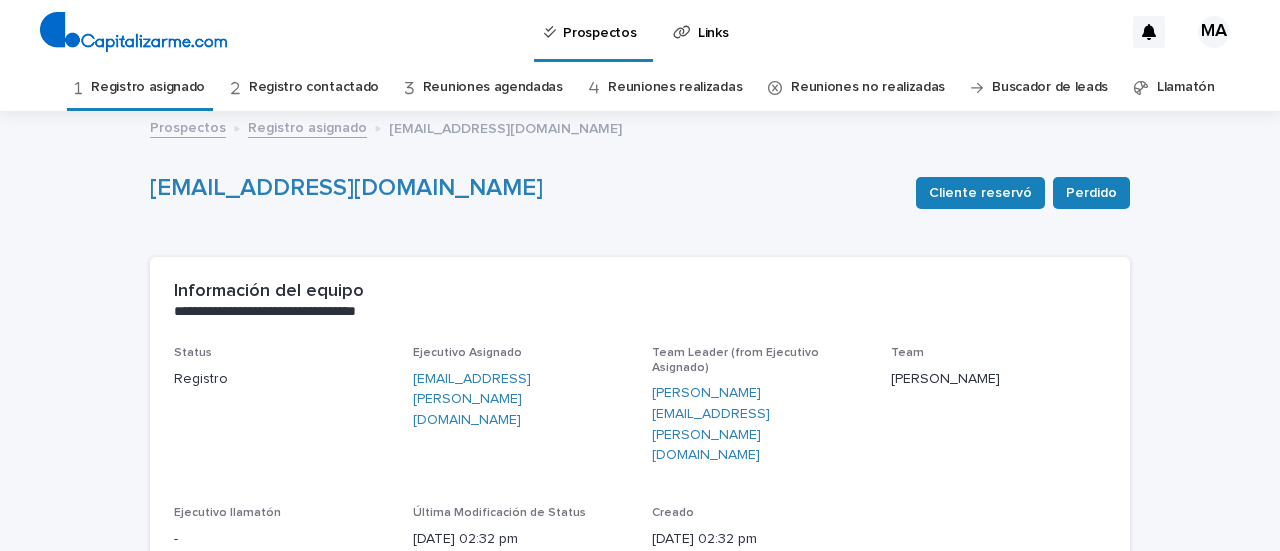 click on "Registro asignado" at bounding box center (148, 87) 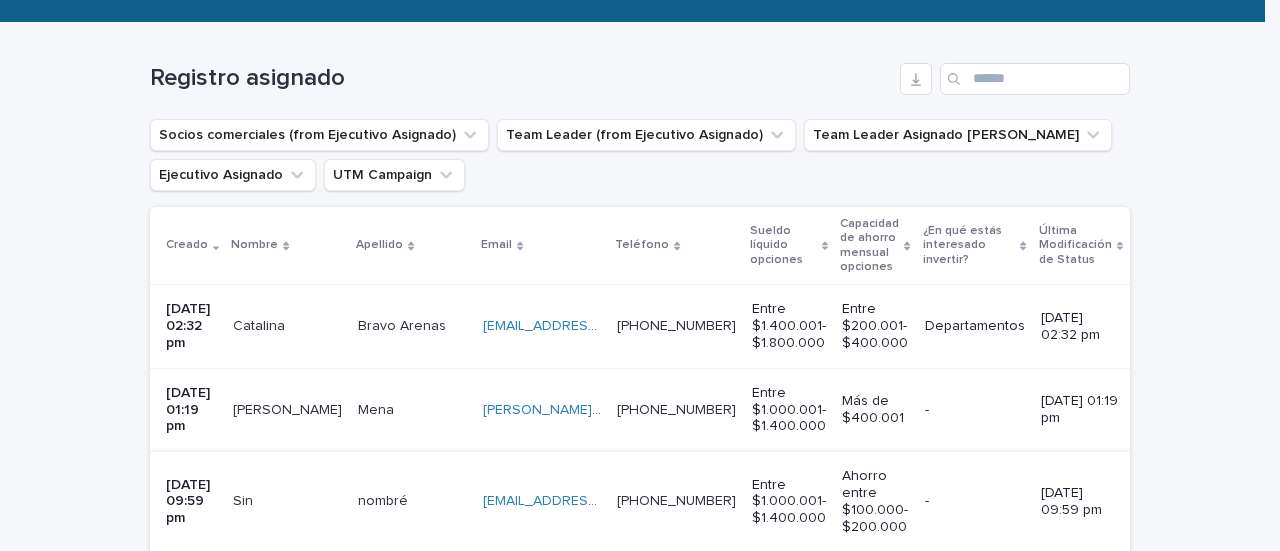 scroll, scrollTop: 400, scrollLeft: 0, axis: vertical 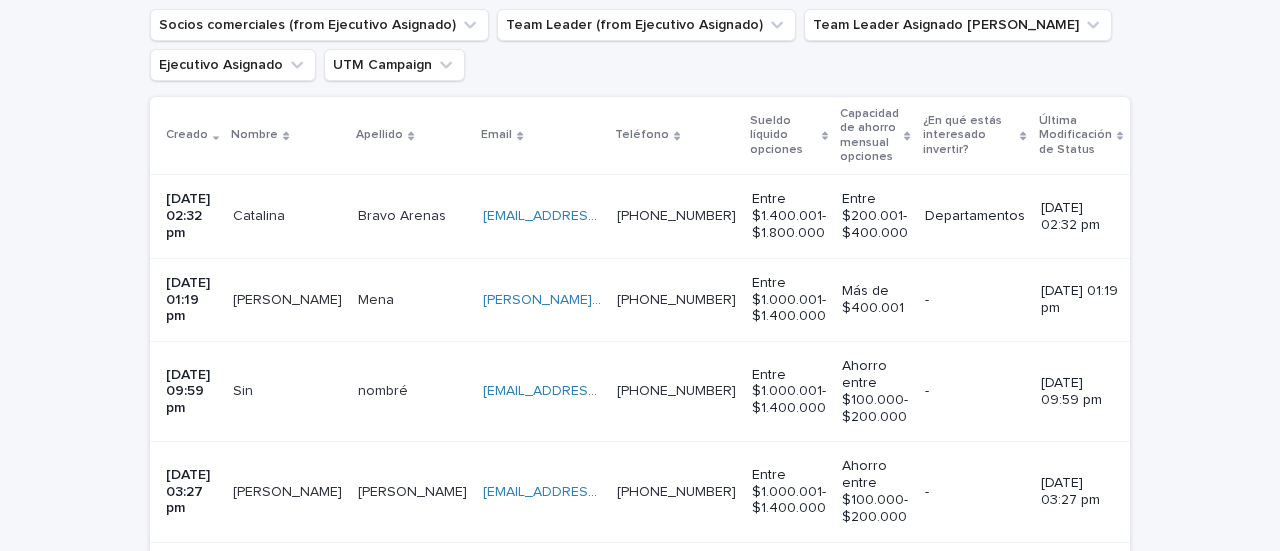 drag, startPoint x: 419, startPoint y: 241, endPoint x: 0, endPoint y: 247, distance: 419.04297 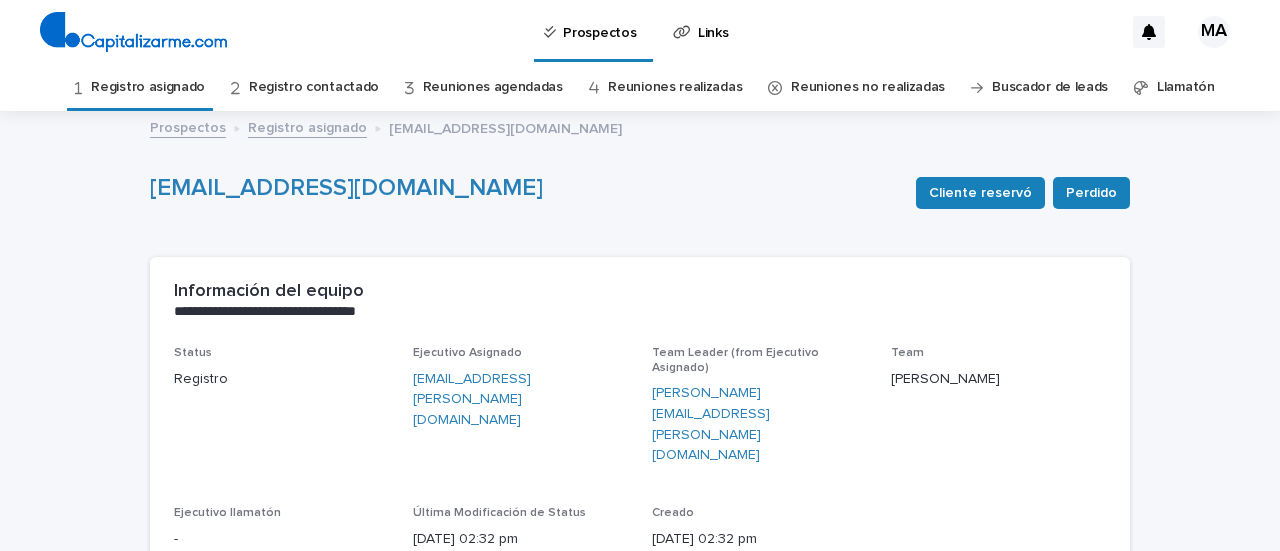 scroll, scrollTop: 200, scrollLeft: 0, axis: vertical 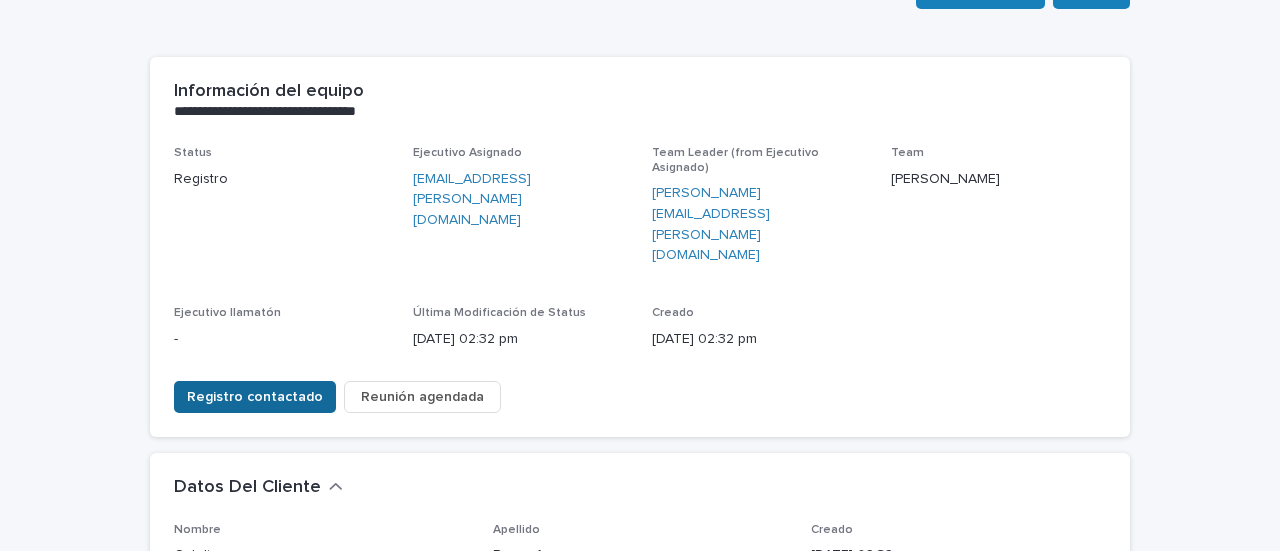 click on "Registro contactado" at bounding box center [255, 397] 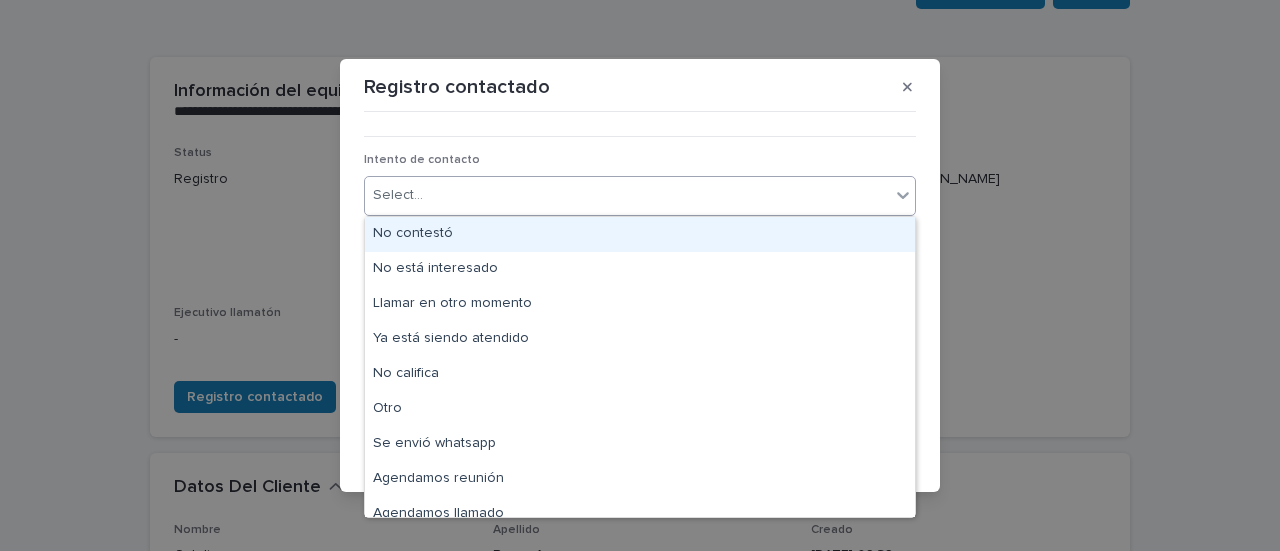 click on "Select..." at bounding box center [627, 195] 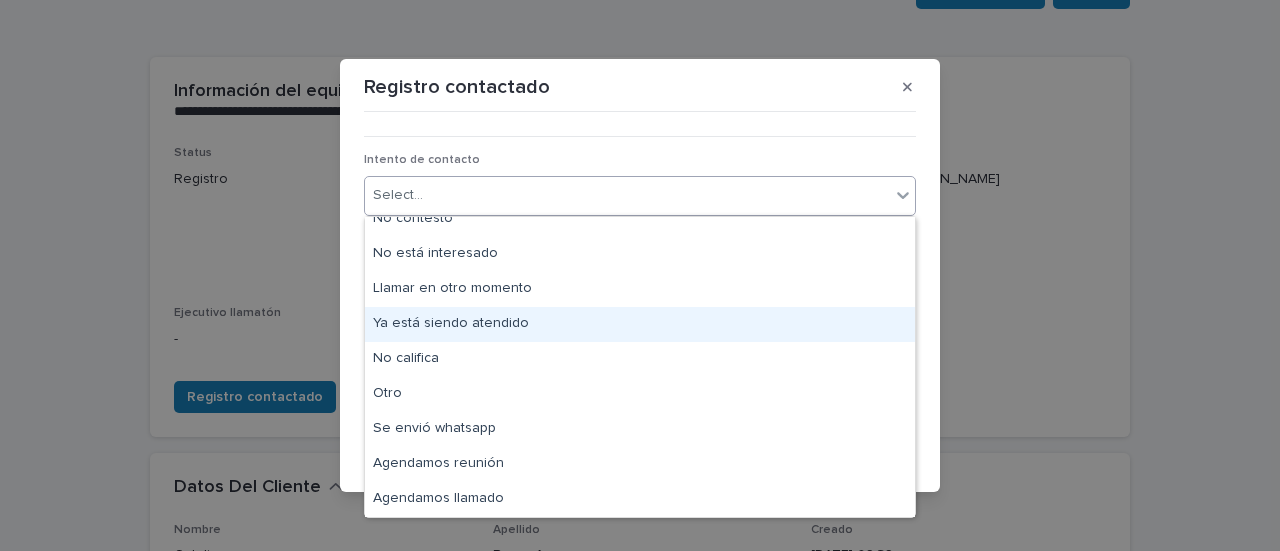 scroll, scrollTop: 0, scrollLeft: 0, axis: both 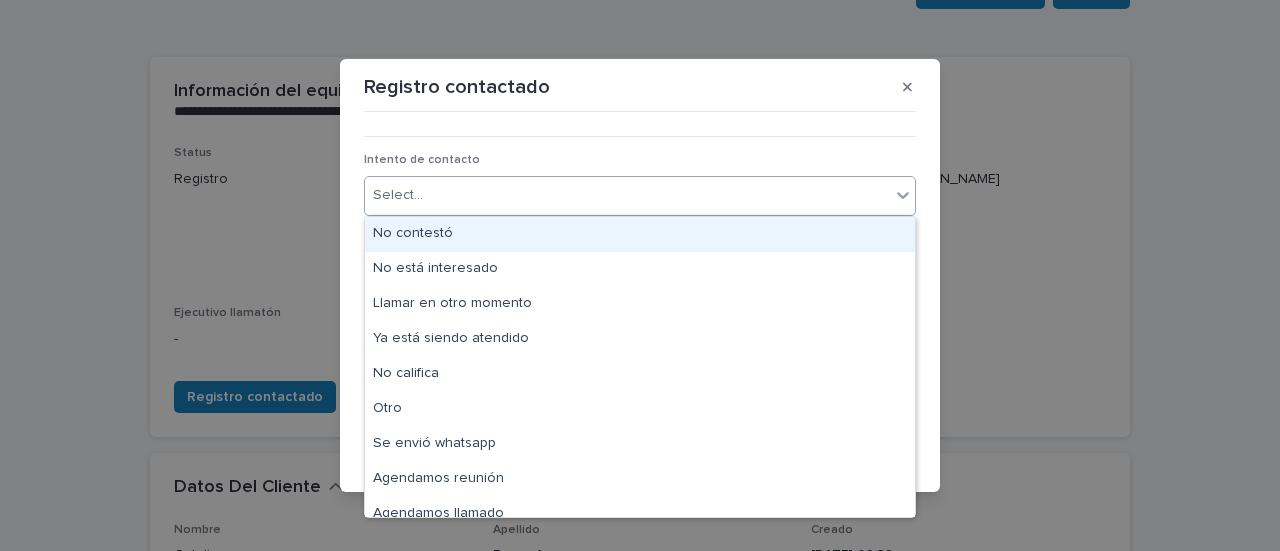 click on "No contestó" at bounding box center [640, 234] 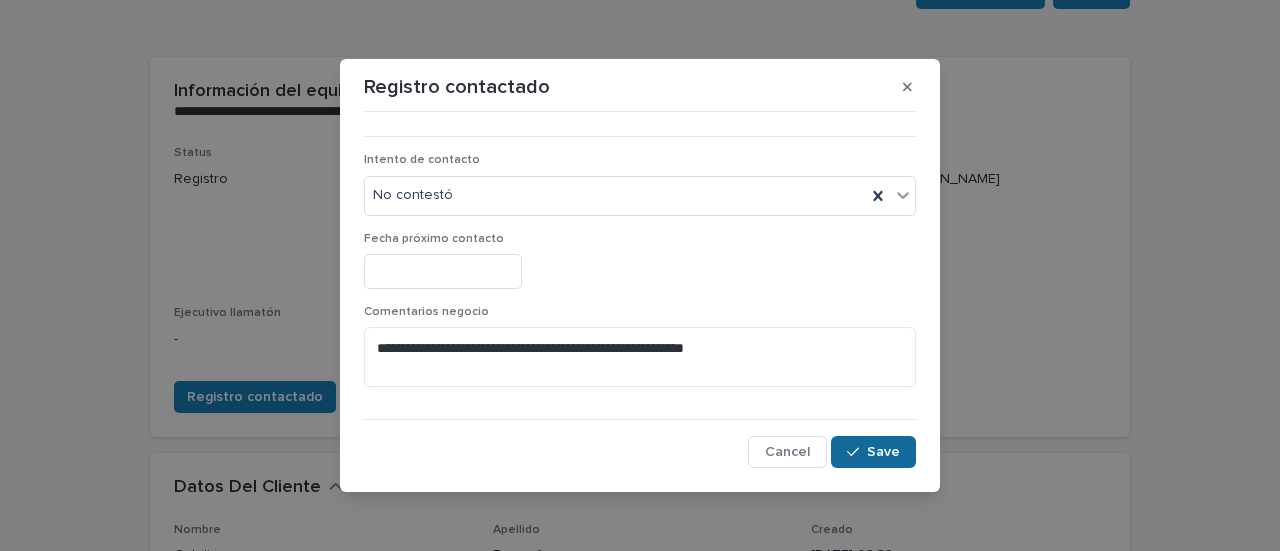 click 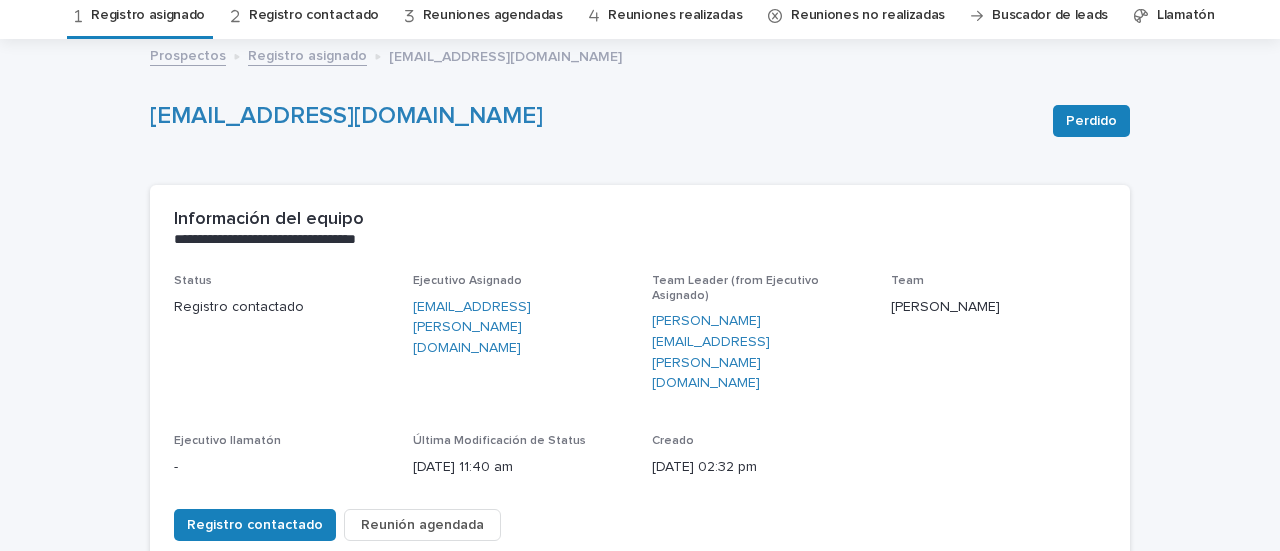 scroll, scrollTop: 0, scrollLeft: 0, axis: both 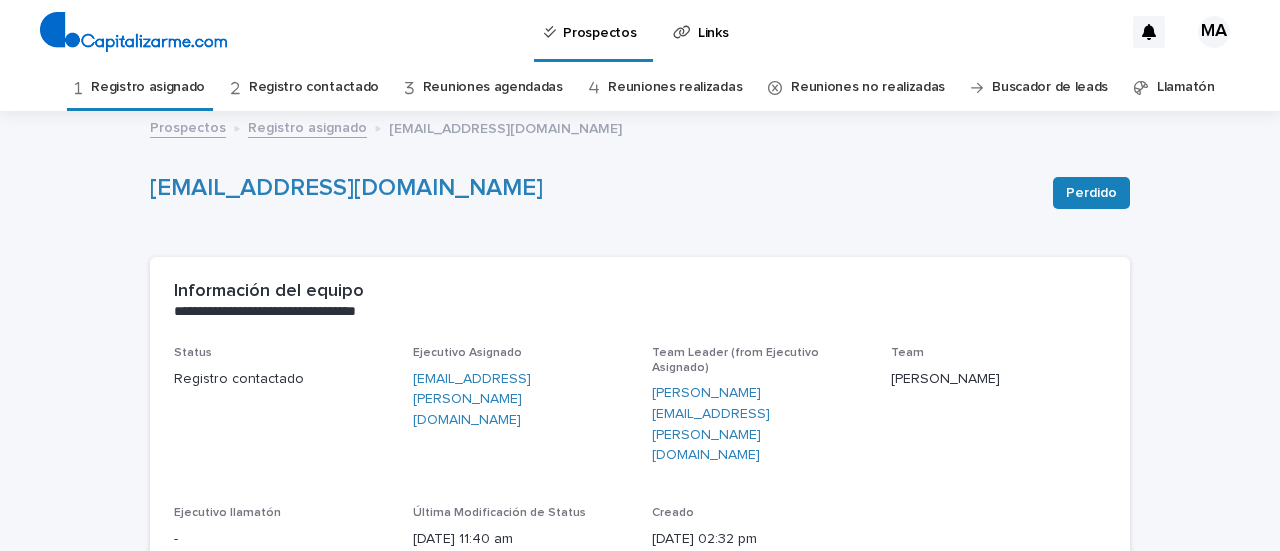 click on "Registro contactado" at bounding box center (314, 87) 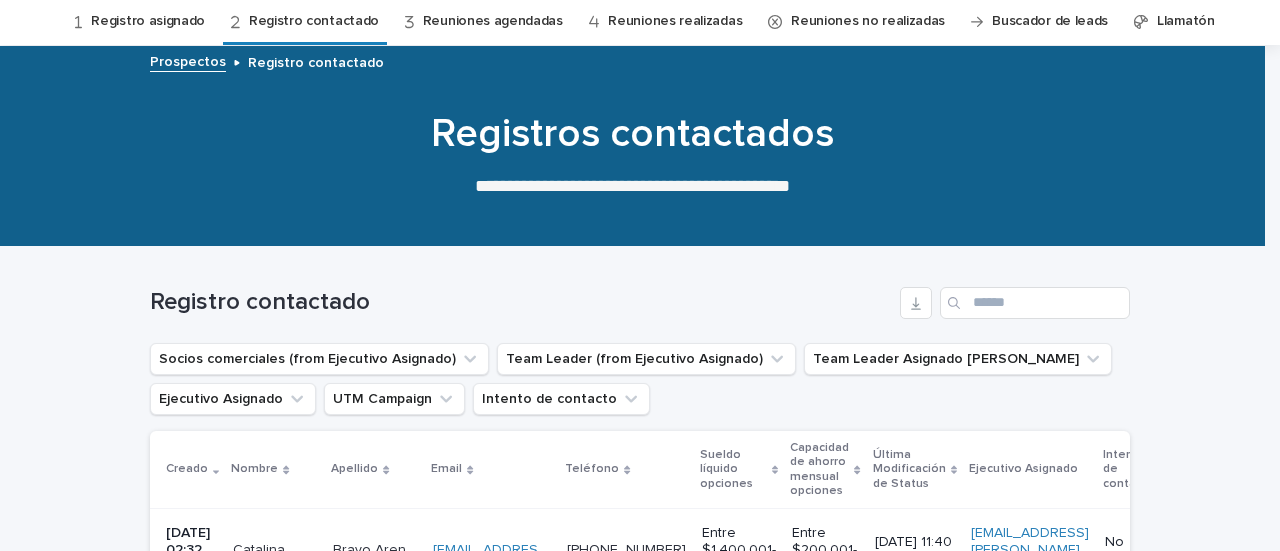scroll, scrollTop: 0, scrollLeft: 0, axis: both 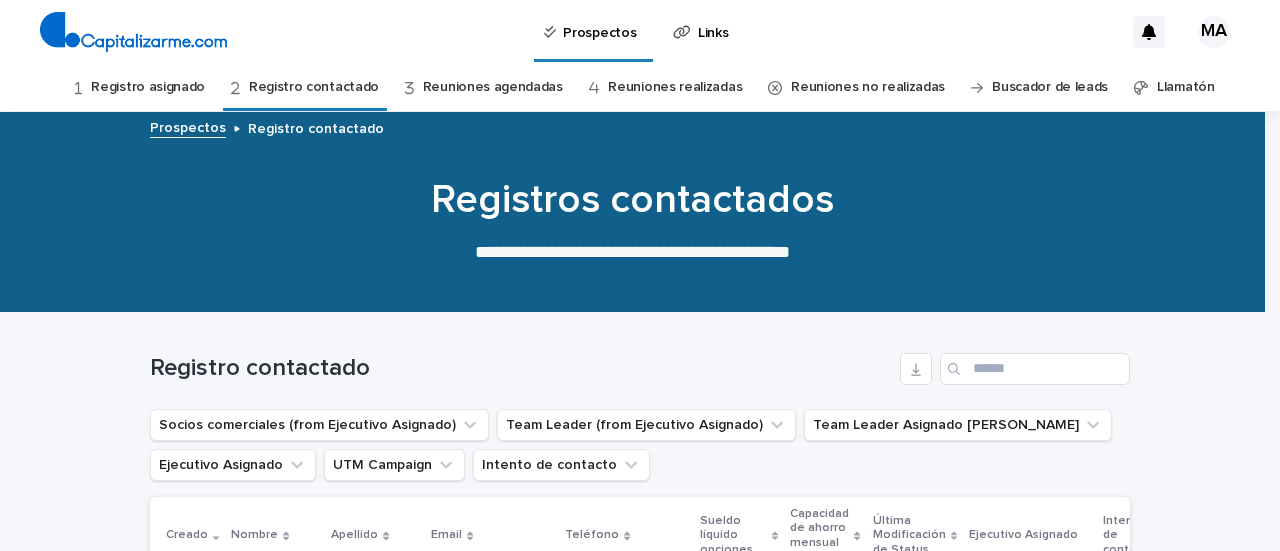 click on "Registro asignado" at bounding box center [148, 87] 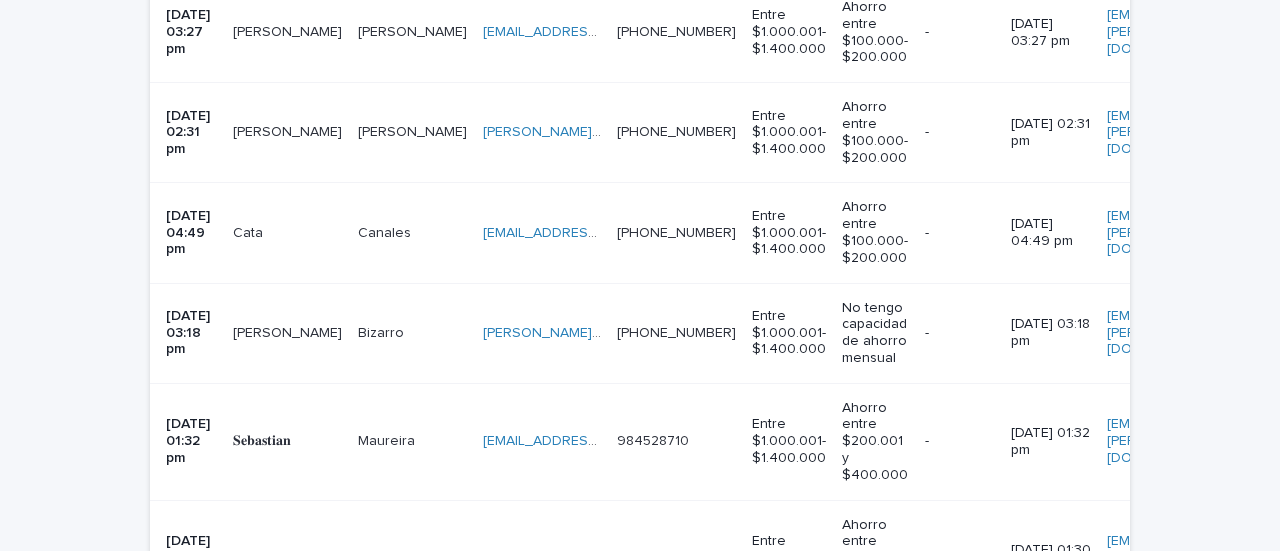 scroll, scrollTop: 1100, scrollLeft: 0, axis: vertical 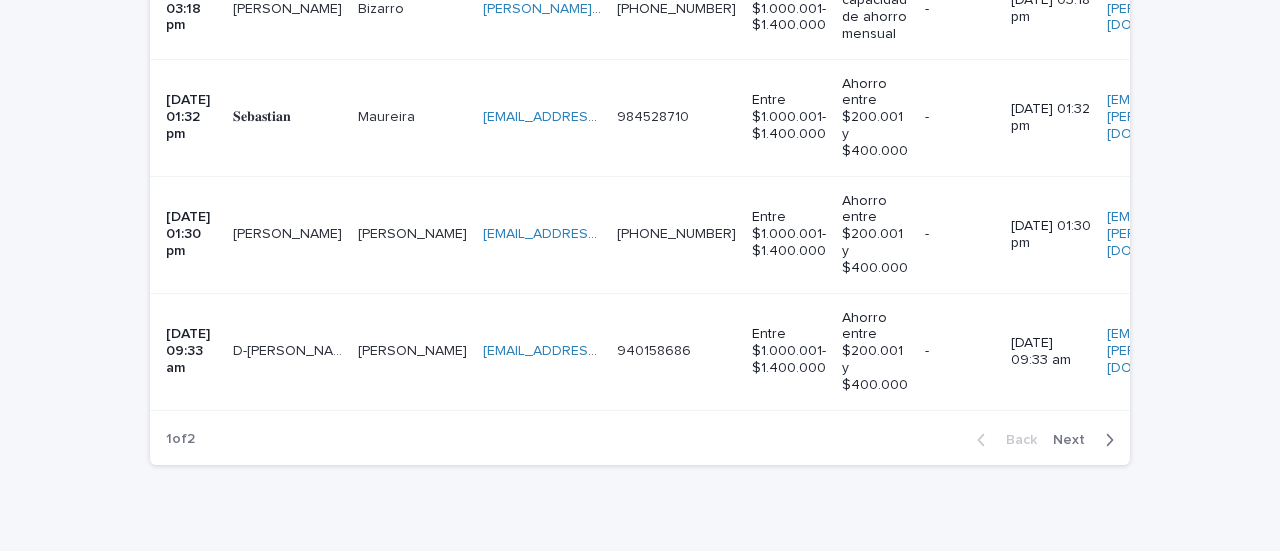 click 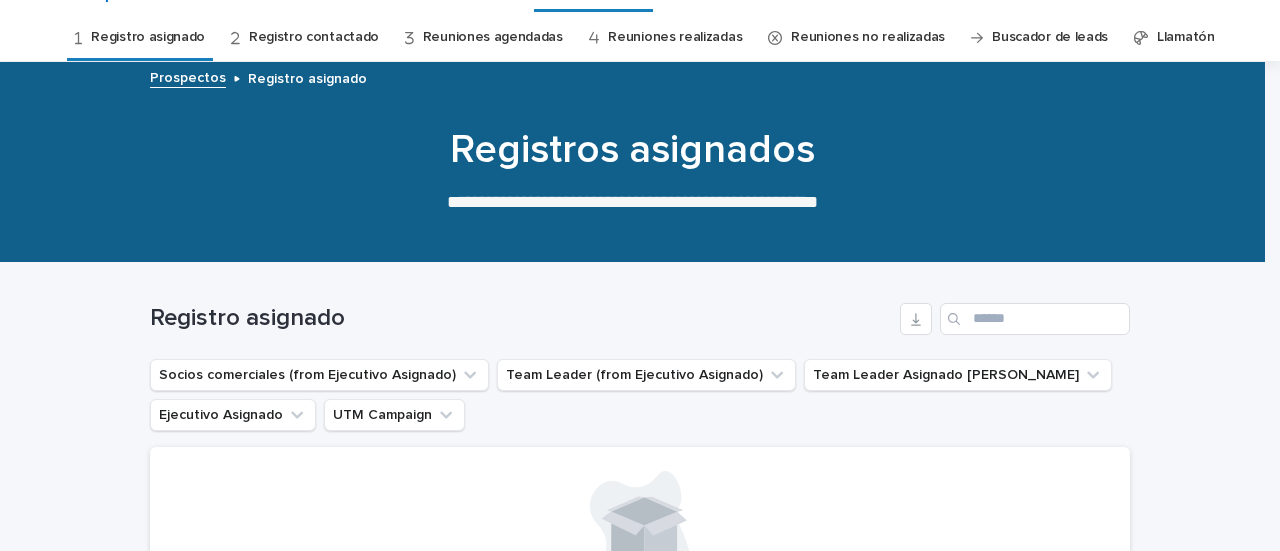 scroll, scrollTop: 48, scrollLeft: 0, axis: vertical 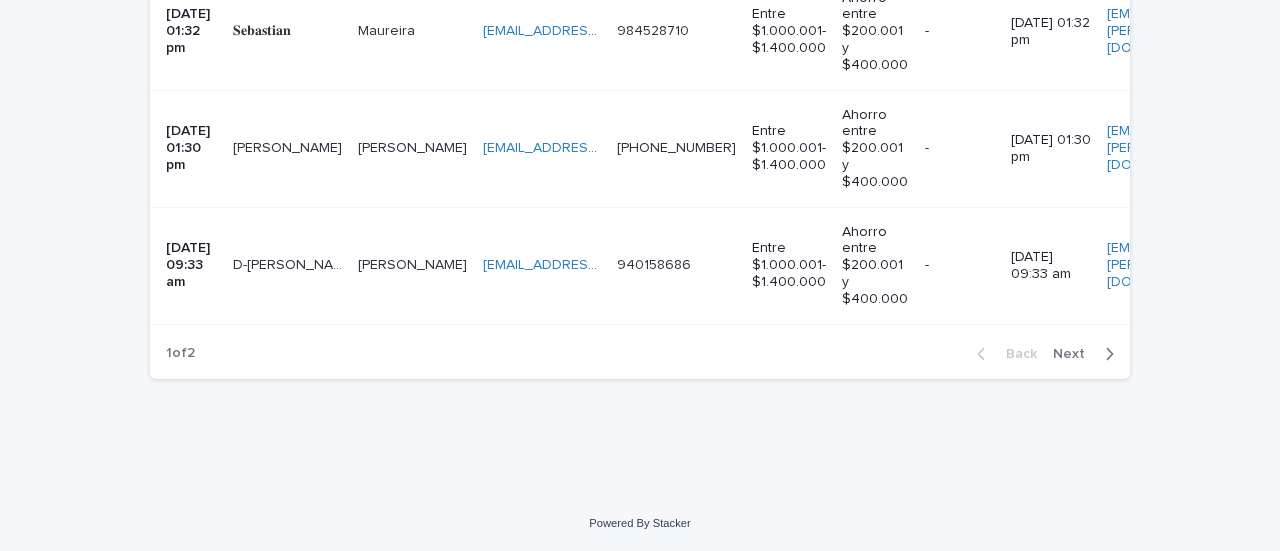 click on "D-Rocio Lugo D-Rocio Lugo" at bounding box center (287, 265) 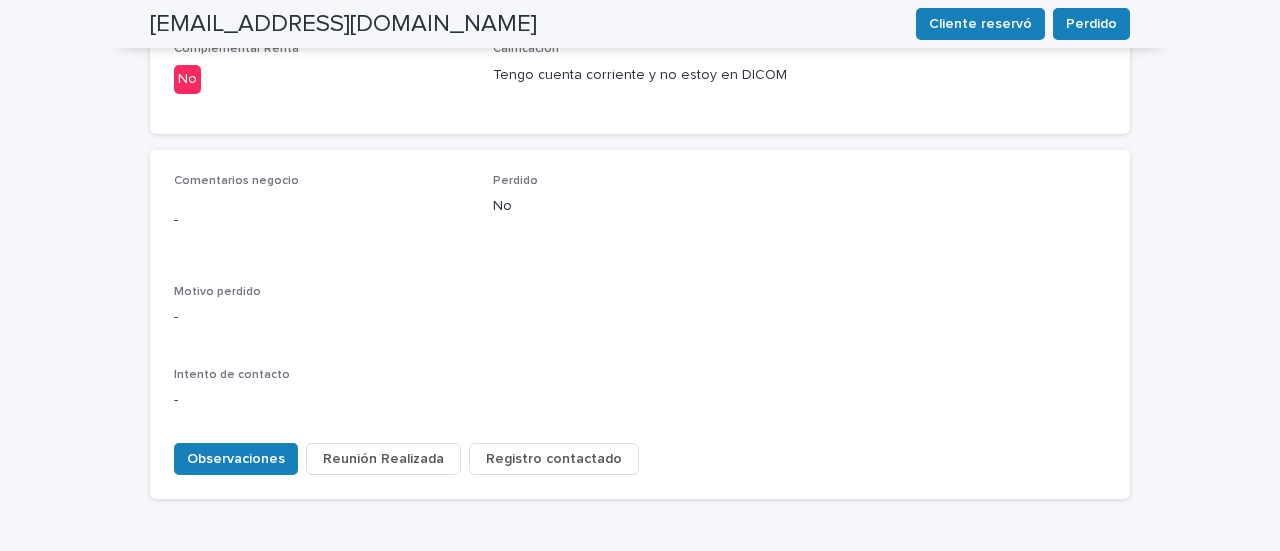 scroll, scrollTop: 994, scrollLeft: 0, axis: vertical 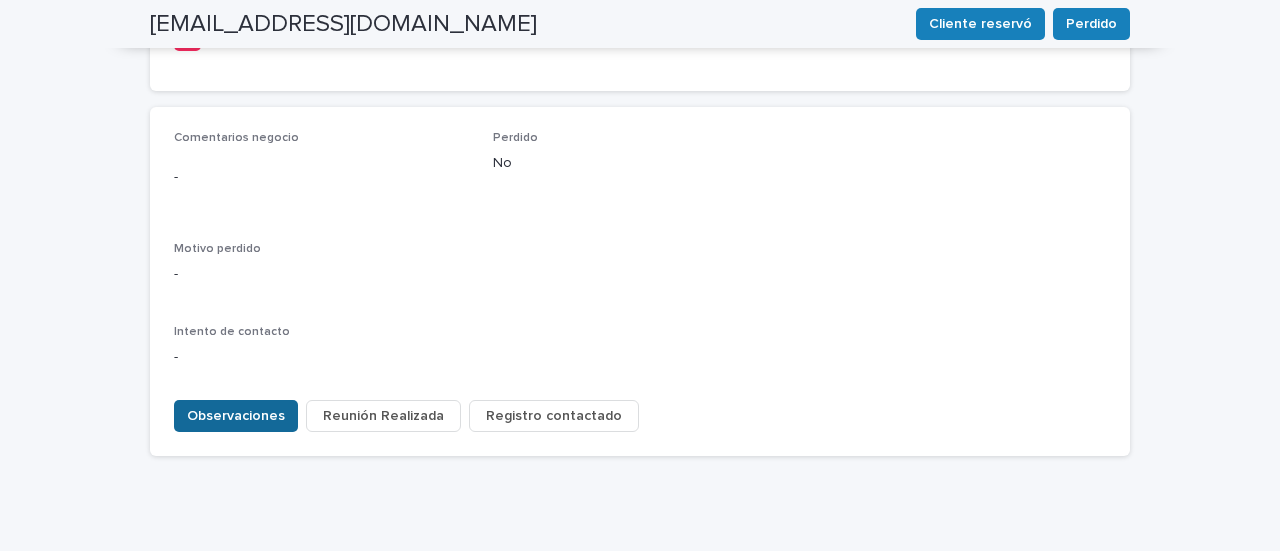 click on "Observaciones" at bounding box center [236, 416] 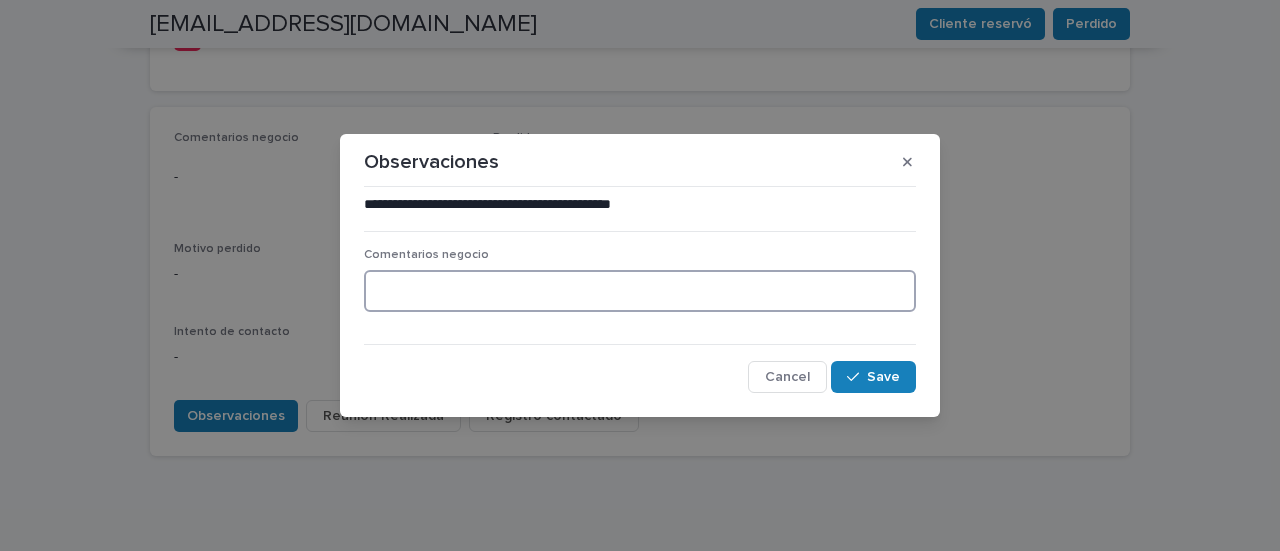 click at bounding box center (640, 291) 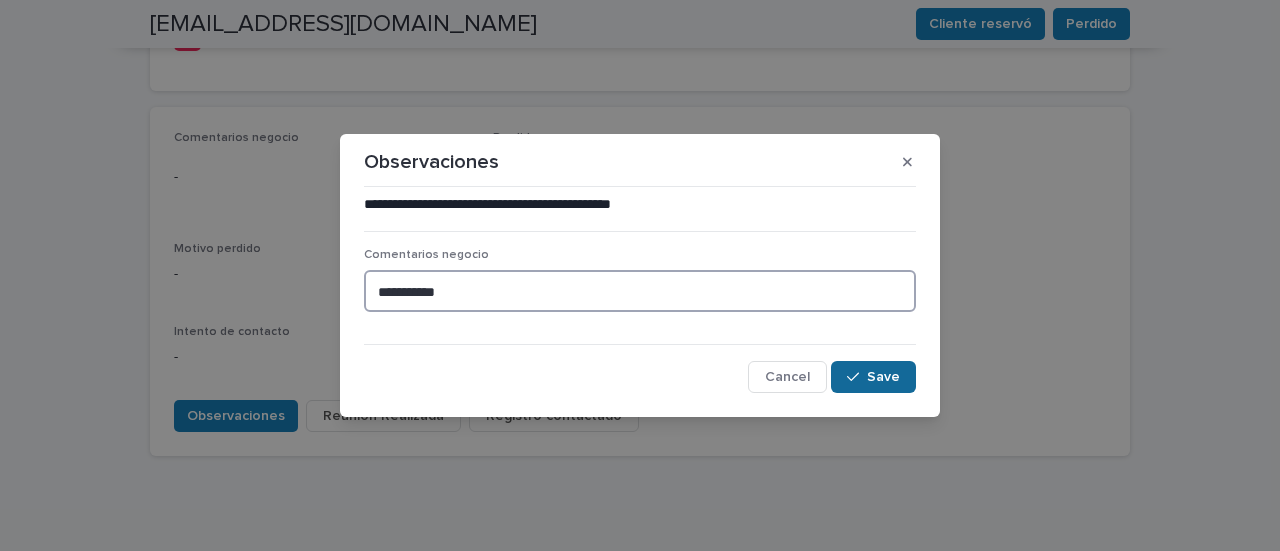 type on "**********" 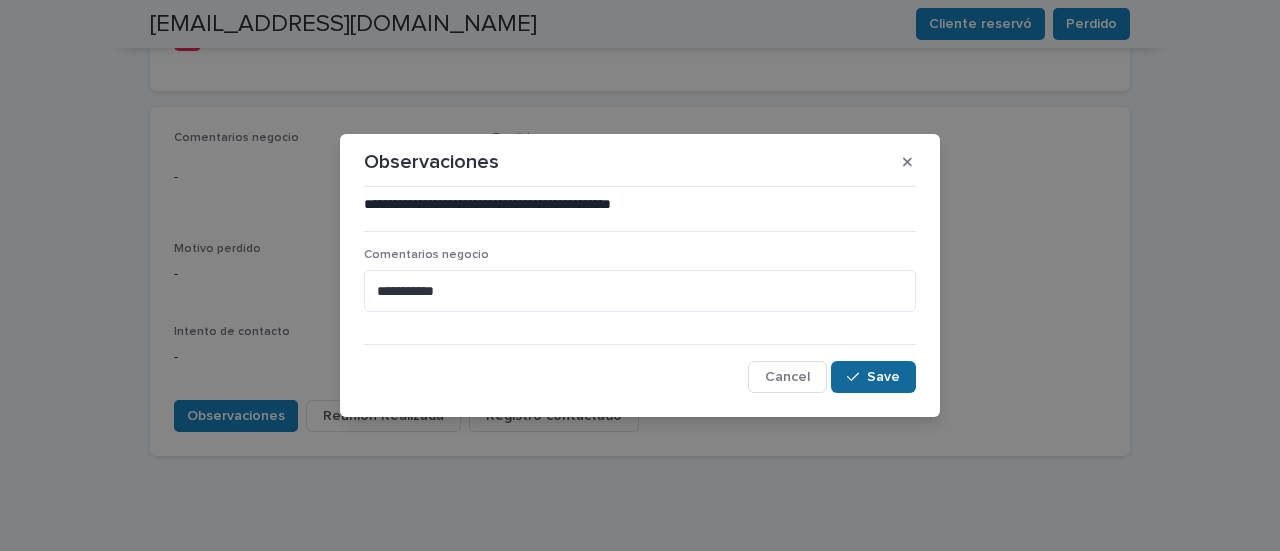 click on "Save" at bounding box center [873, 377] 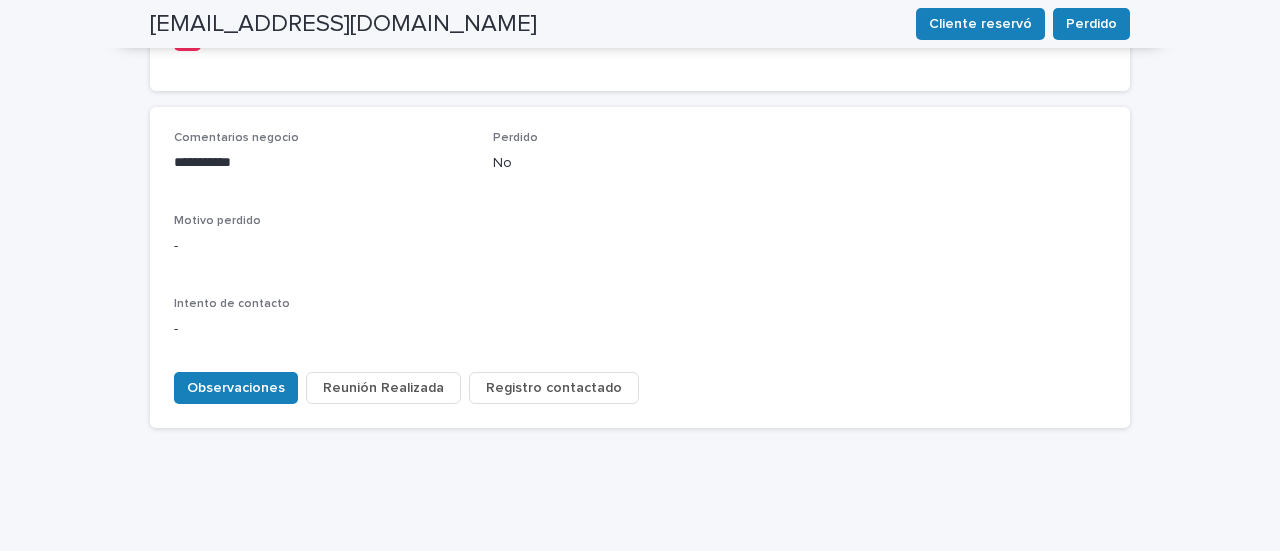 scroll, scrollTop: 966, scrollLeft: 0, axis: vertical 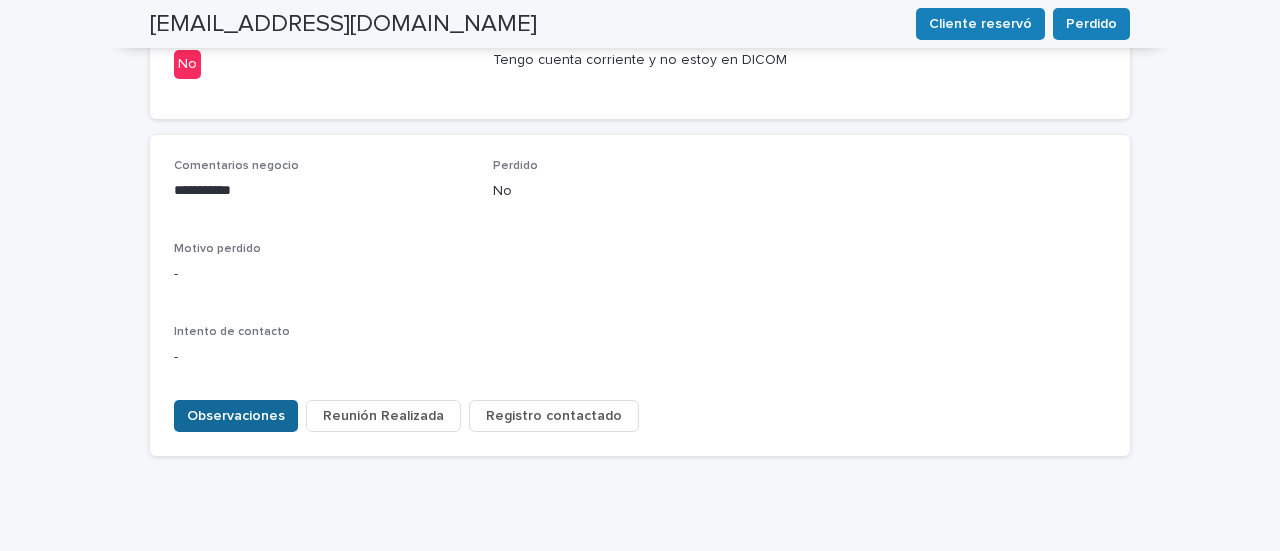 click on "Observaciones" at bounding box center [236, 416] 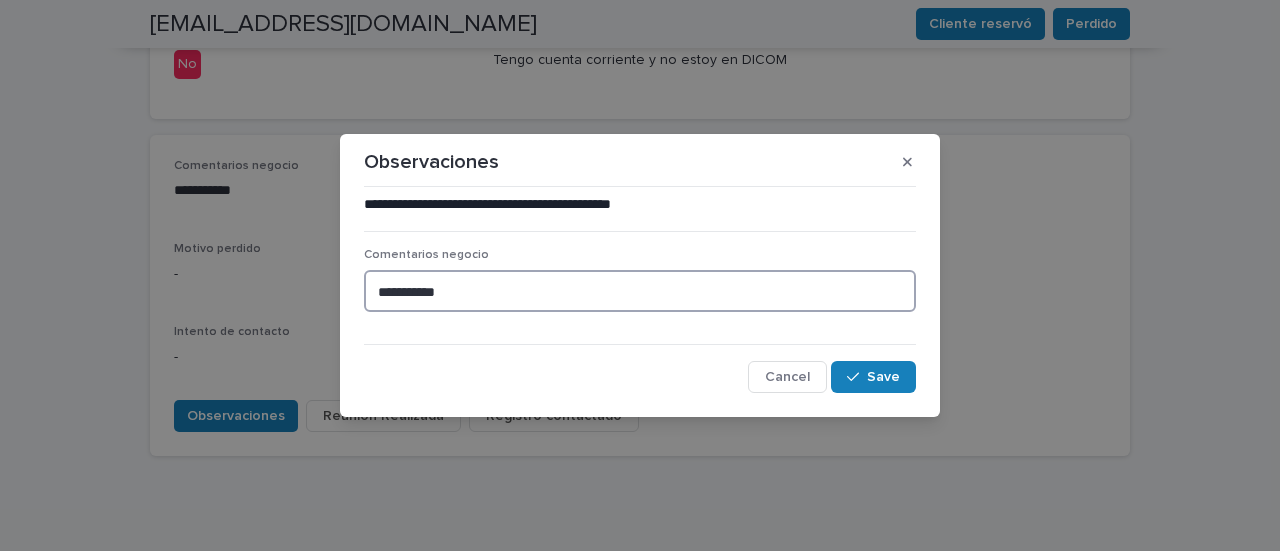 click on "**********" at bounding box center [640, 291] 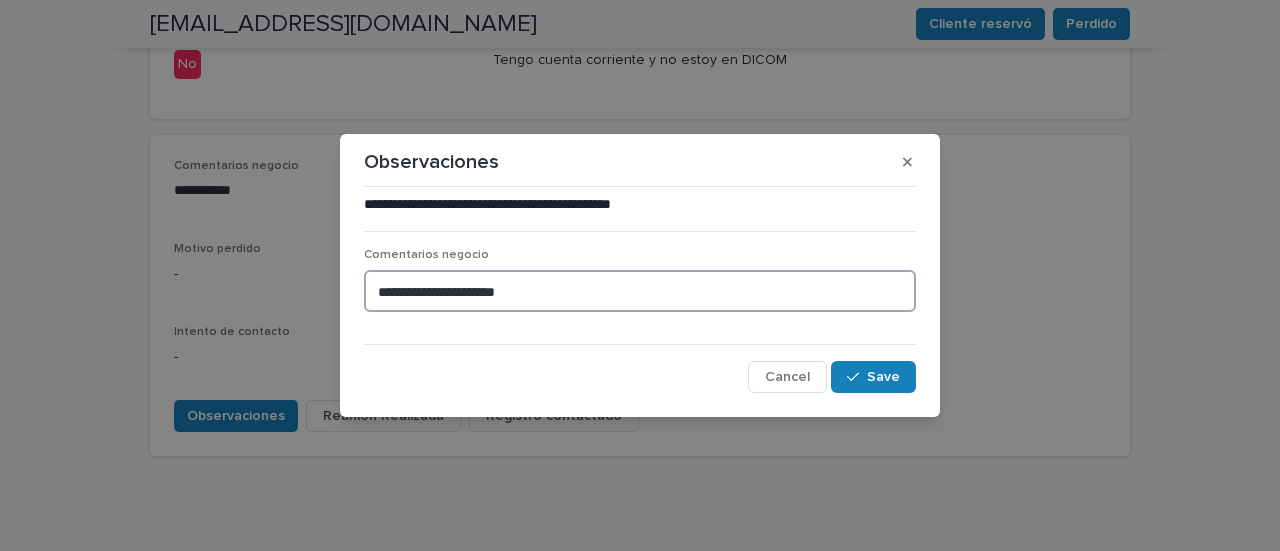 click on "**********" at bounding box center [640, 291] 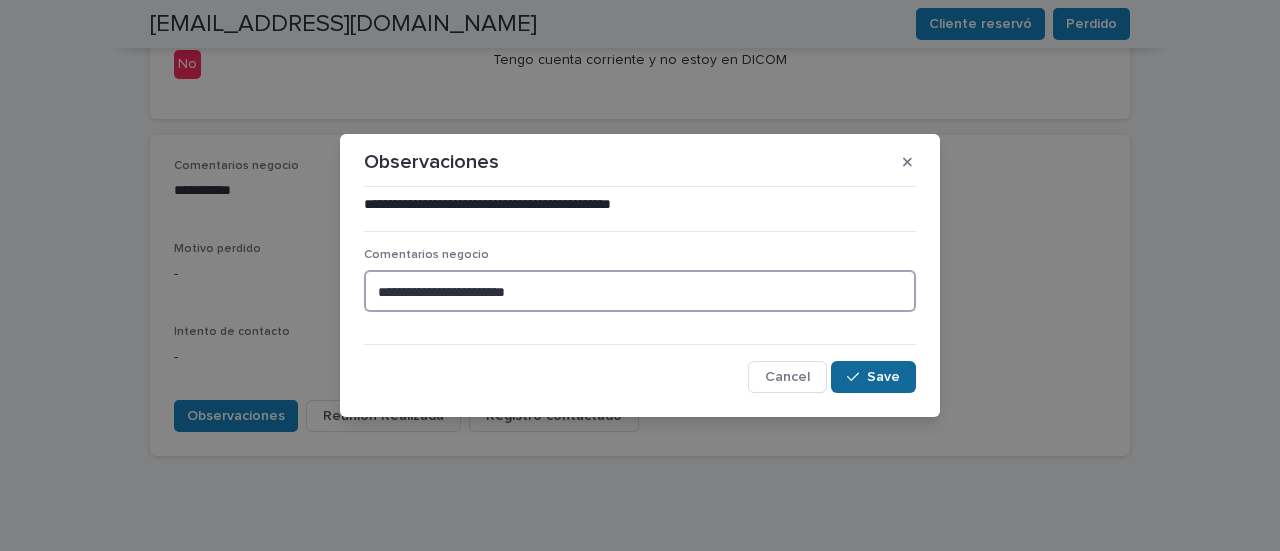 type on "**********" 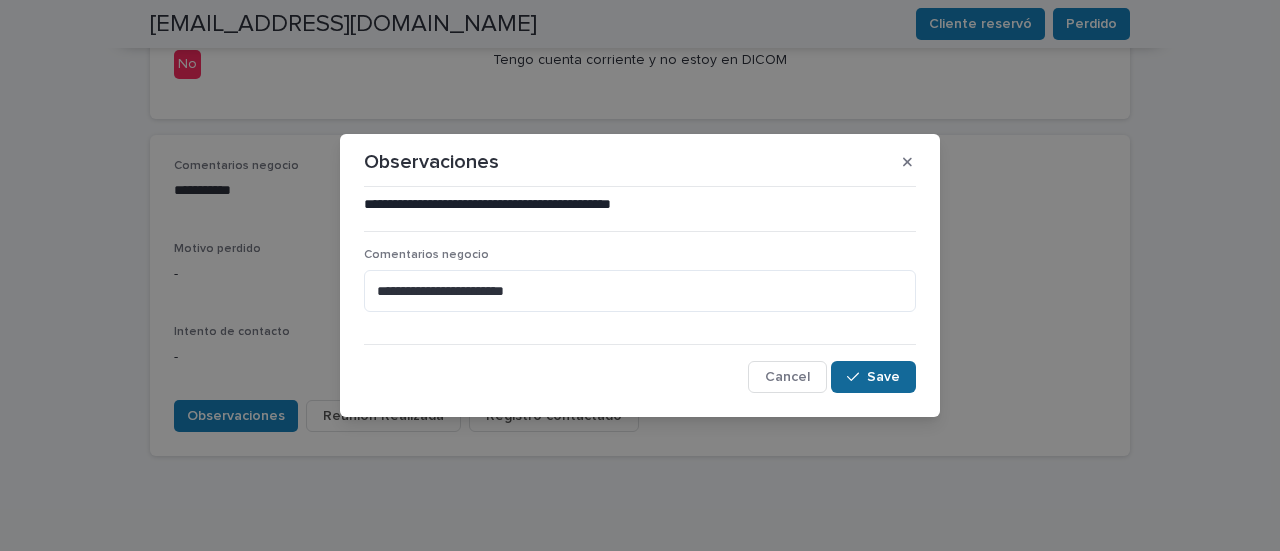 click on "Save" at bounding box center [883, 377] 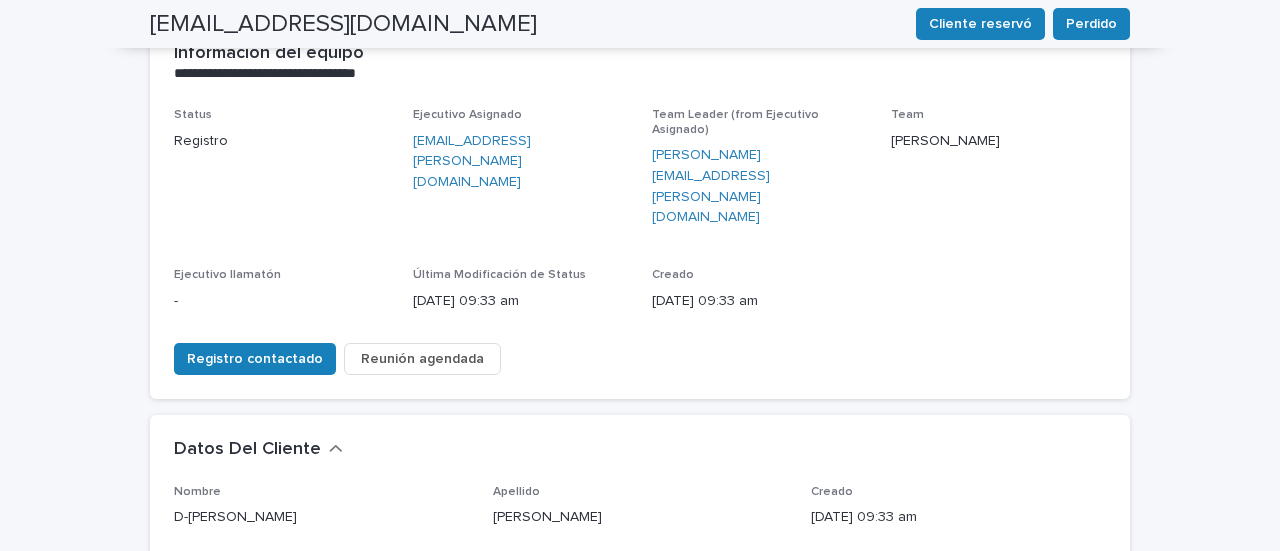scroll, scrollTop: 66, scrollLeft: 0, axis: vertical 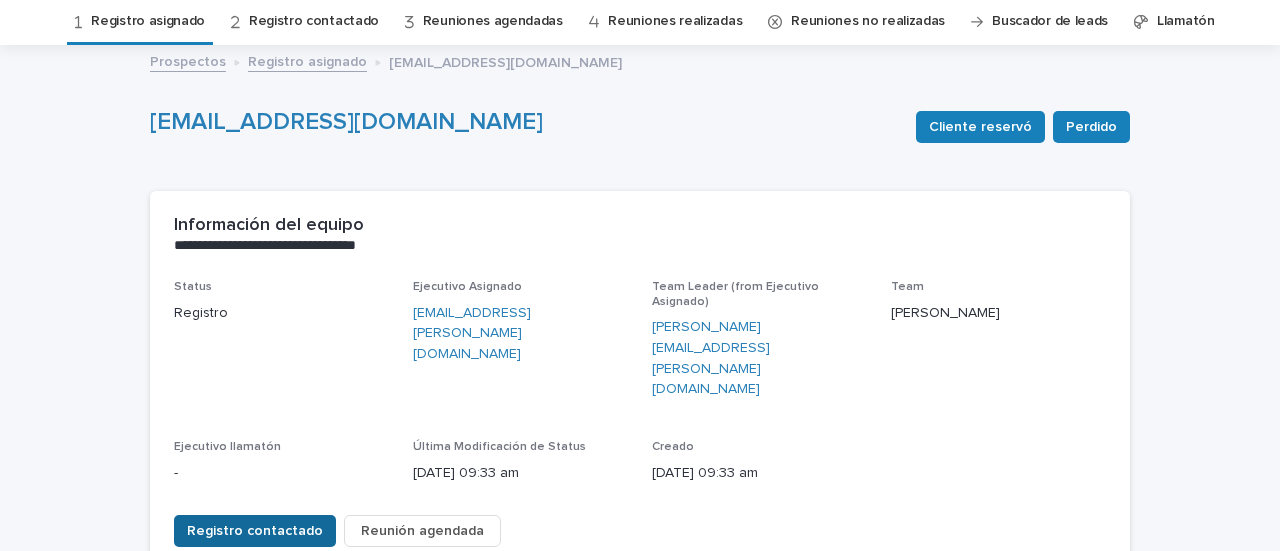 click on "Registro contactado" at bounding box center (255, 531) 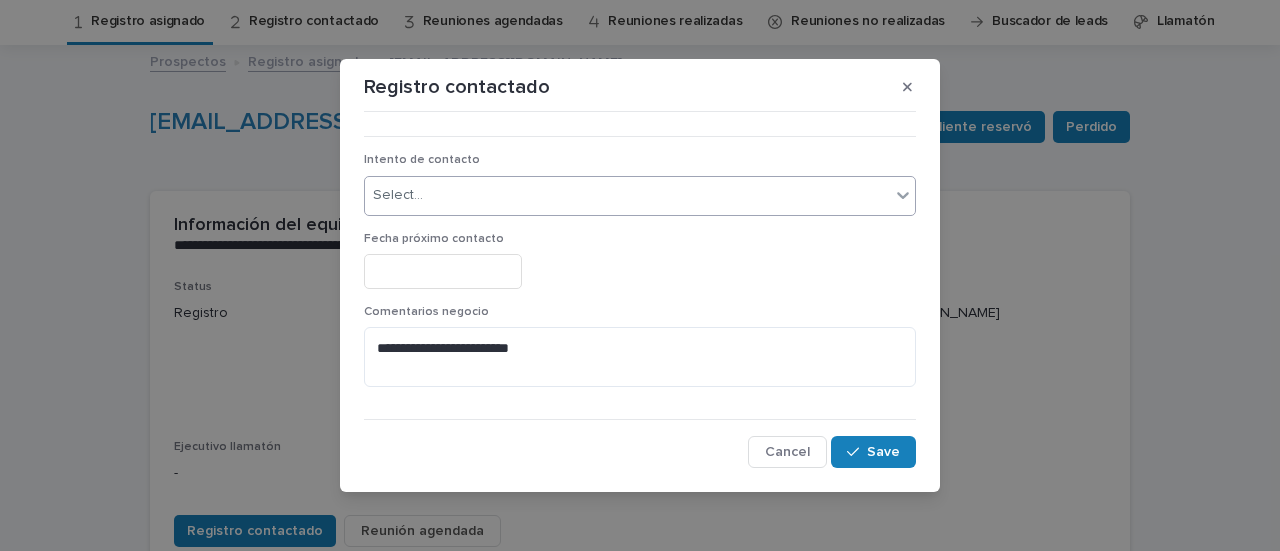 click on "Select..." at bounding box center [627, 195] 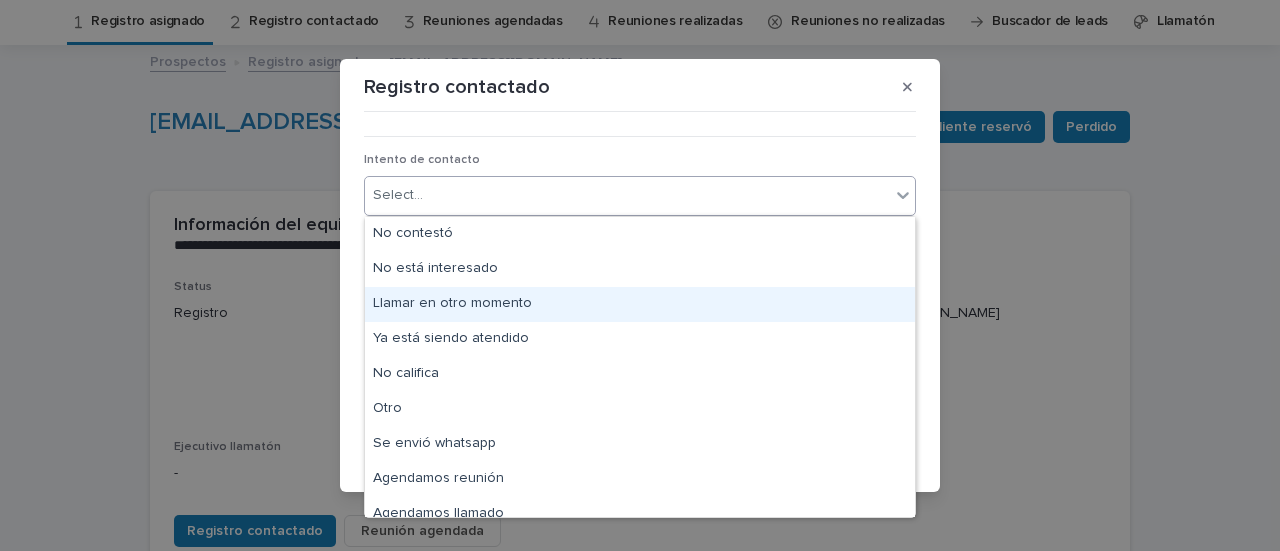 drag, startPoint x: 445, startPoint y: 235, endPoint x: 461, endPoint y: 308, distance: 74.73286 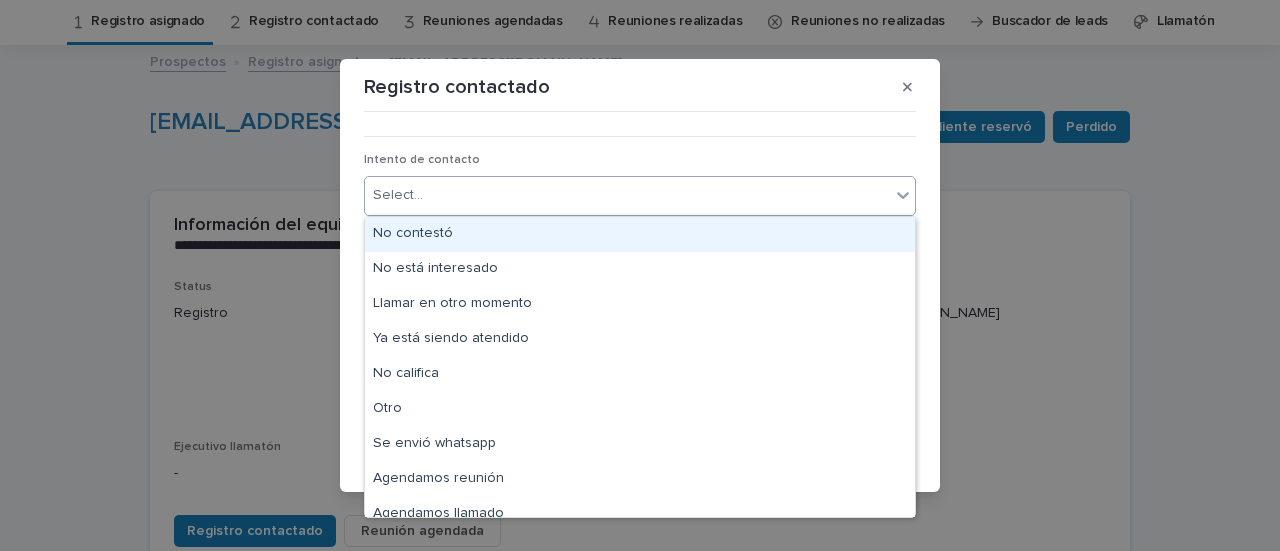 click on "No contestó" at bounding box center (640, 234) 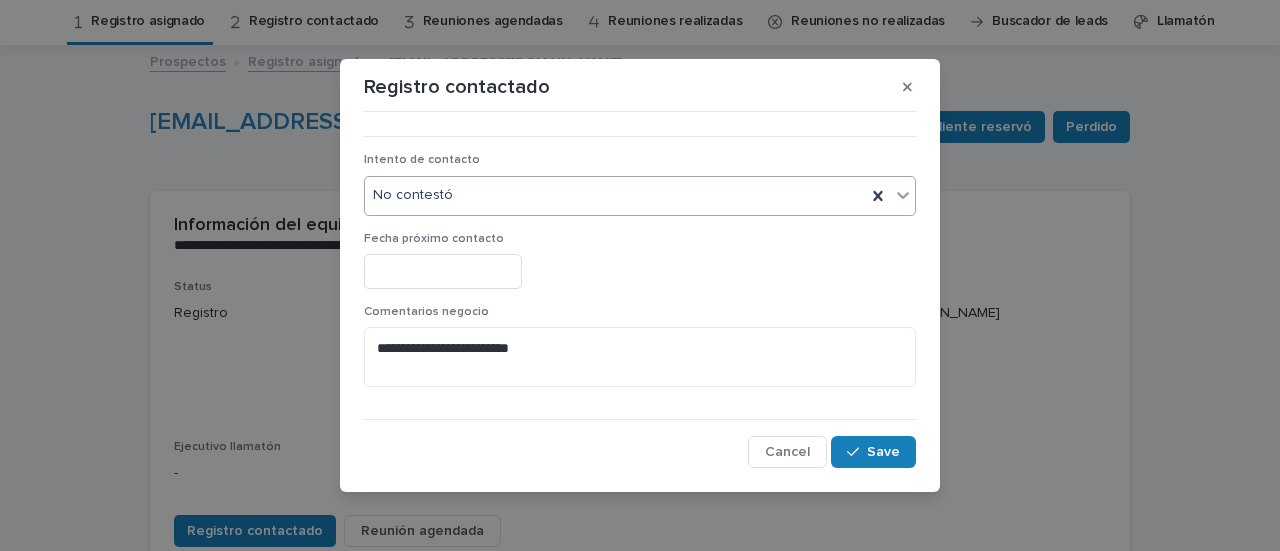 click at bounding box center (443, 271) 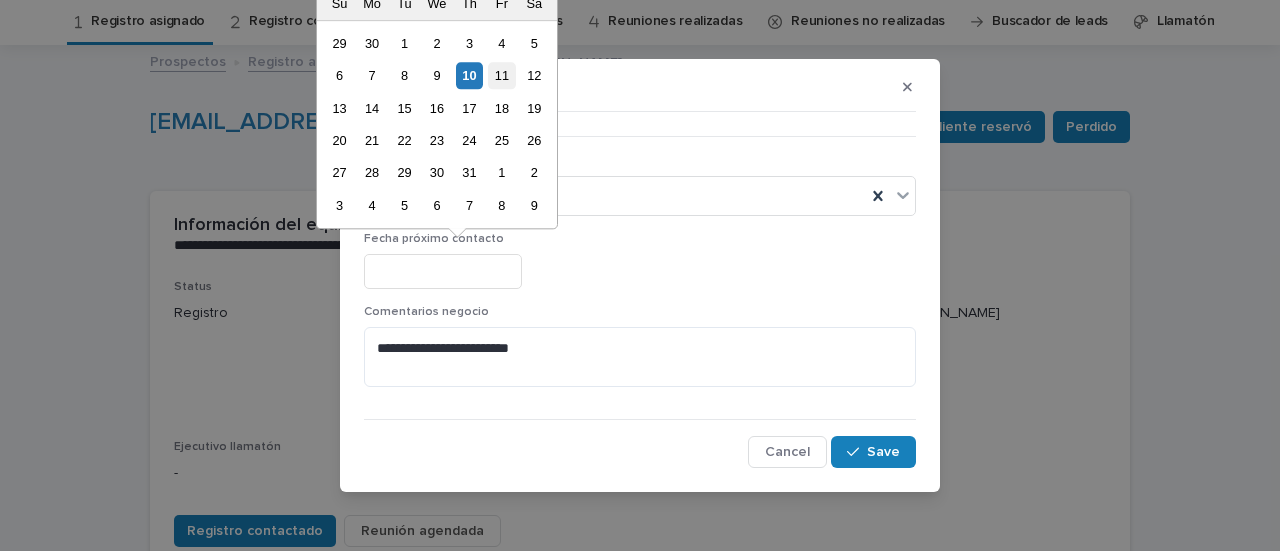 click on "11" at bounding box center [501, 75] 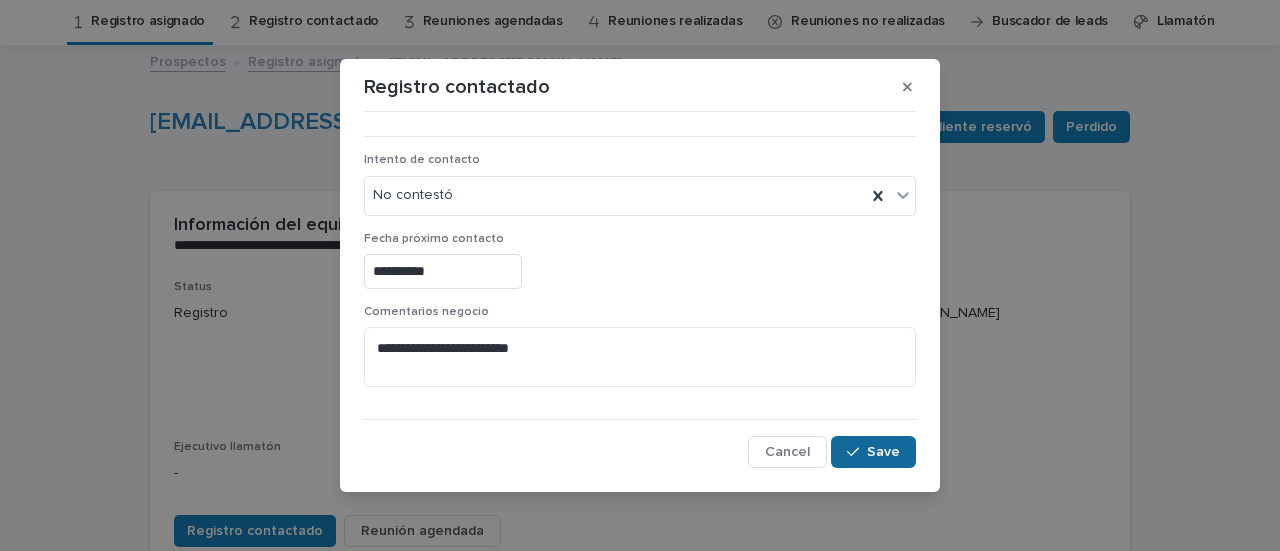 click on "Save" at bounding box center [883, 452] 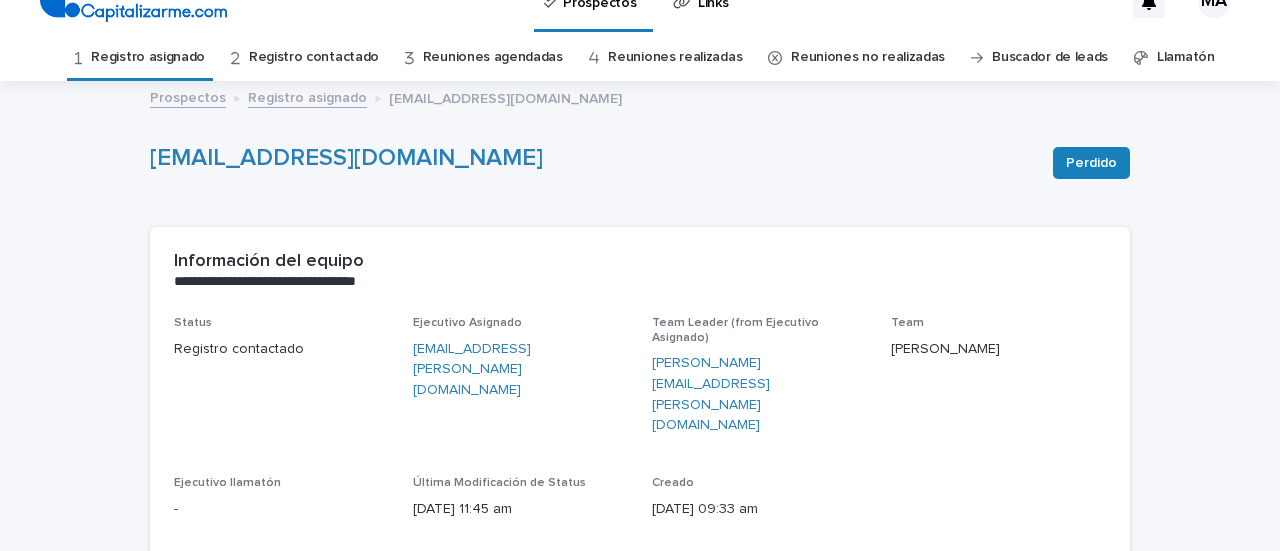 scroll, scrollTop: 0, scrollLeft: 0, axis: both 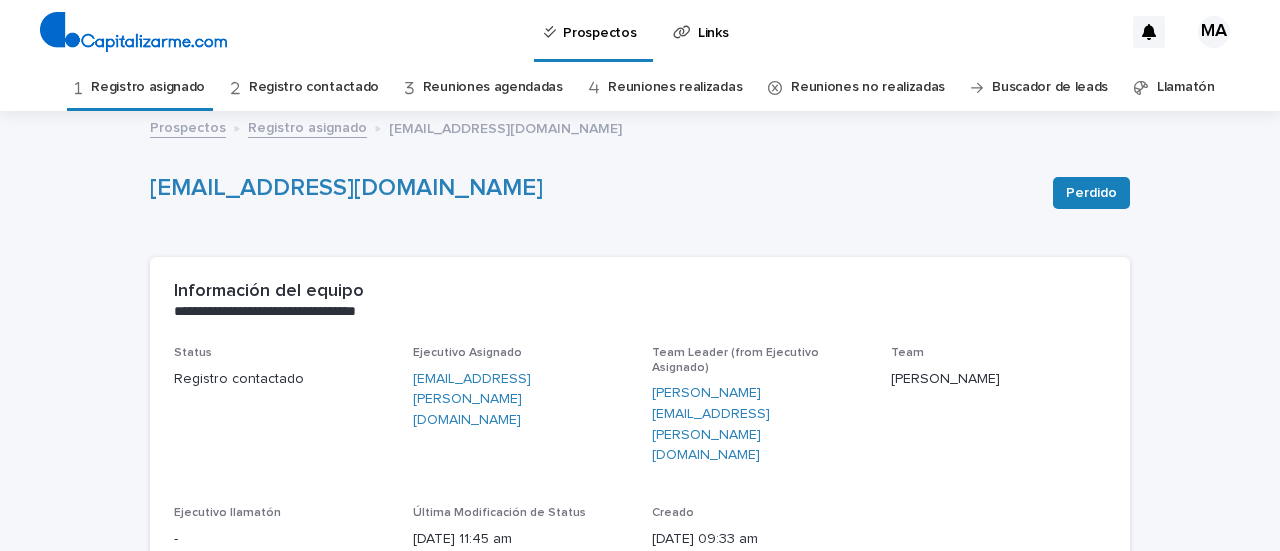 click on "Registro asignado" at bounding box center (148, 87) 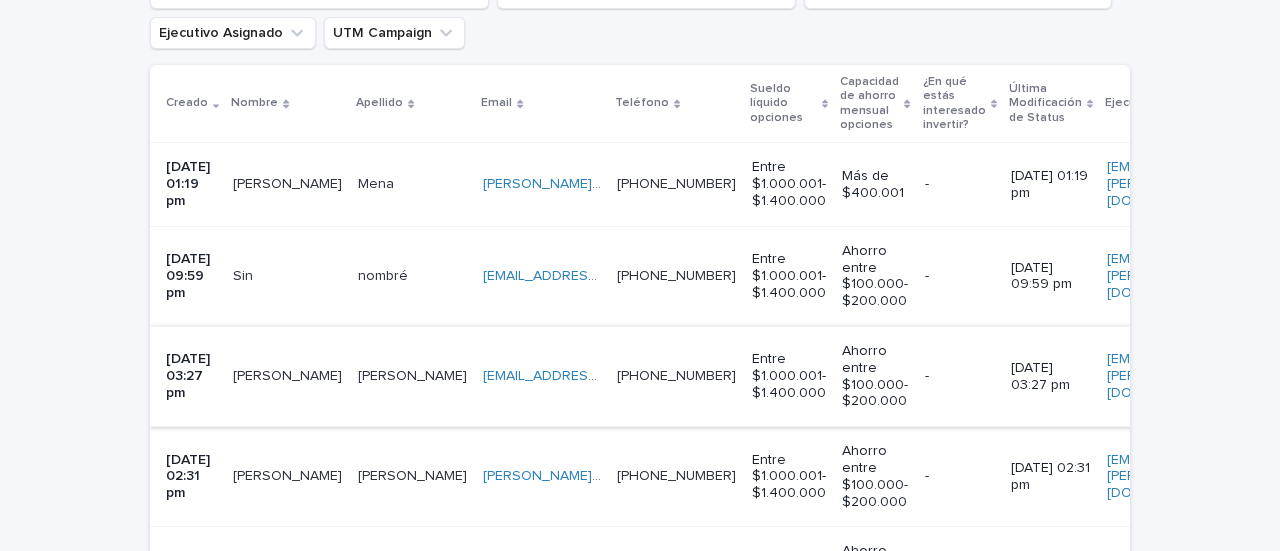scroll, scrollTop: 382, scrollLeft: 0, axis: vertical 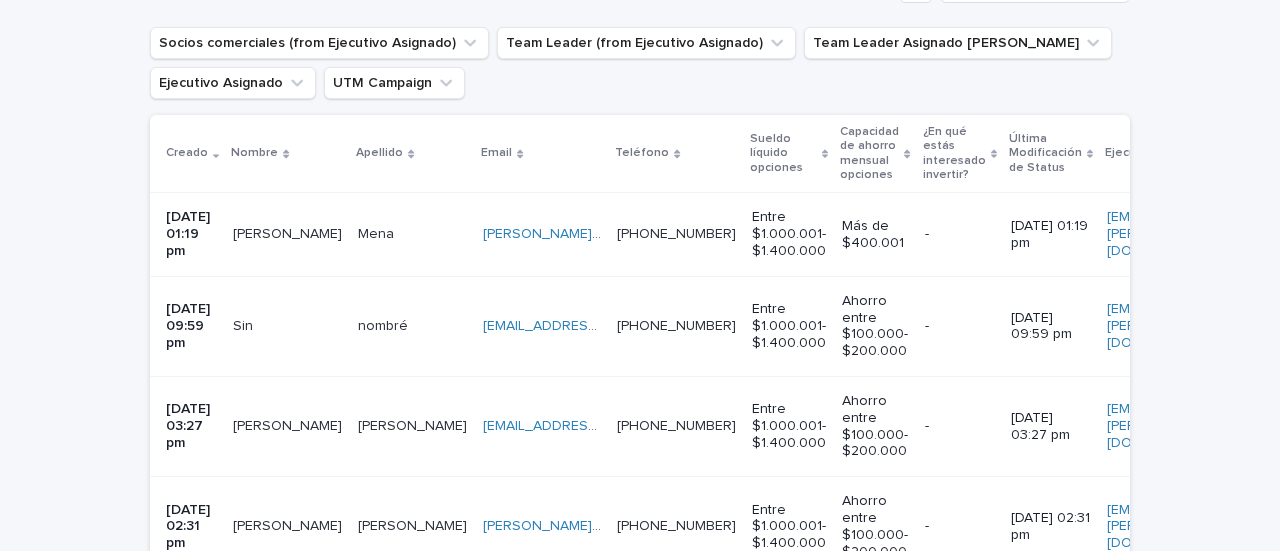 click on "Sin Sin" at bounding box center (287, 326) 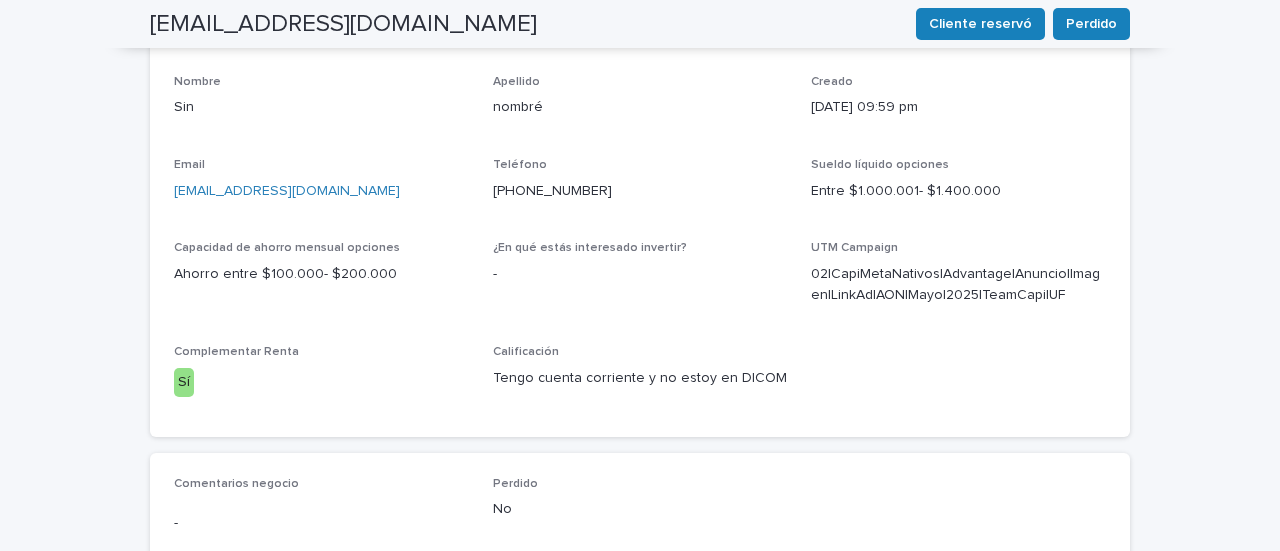 scroll, scrollTop: 900, scrollLeft: 0, axis: vertical 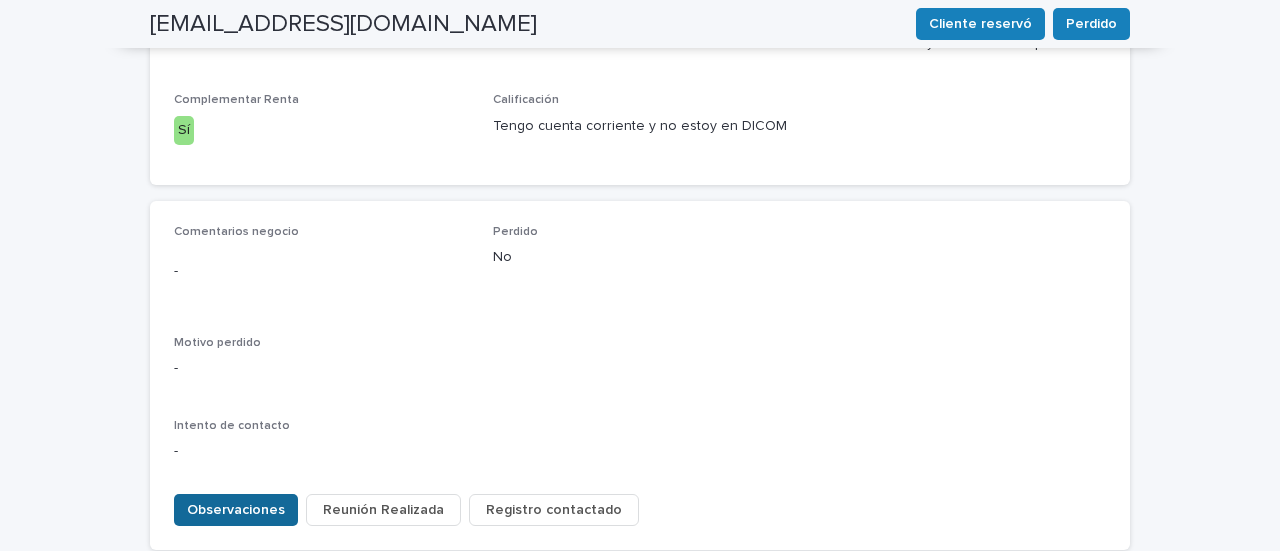 click on "Observaciones" at bounding box center [236, 510] 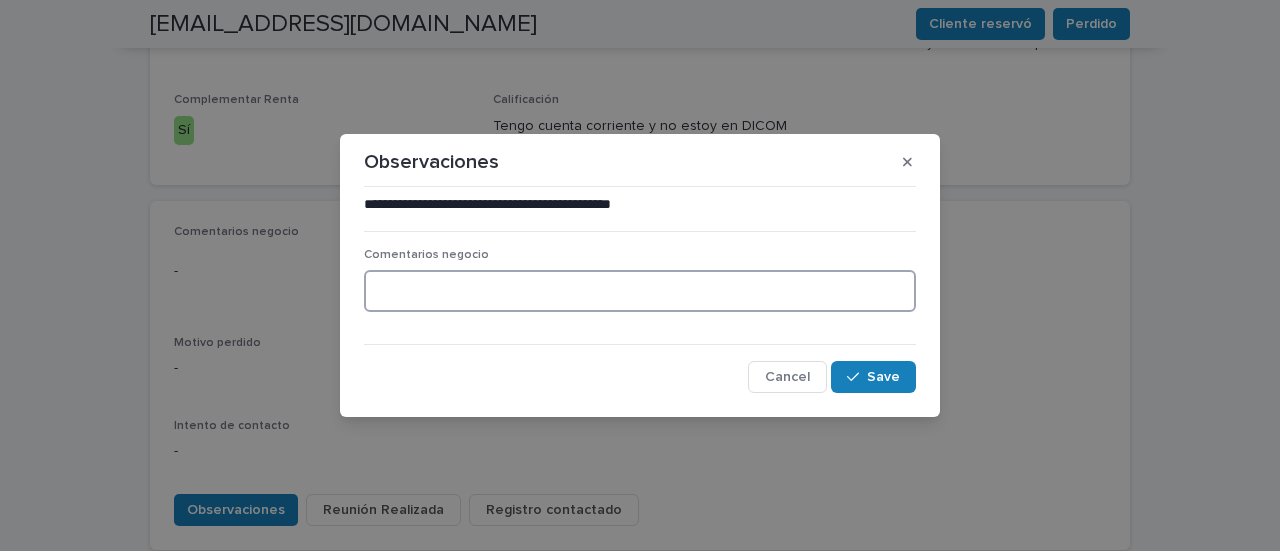 click at bounding box center (640, 291) 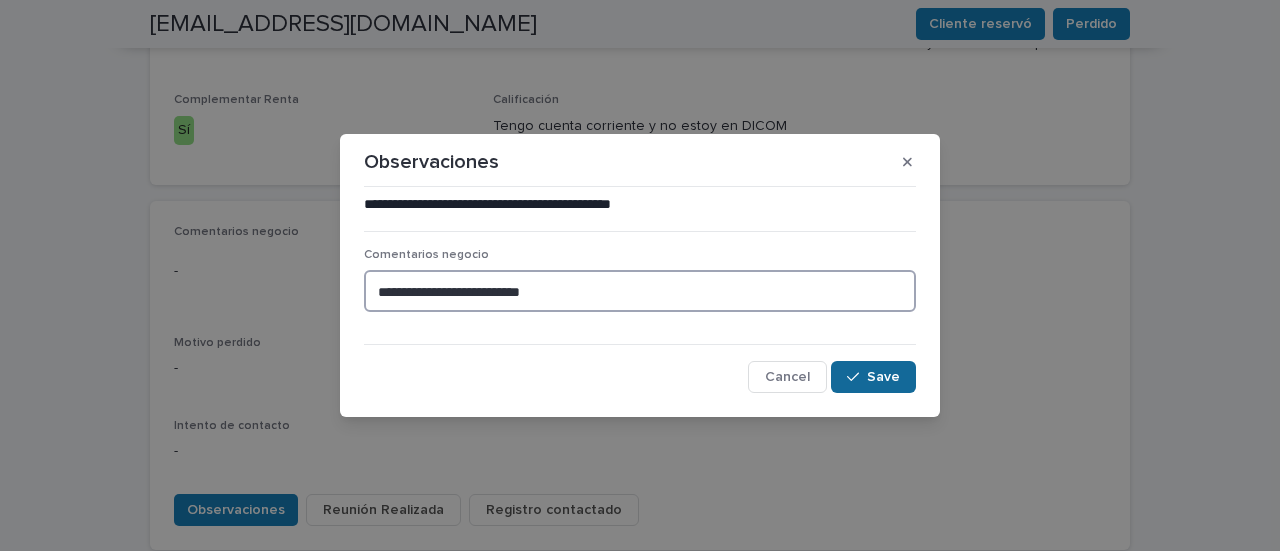 type on "**********" 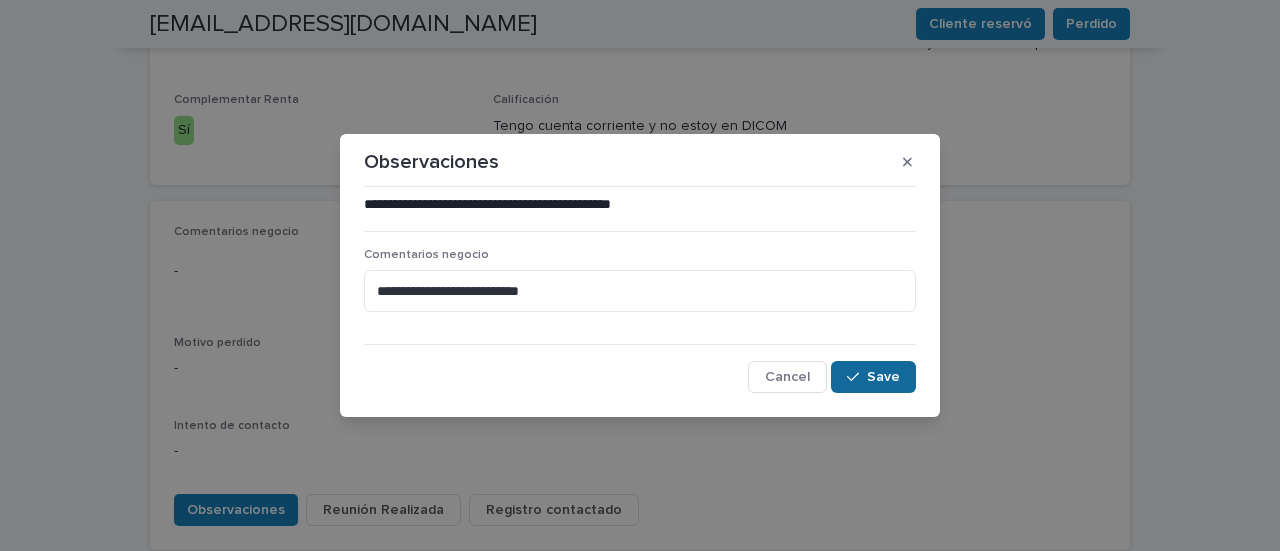 click on "Save" at bounding box center [883, 377] 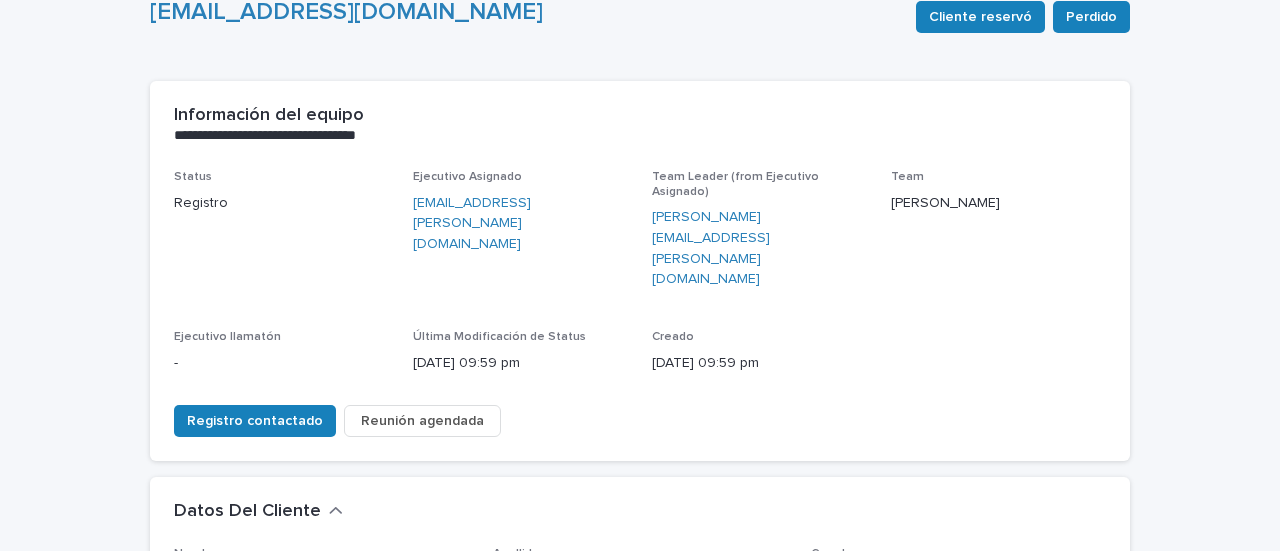 scroll, scrollTop: 300, scrollLeft: 0, axis: vertical 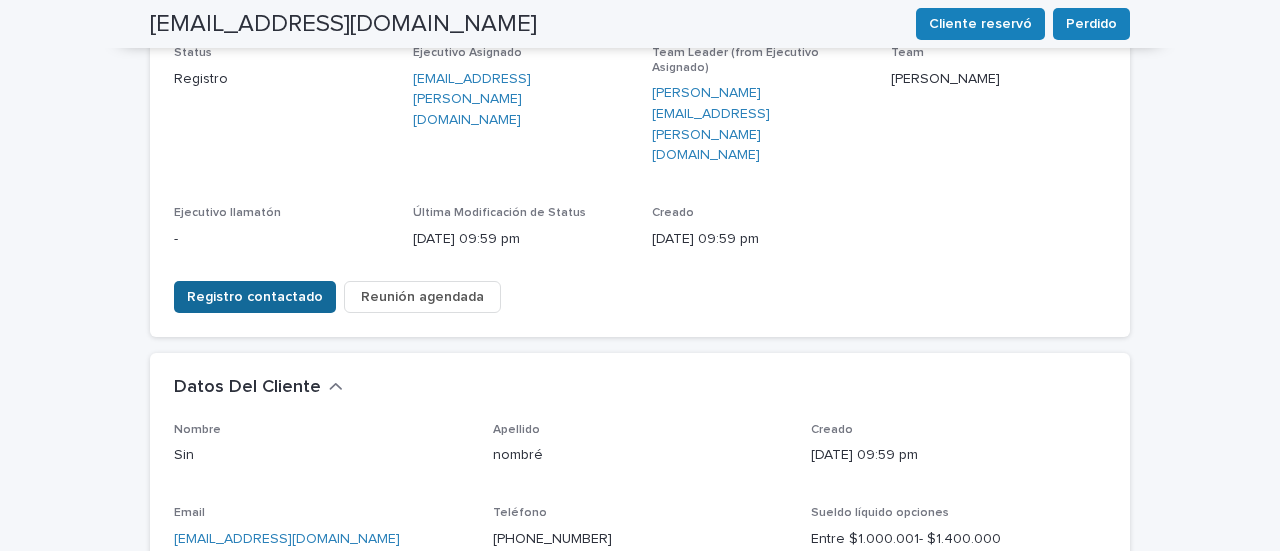 click on "Registro contactado" at bounding box center (255, 297) 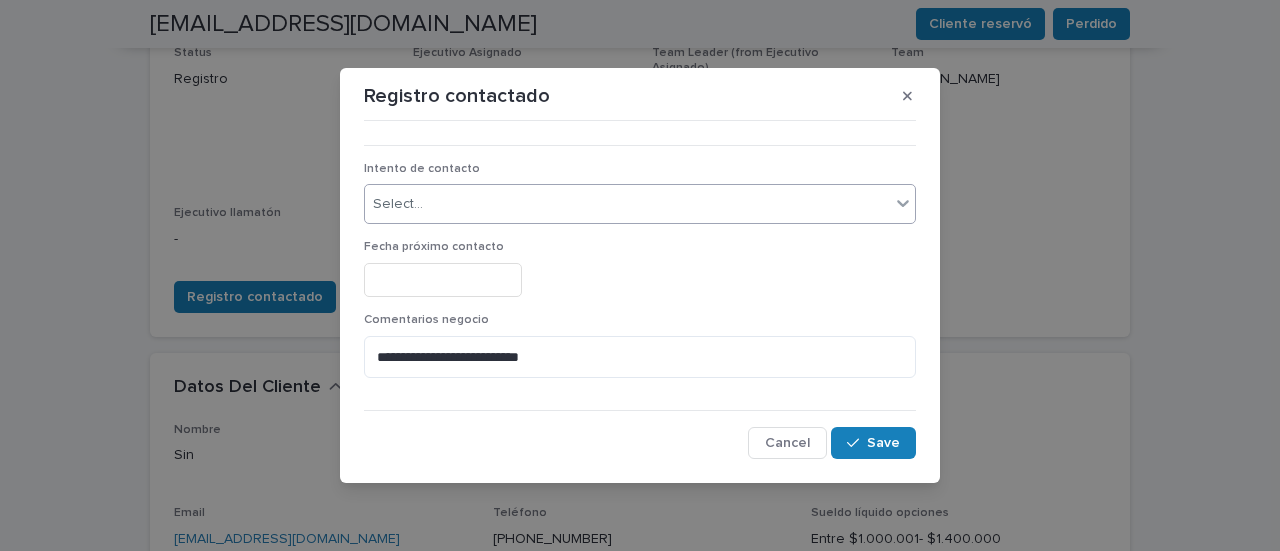 click on "Select..." at bounding box center (627, 204) 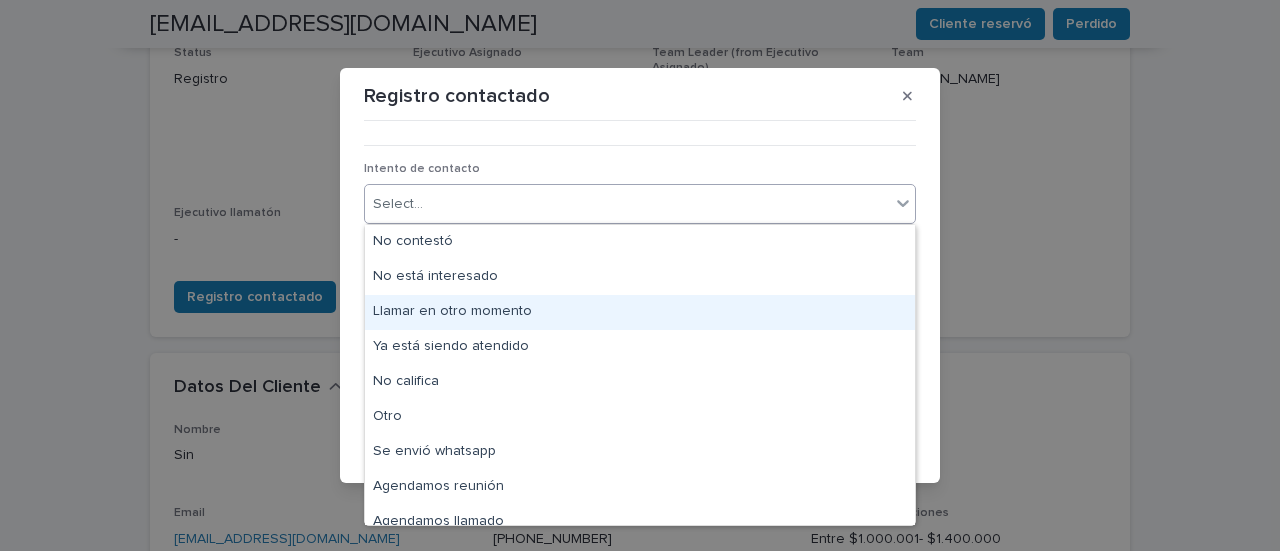 click on "Llamar en otro momento" at bounding box center (640, 312) 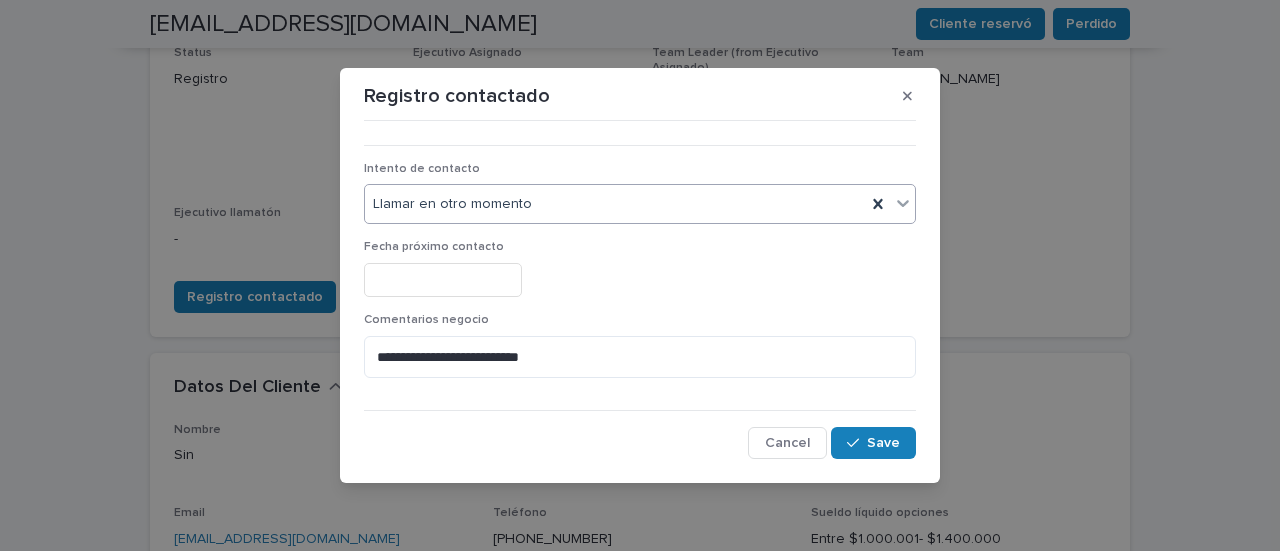 click at bounding box center (443, 280) 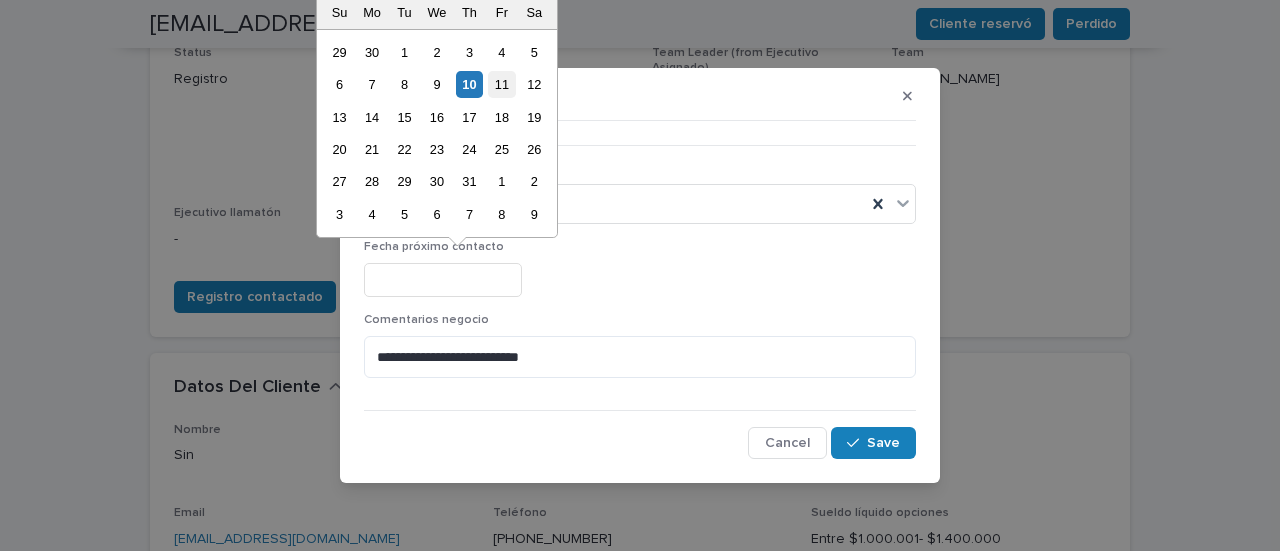 click on "11" at bounding box center (501, 84) 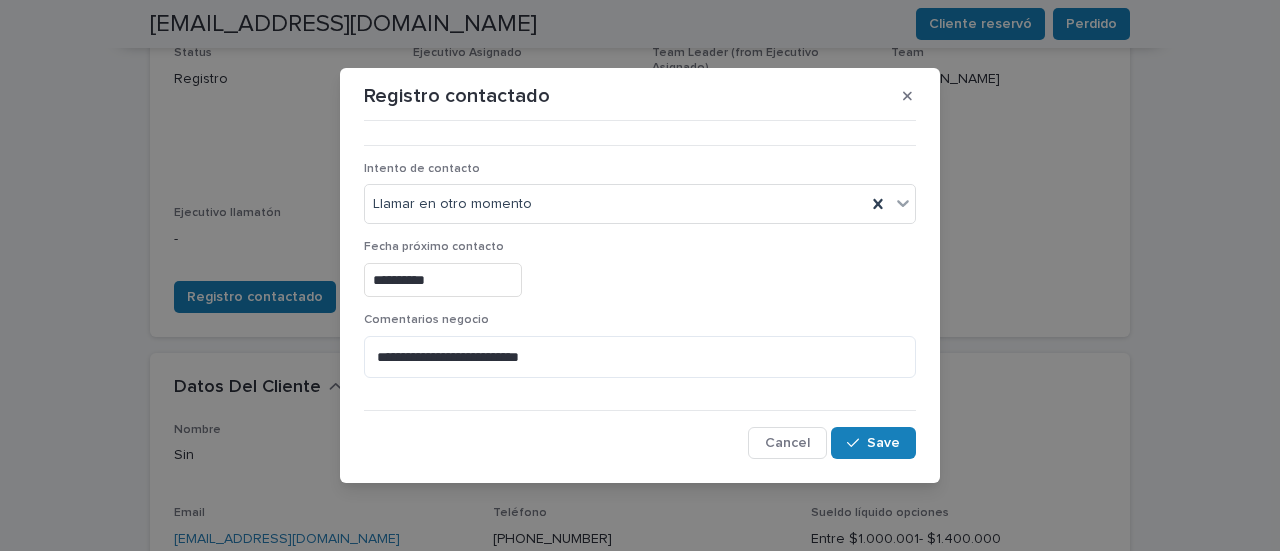 type on "**********" 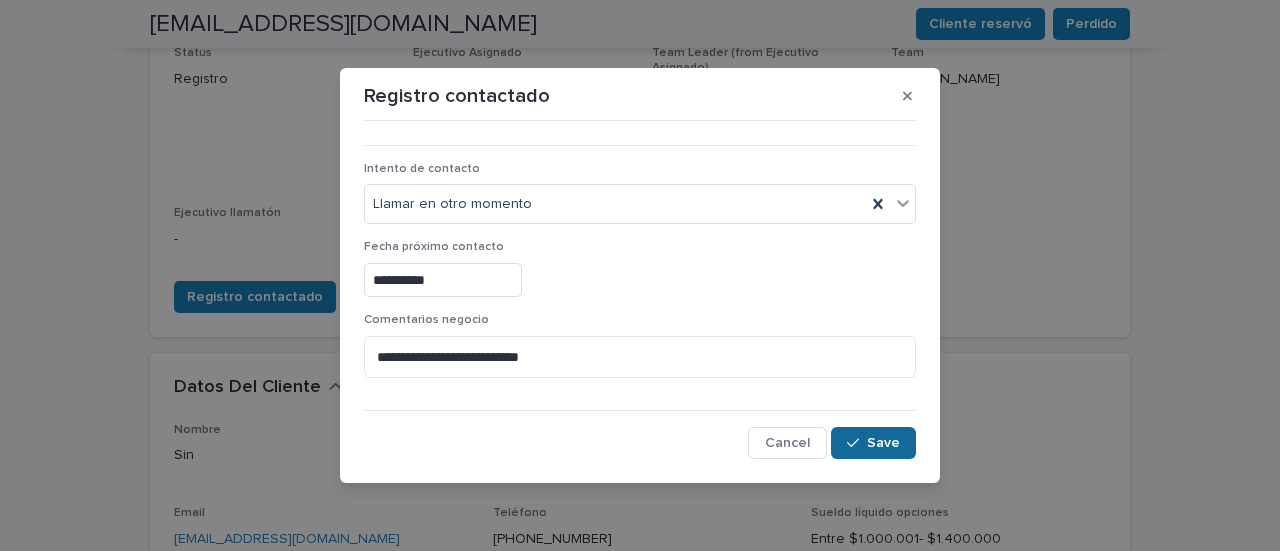 click on "Save" at bounding box center [883, 443] 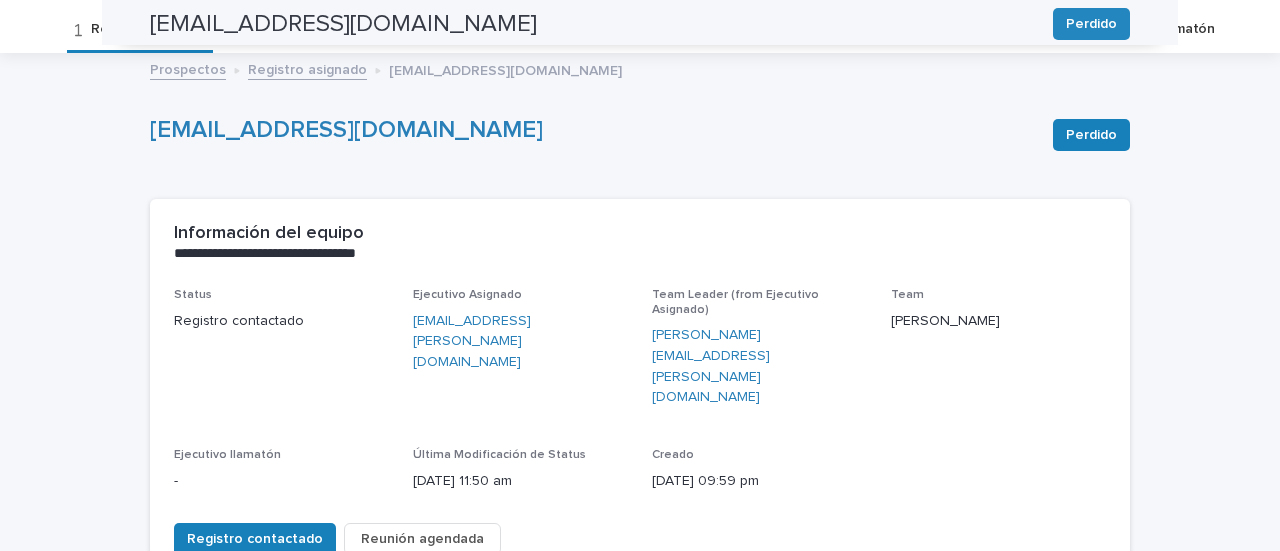 scroll, scrollTop: 0, scrollLeft: 0, axis: both 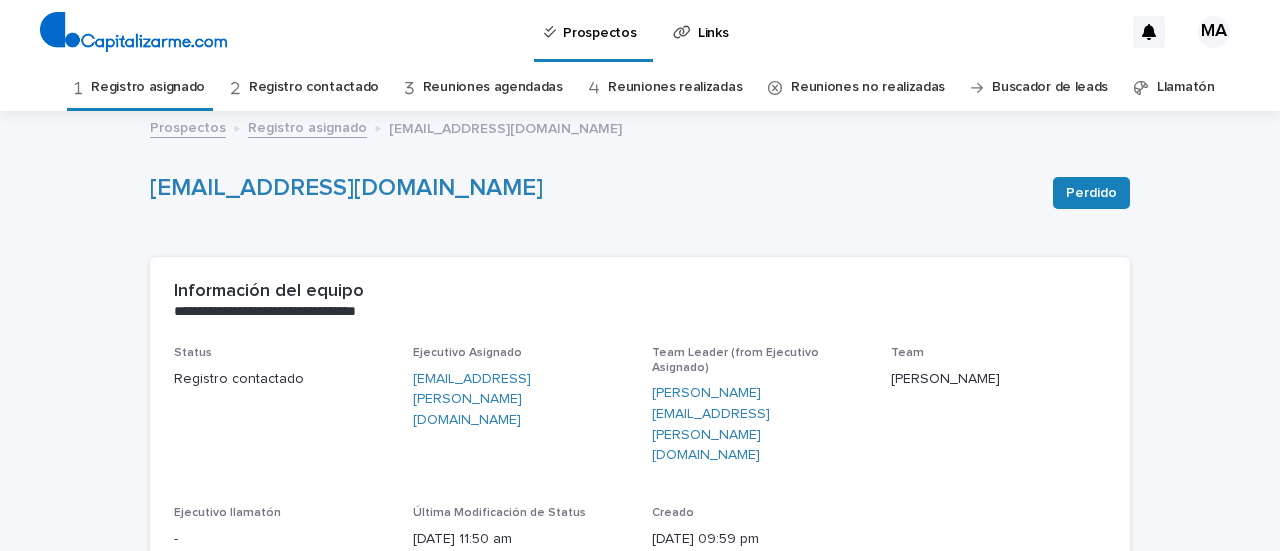 click on "Registro contactado" at bounding box center (314, 87) 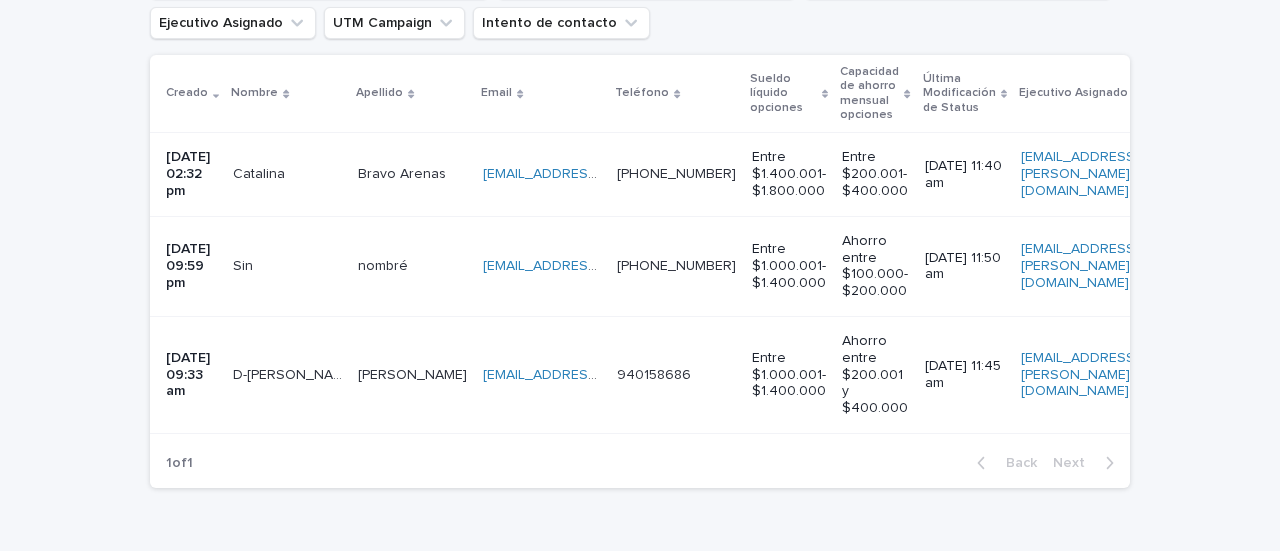 scroll, scrollTop: 0, scrollLeft: 0, axis: both 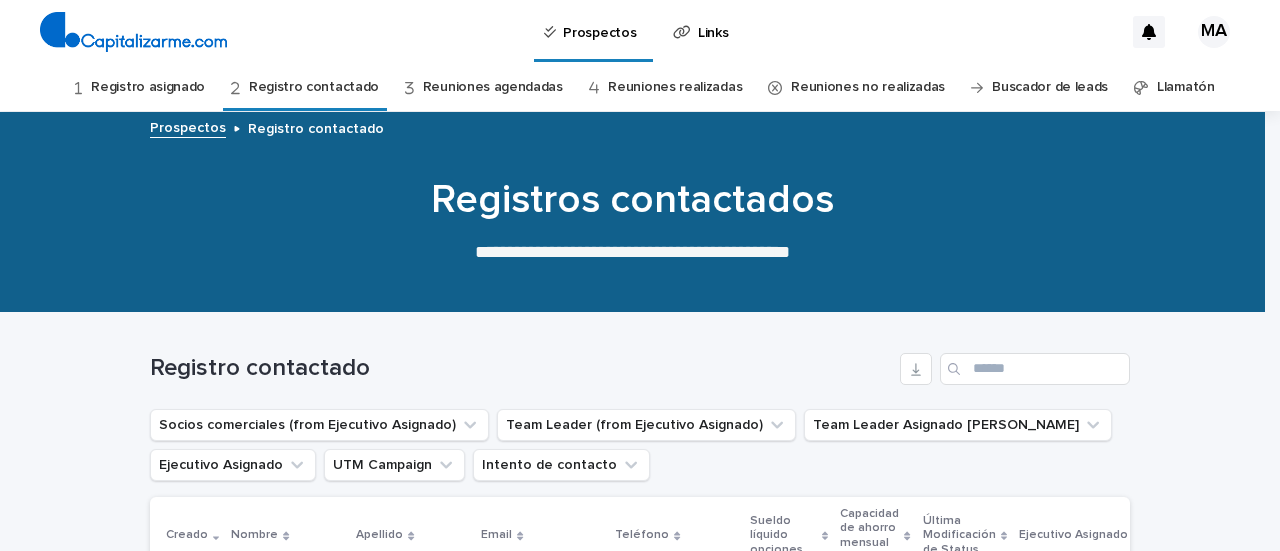 click on "Registro asignado" at bounding box center (148, 87) 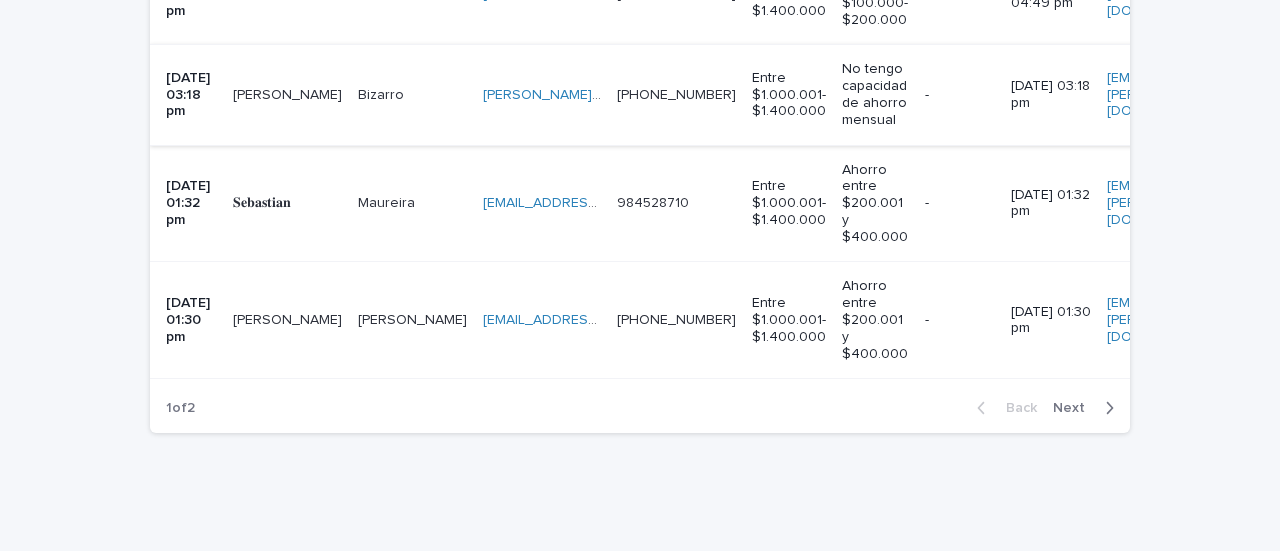 scroll, scrollTop: 882, scrollLeft: 0, axis: vertical 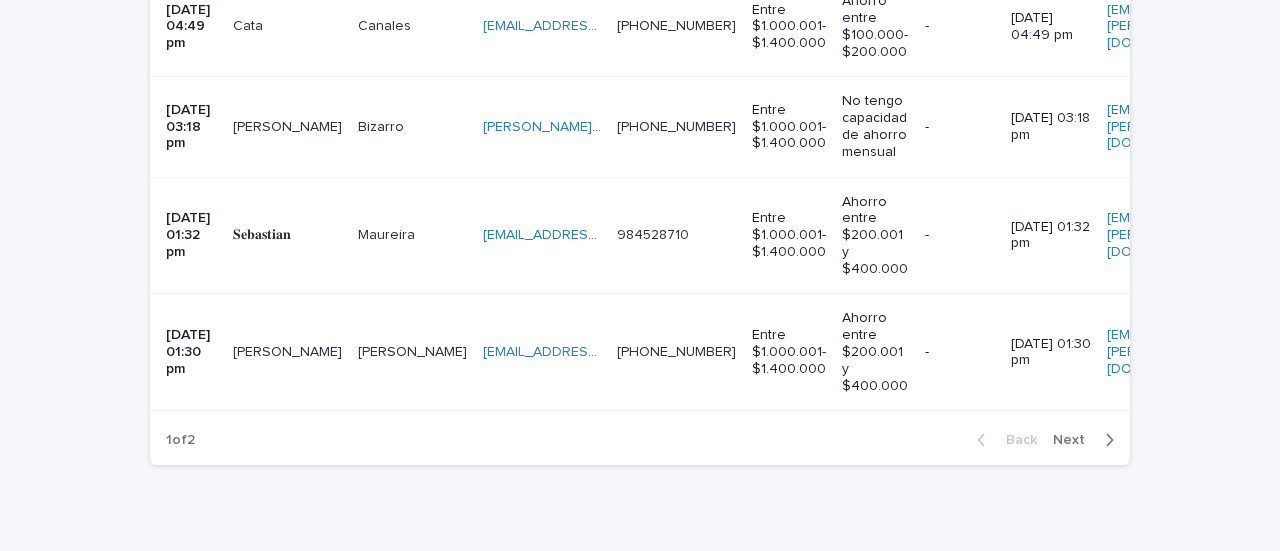 click on "[PERSON_NAME]" at bounding box center (287, 352) 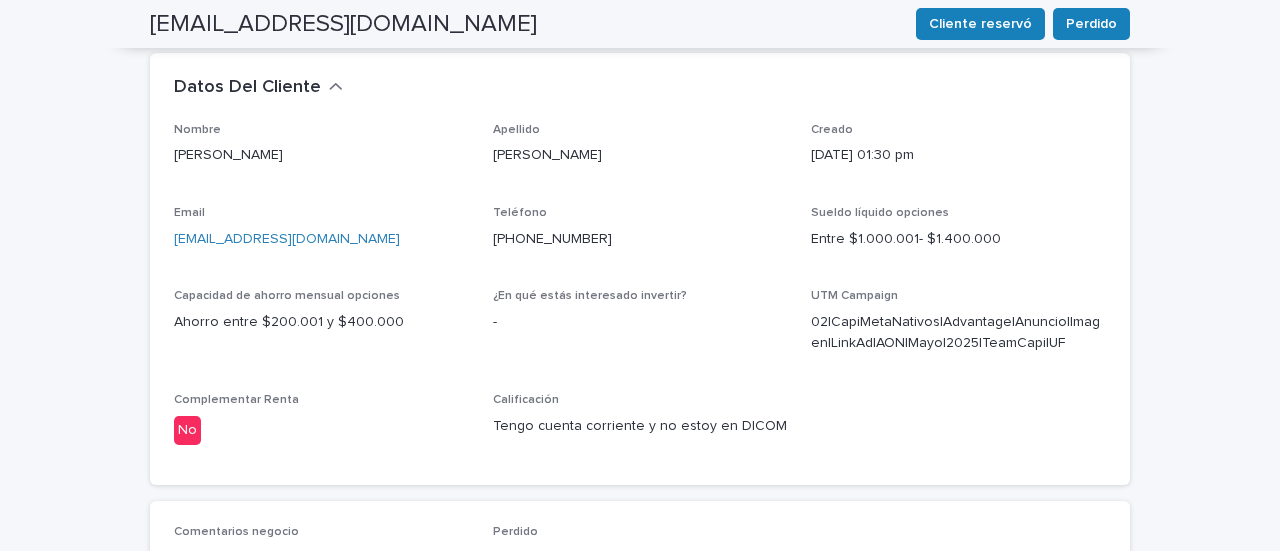 scroll, scrollTop: 500, scrollLeft: 0, axis: vertical 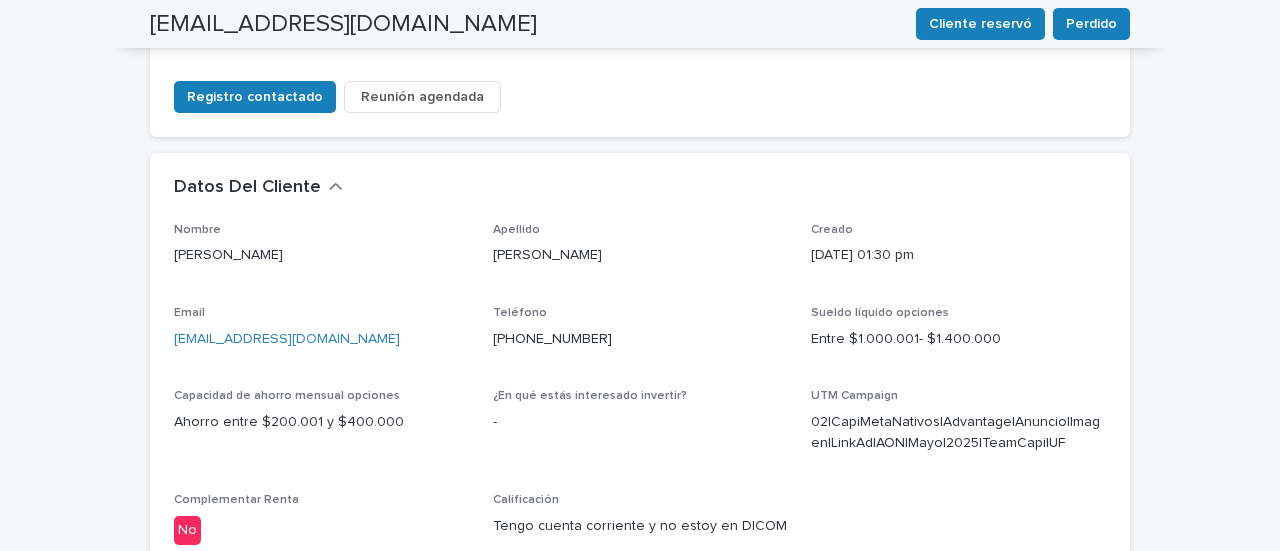 click on "Ahorro entre $200.001 y $400.000" at bounding box center [321, 422] 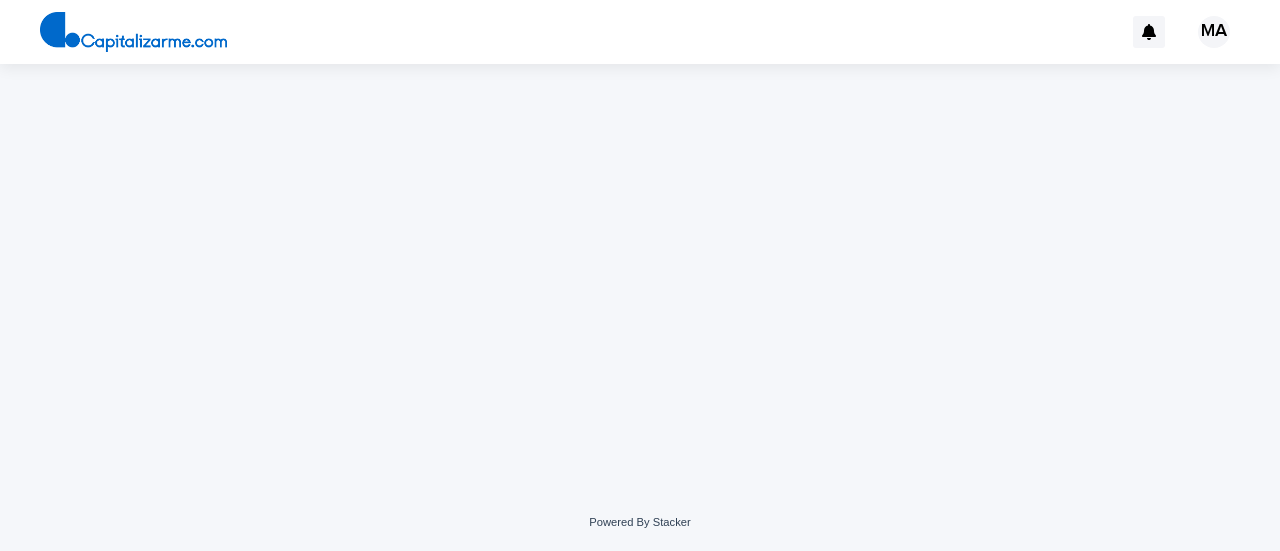 scroll, scrollTop: 0, scrollLeft: 0, axis: both 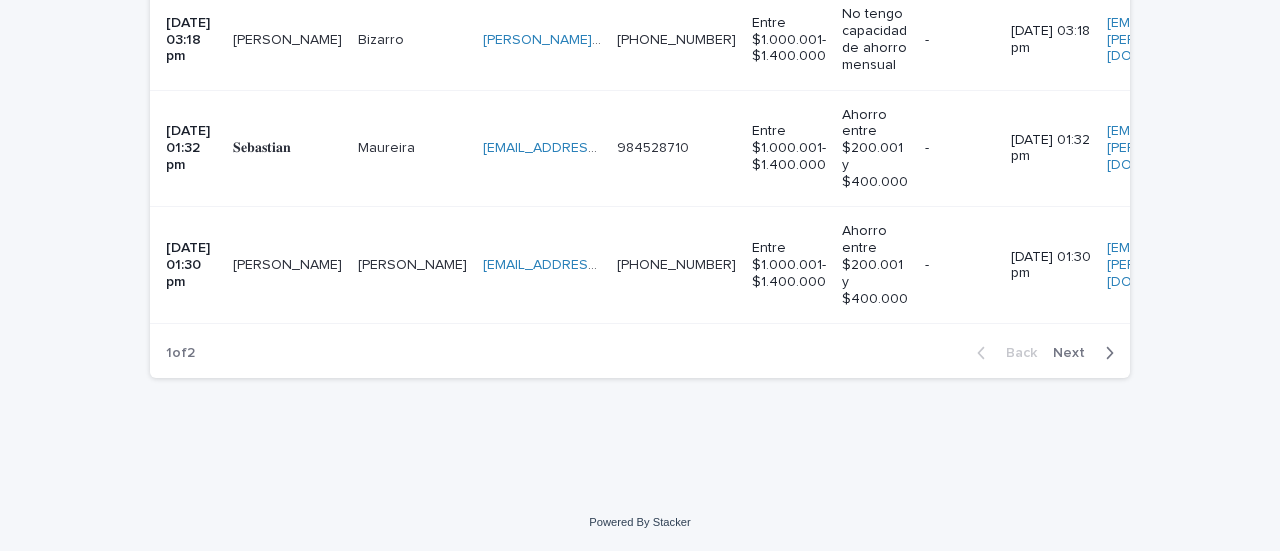click on "[PERSON_NAME]" at bounding box center [287, 265] 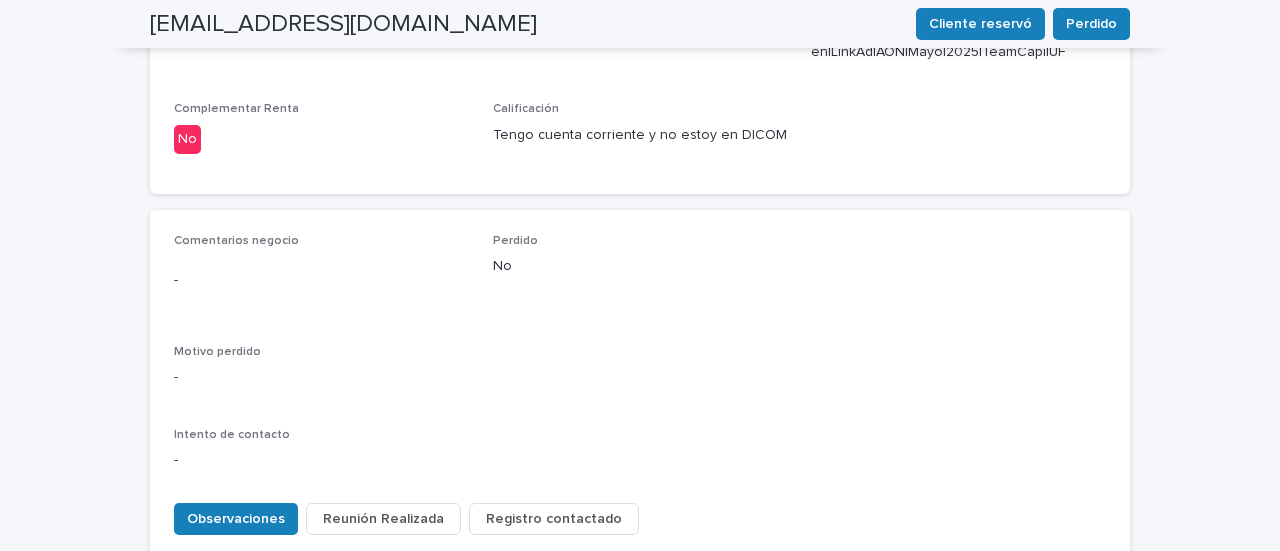 scroll, scrollTop: 994, scrollLeft: 0, axis: vertical 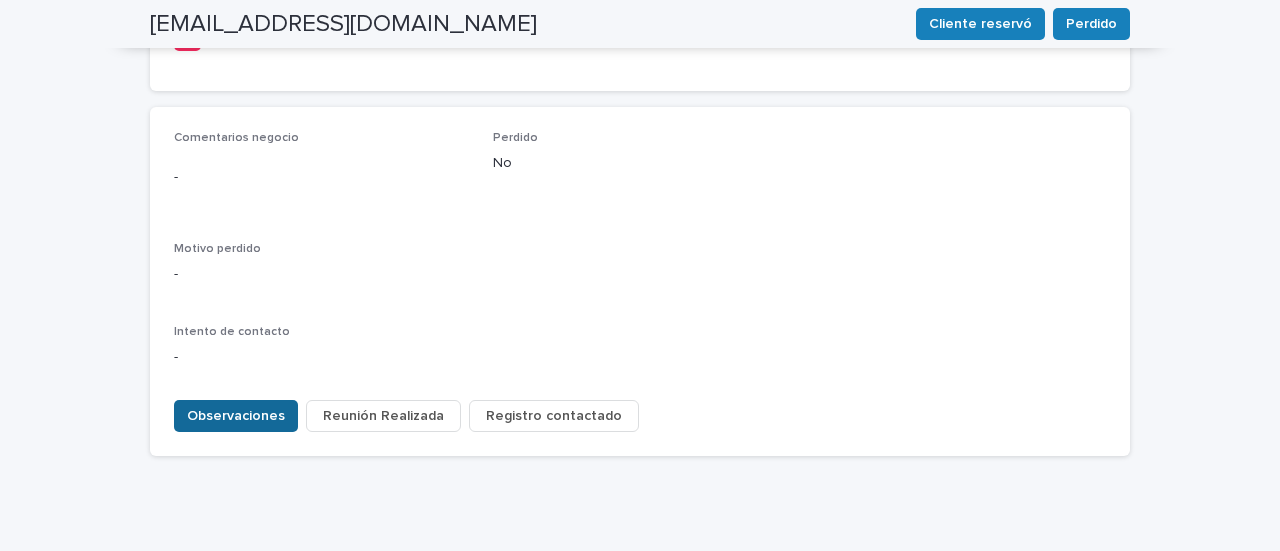click on "Observaciones" at bounding box center [236, 416] 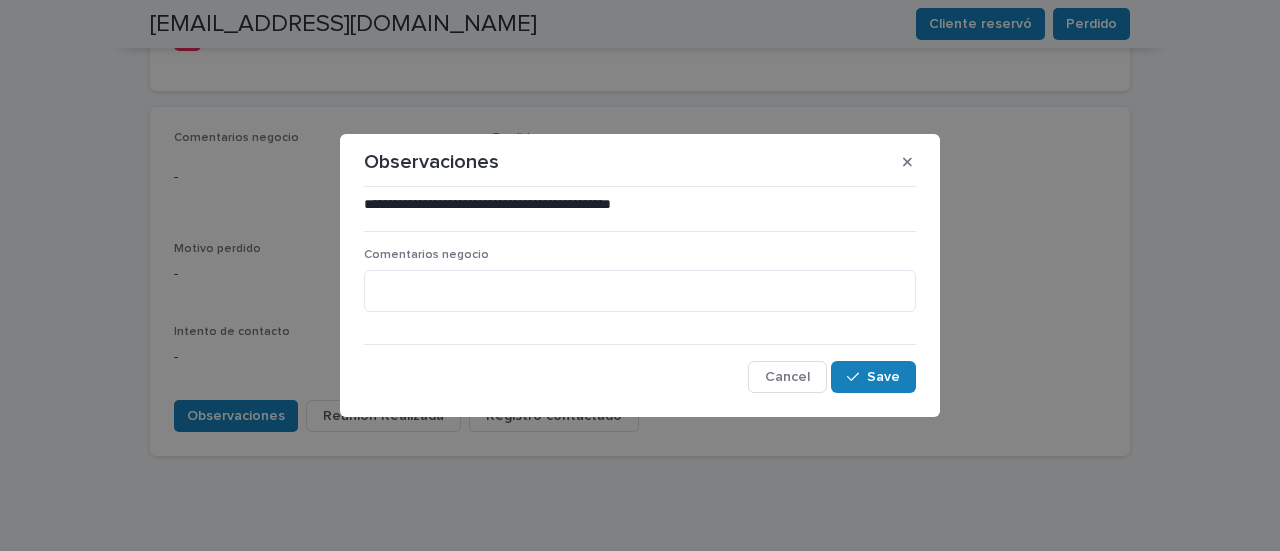click on "Comentarios negocio" at bounding box center [640, 288] 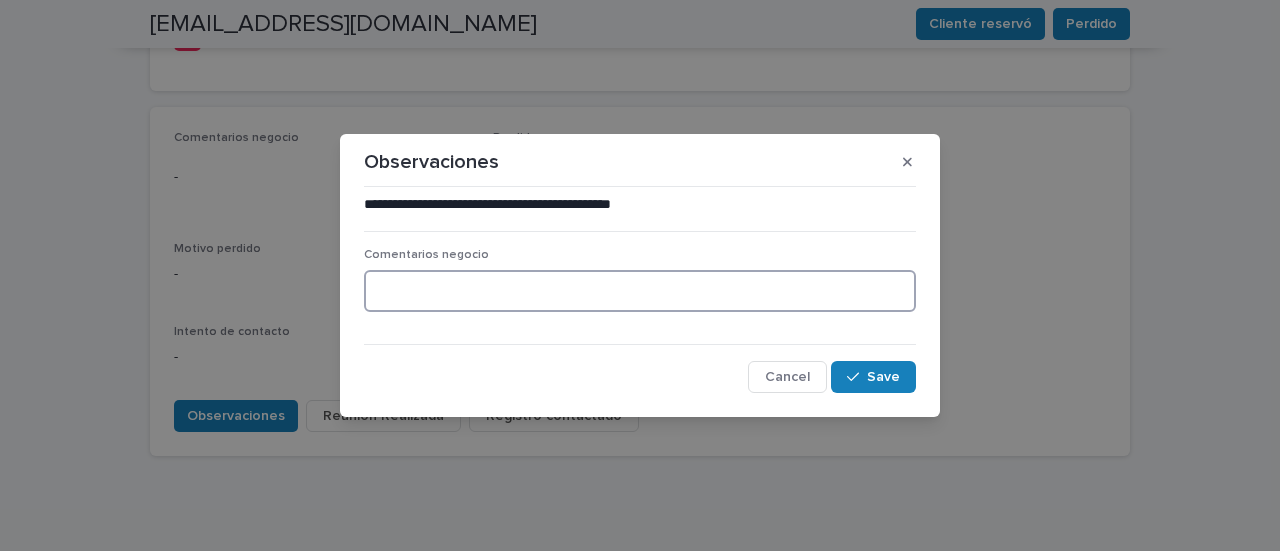 click at bounding box center [640, 291] 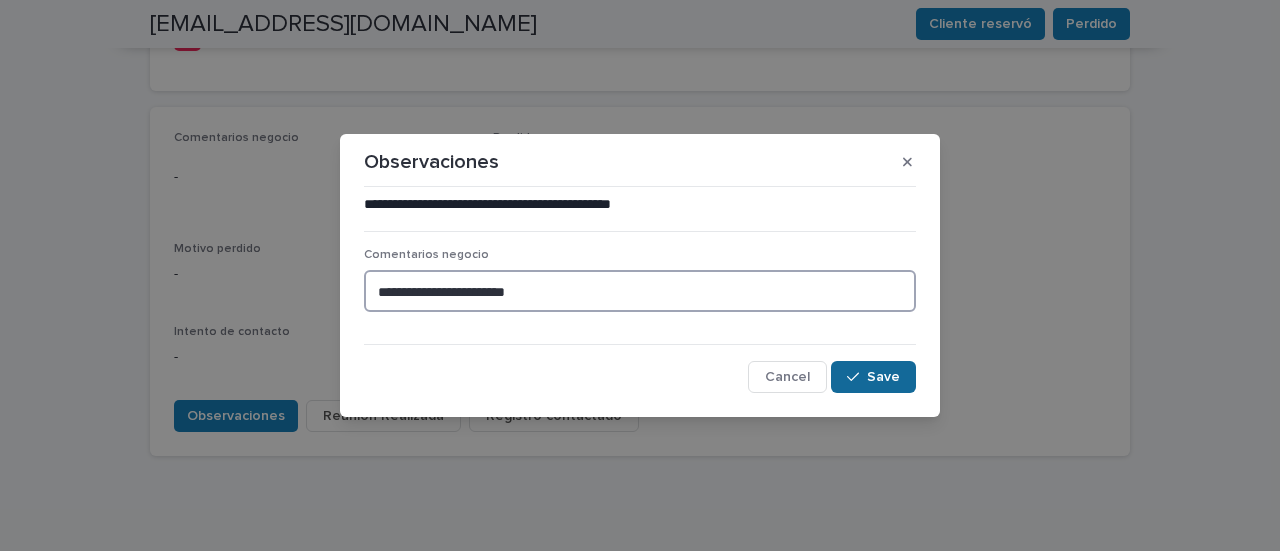 type on "**********" 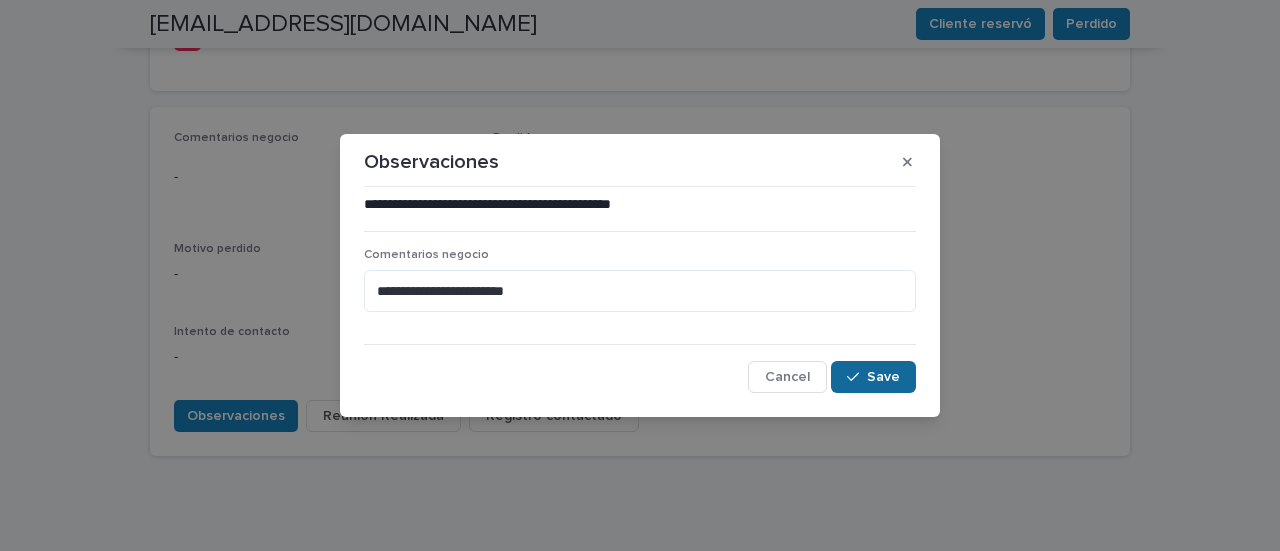 click on "Save" at bounding box center (883, 377) 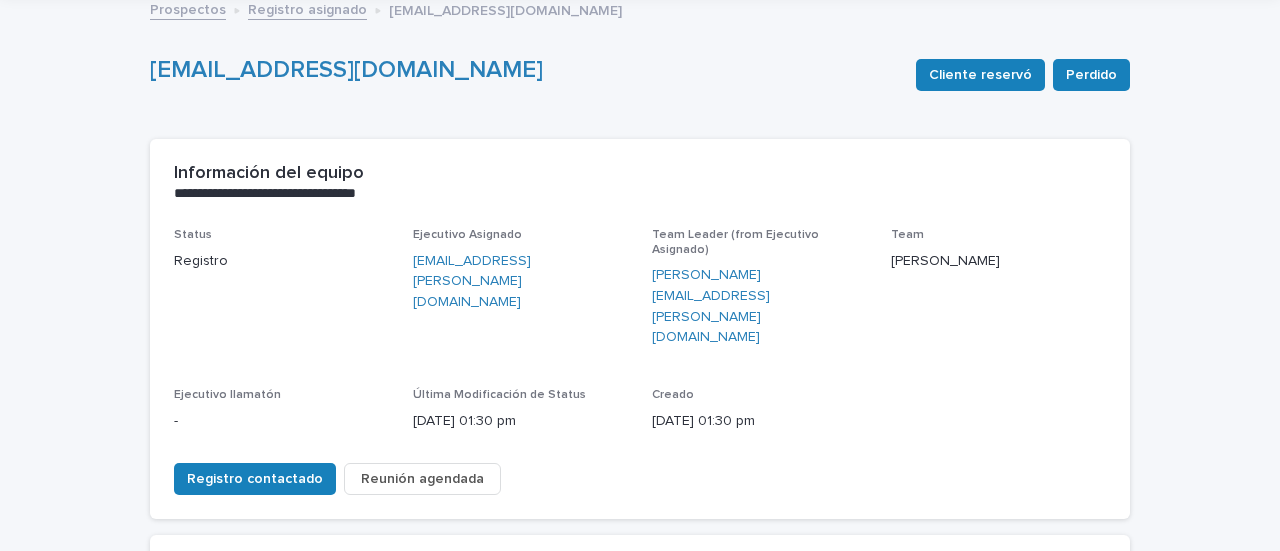 scroll, scrollTop: 200, scrollLeft: 0, axis: vertical 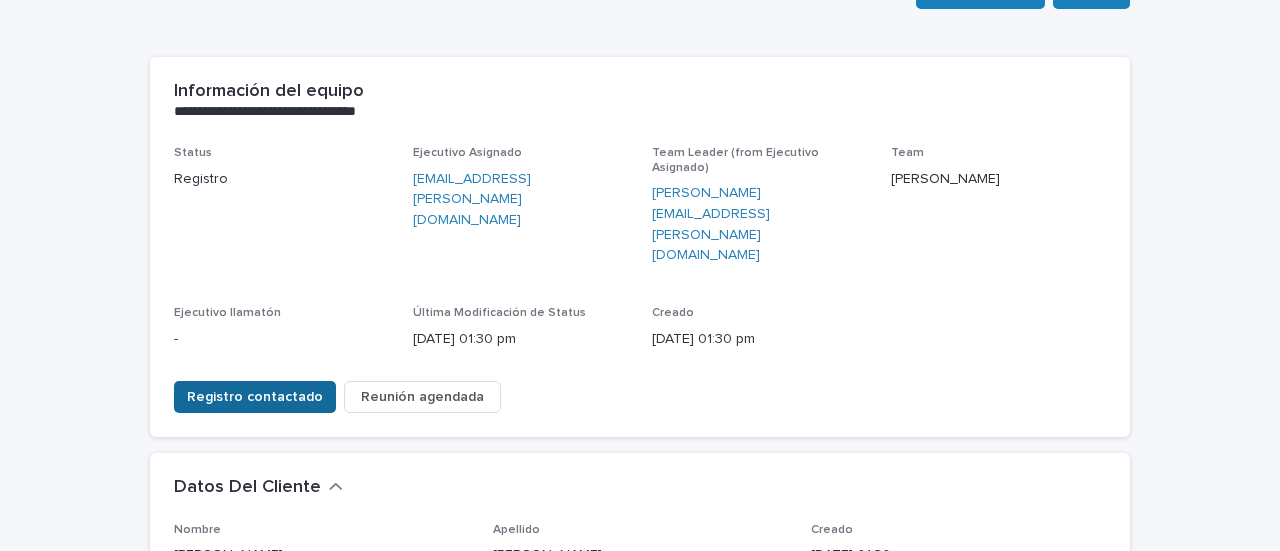 click on "Registro contactado" at bounding box center (255, 397) 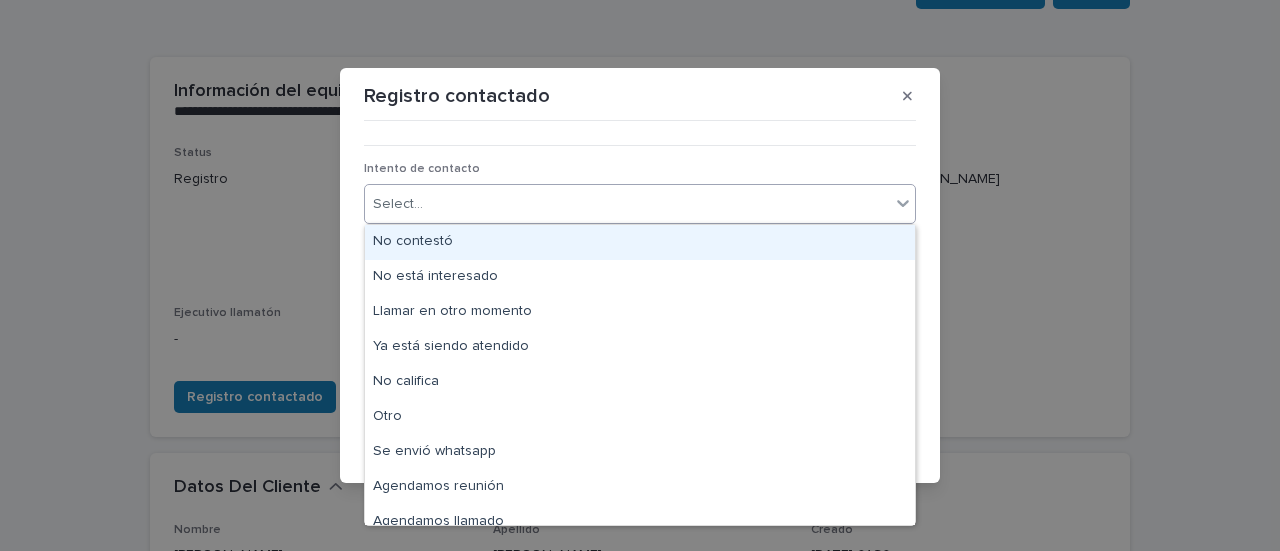 click on "Select..." at bounding box center [627, 204] 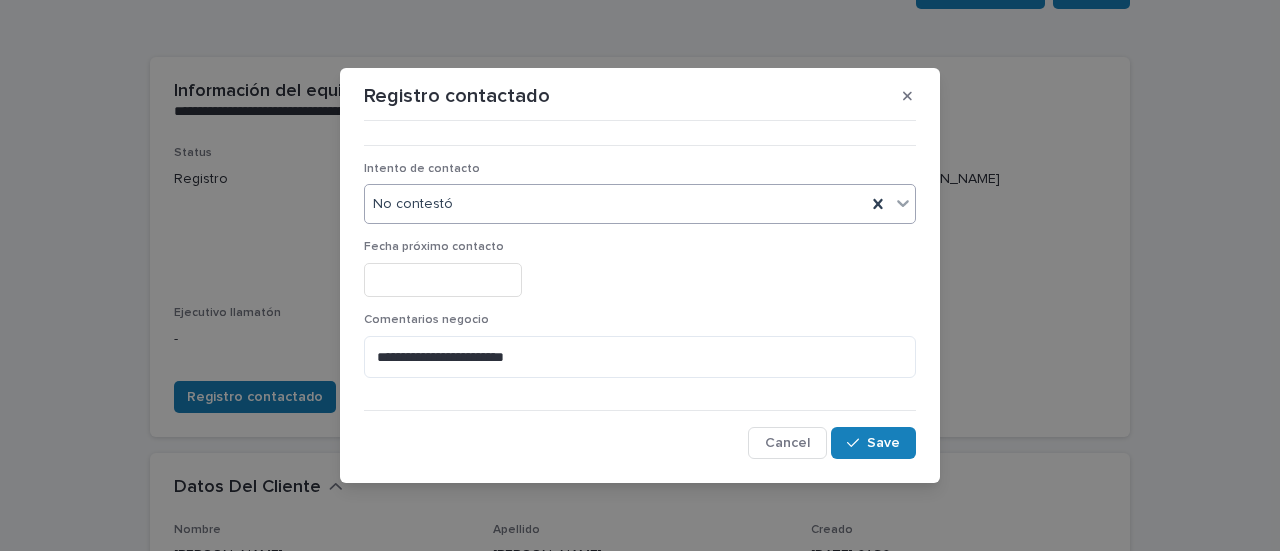 click at bounding box center [443, 280] 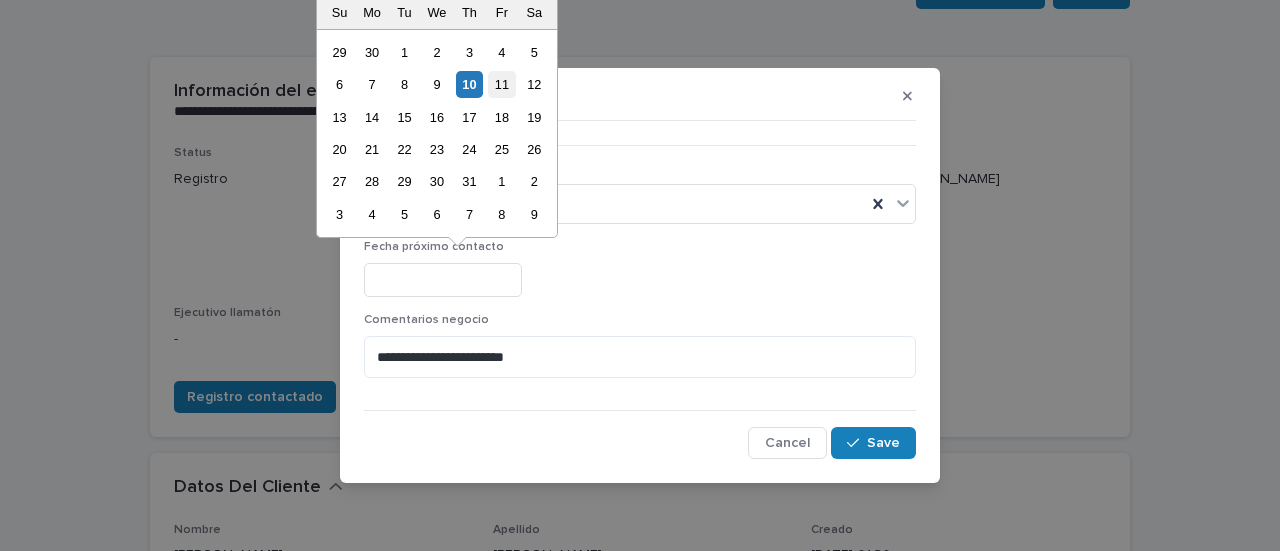 click on "11" at bounding box center (501, 84) 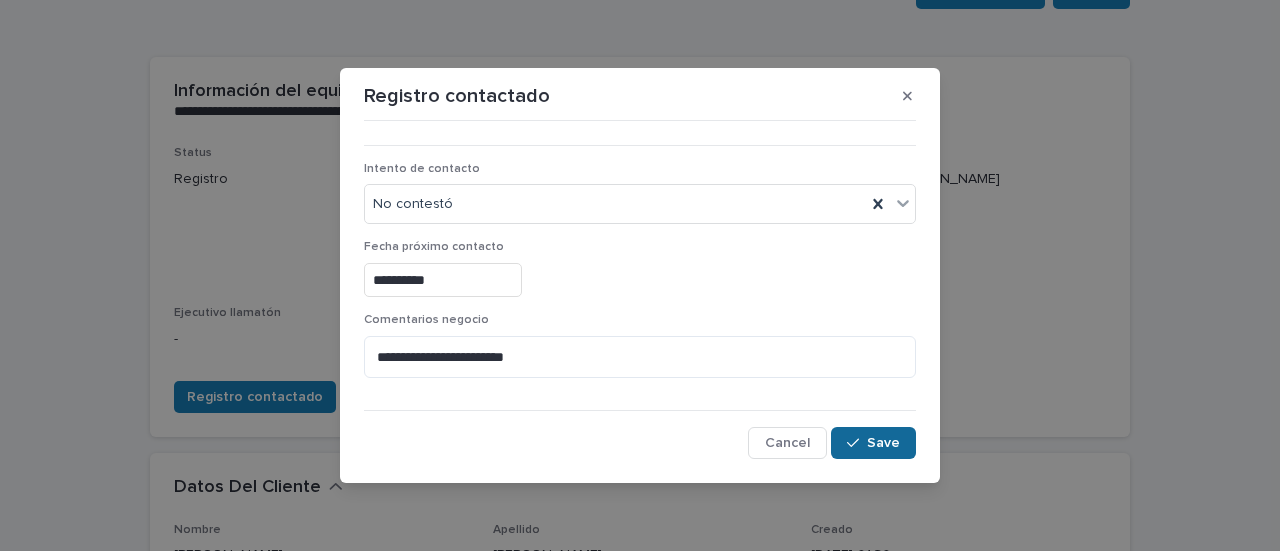 click on "Save" at bounding box center [883, 443] 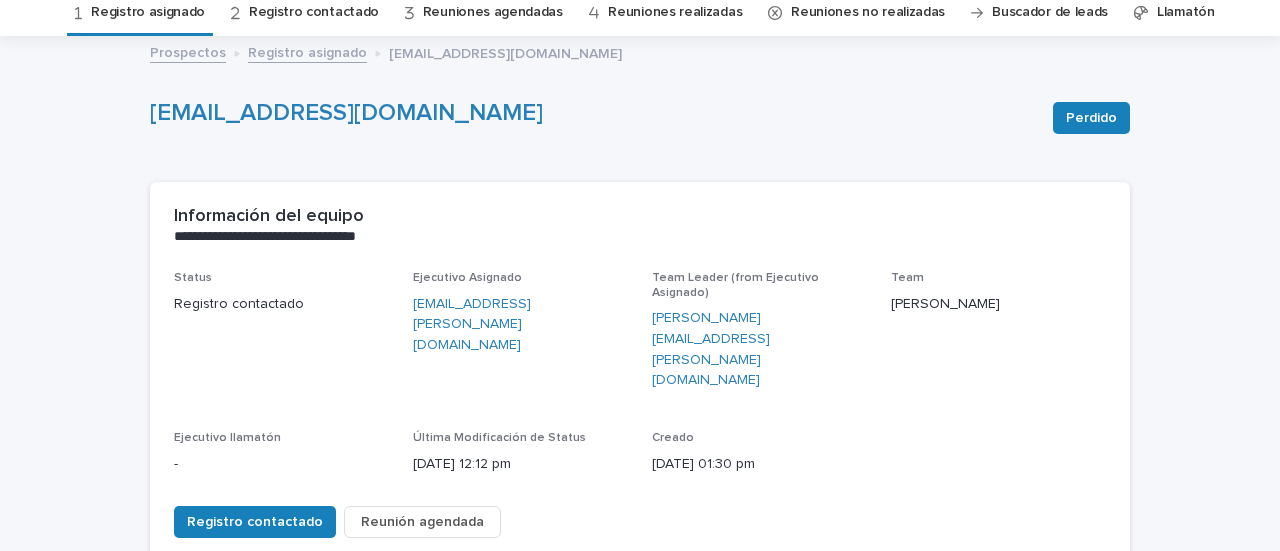scroll, scrollTop: 0, scrollLeft: 0, axis: both 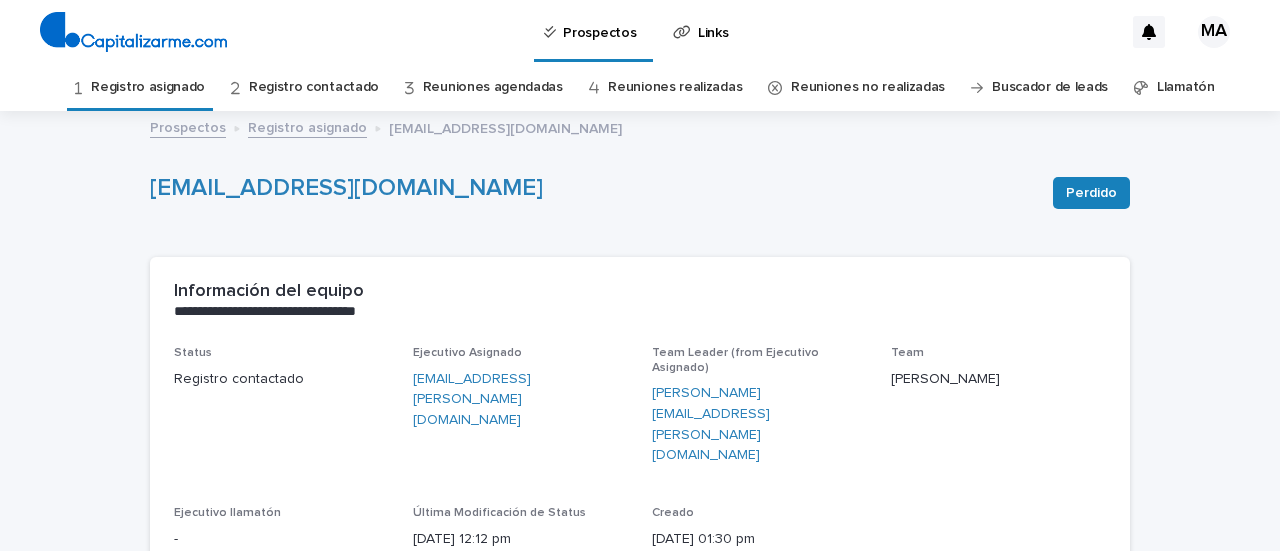 click on "Registro asignado" at bounding box center (148, 87) 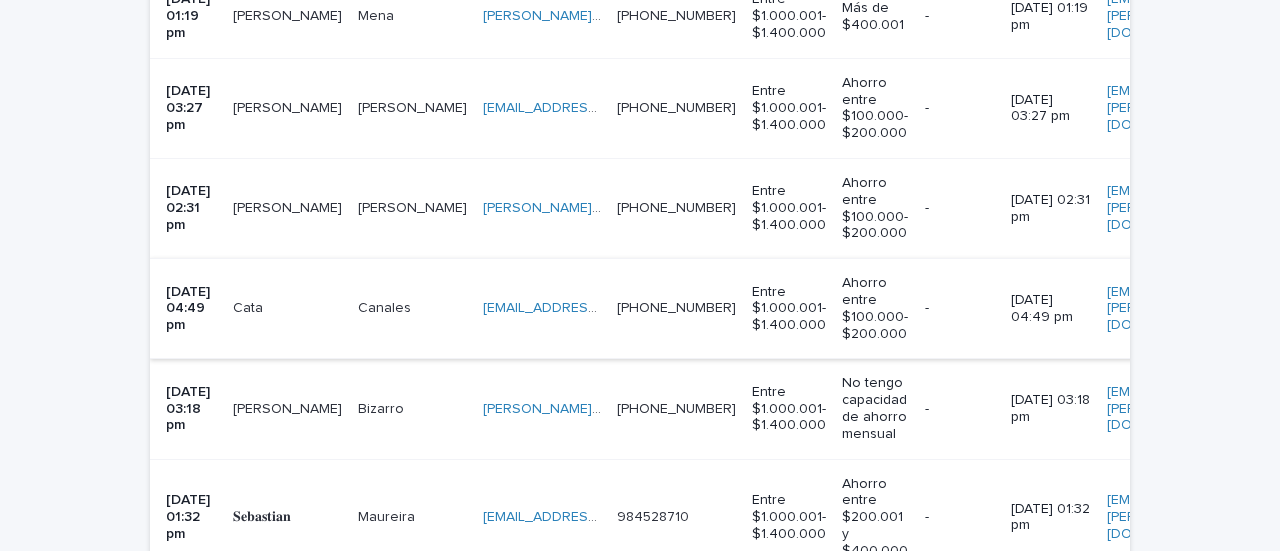scroll, scrollTop: 800, scrollLeft: 0, axis: vertical 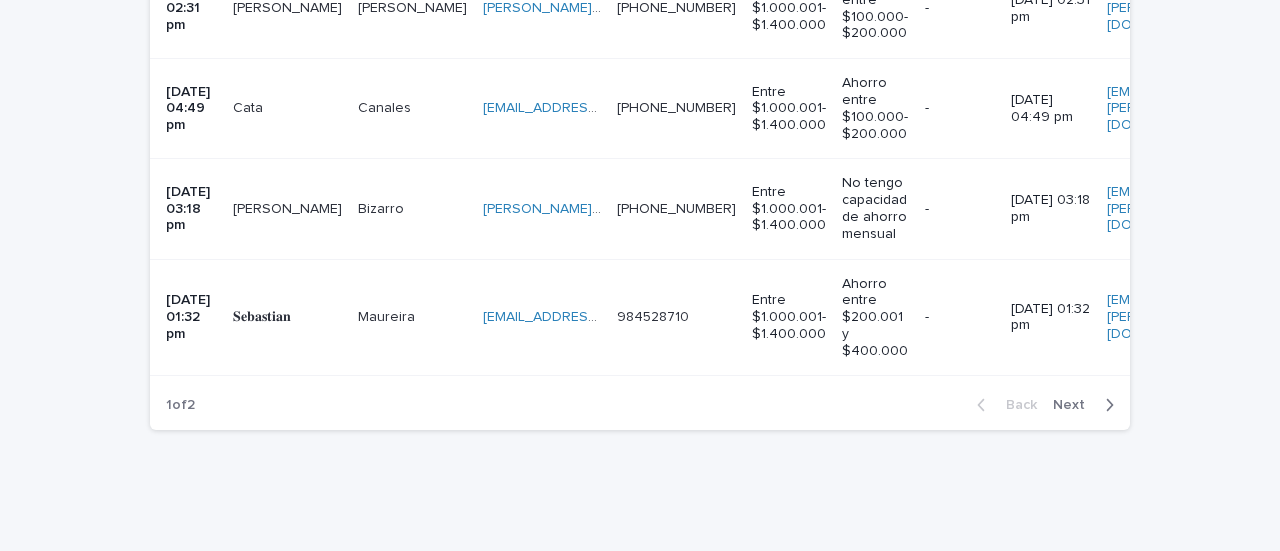 click on "[PERSON_NAME]" at bounding box center [287, 317] 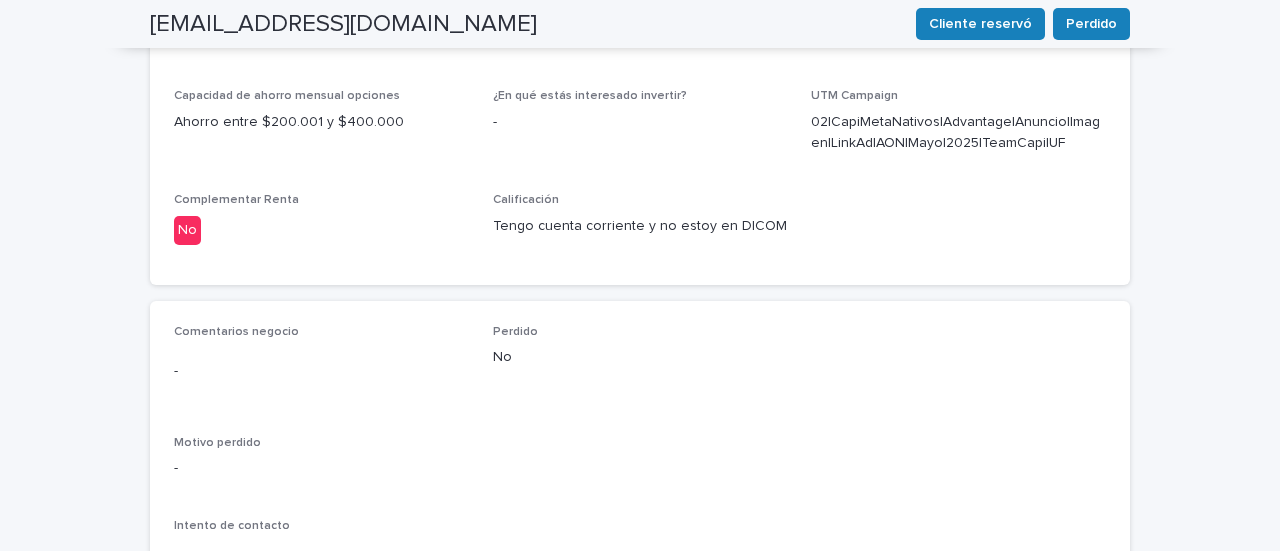 scroll, scrollTop: 994, scrollLeft: 0, axis: vertical 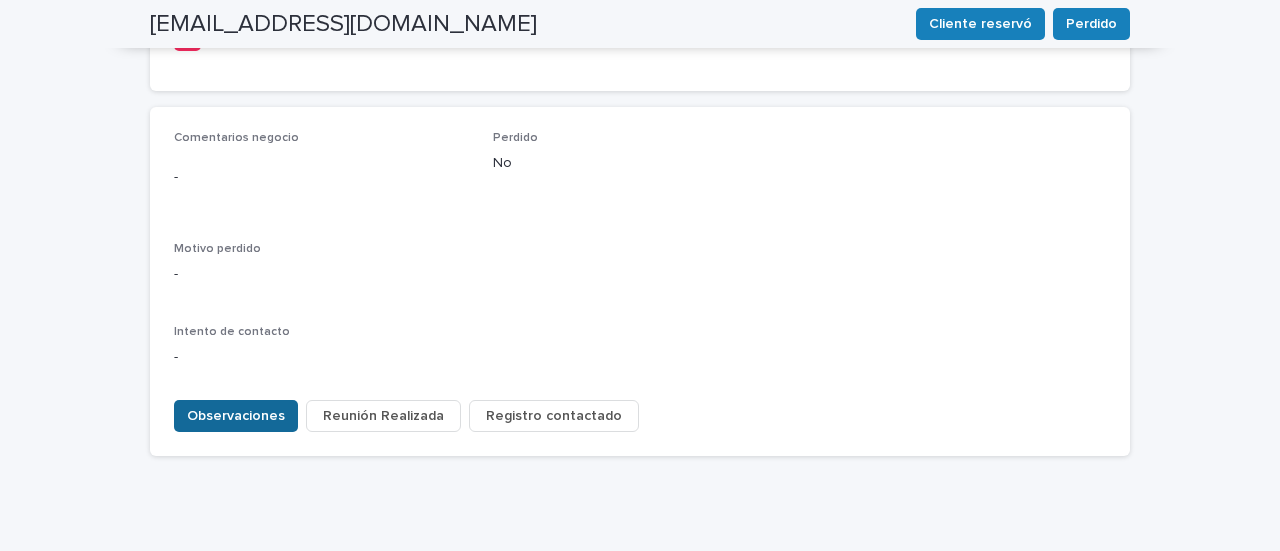 click on "Observaciones" at bounding box center [236, 416] 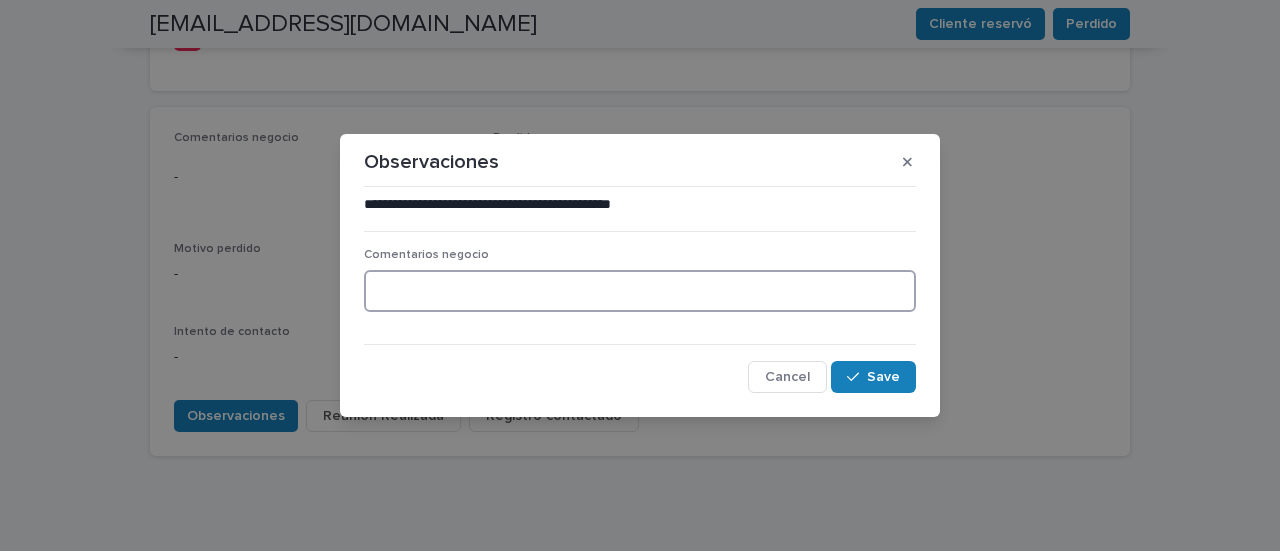 click at bounding box center [640, 291] 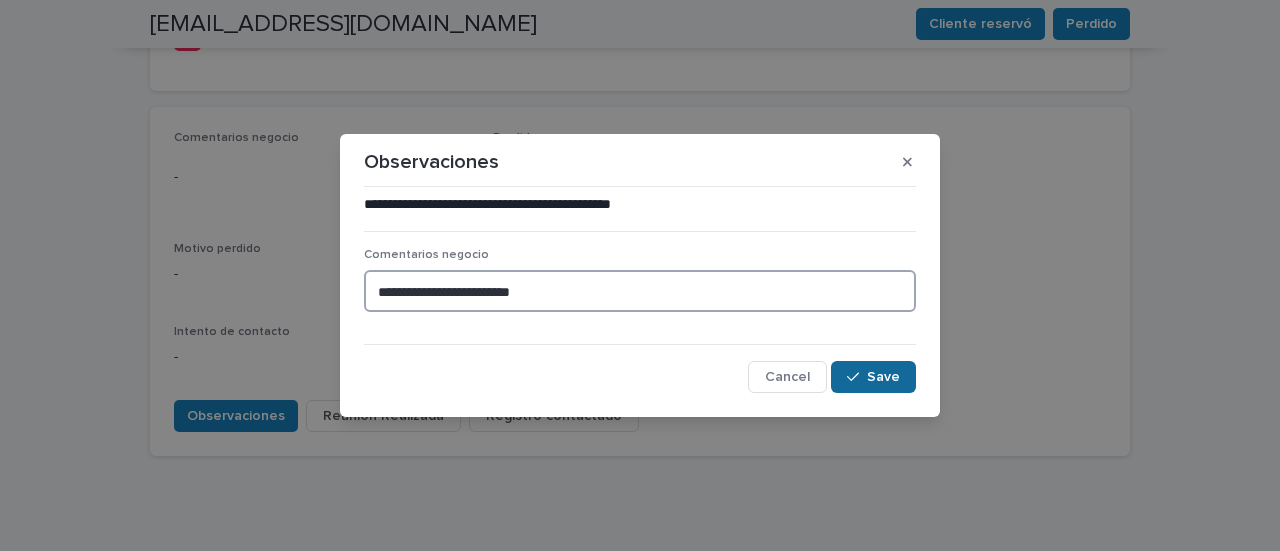 type on "**********" 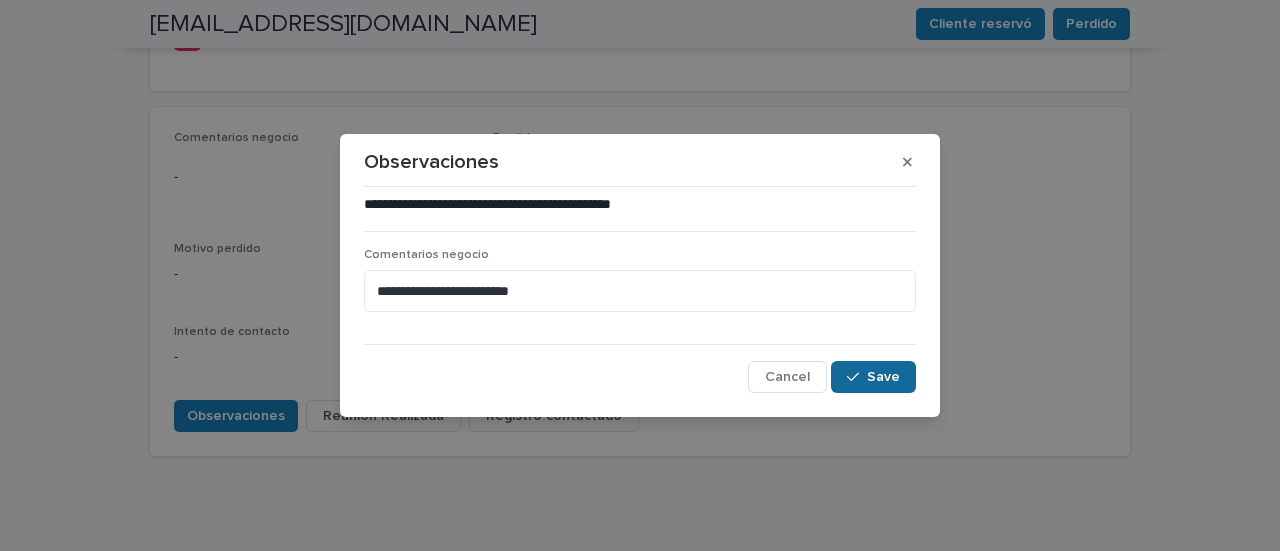 click on "Save" at bounding box center (883, 377) 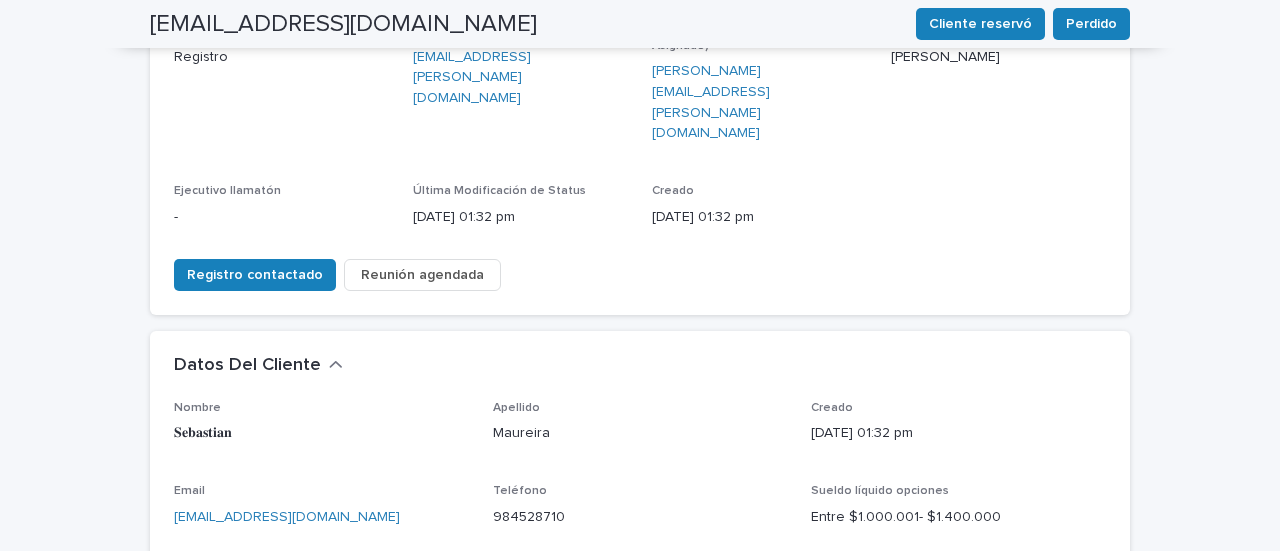 scroll, scrollTop: 366, scrollLeft: 0, axis: vertical 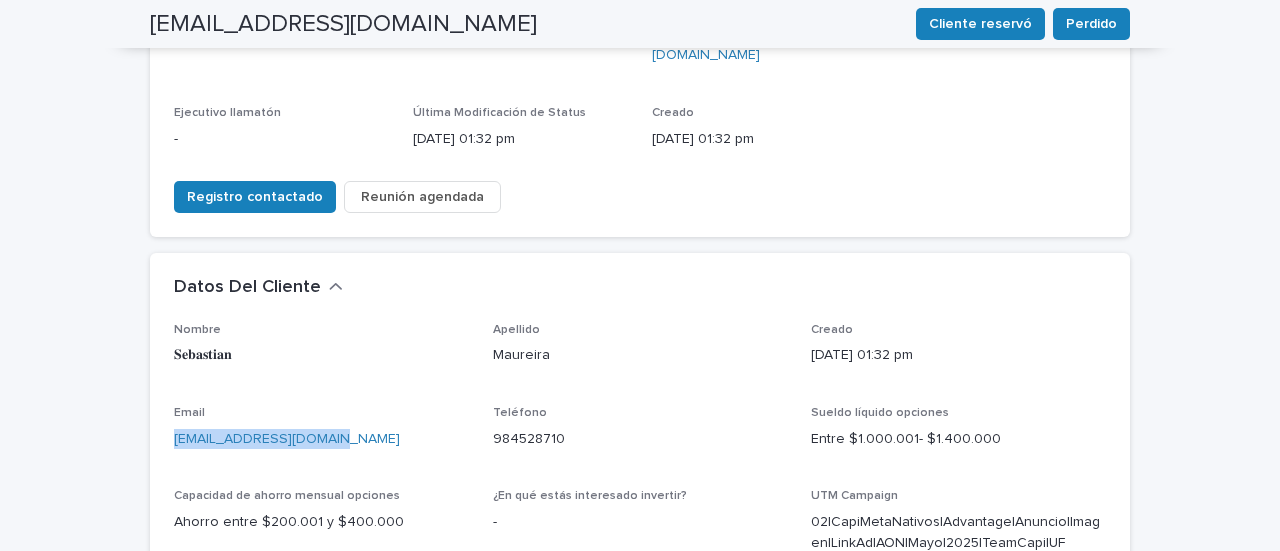 drag, startPoint x: 326, startPoint y: 370, endPoint x: 132, endPoint y: 371, distance: 194.00258 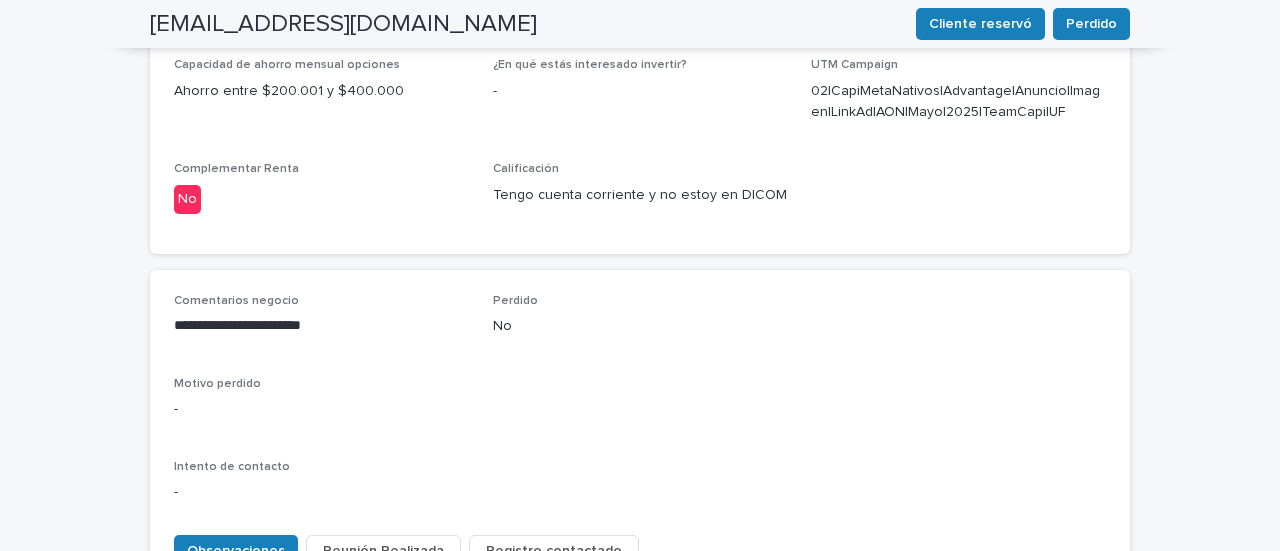 scroll, scrollTop: 900, scrollLeft: 0, axis: vertical 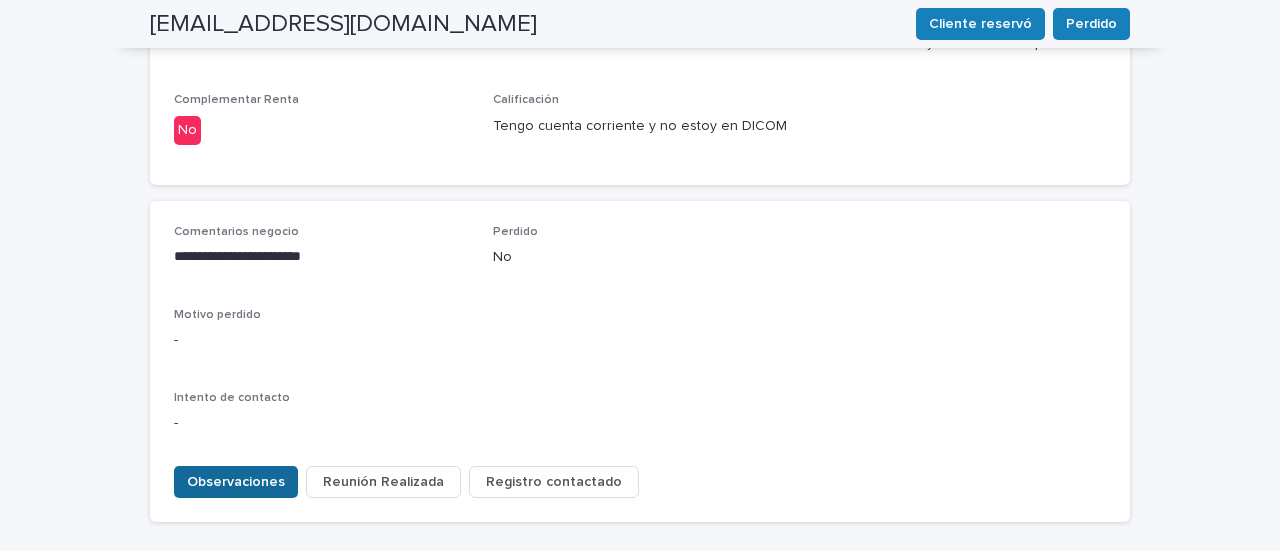 click on "Observaciones" at bounding box center [236, 482] 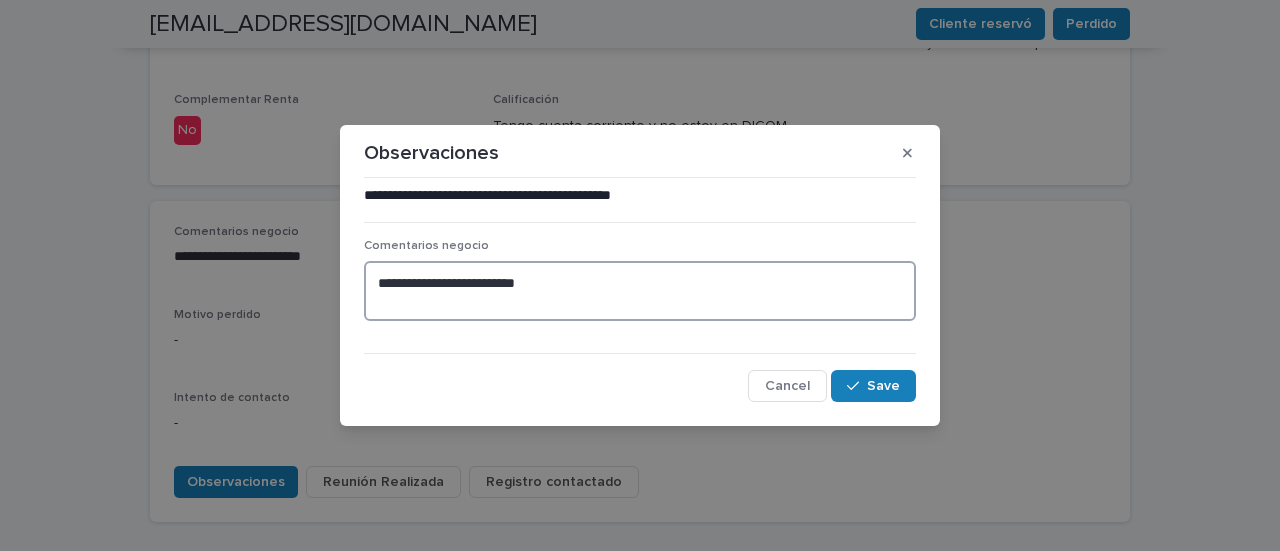 drag, startPoint x: 482, startPoint y: 283, endPoint x: 12, endPoint y: 233, distance: 472.6521 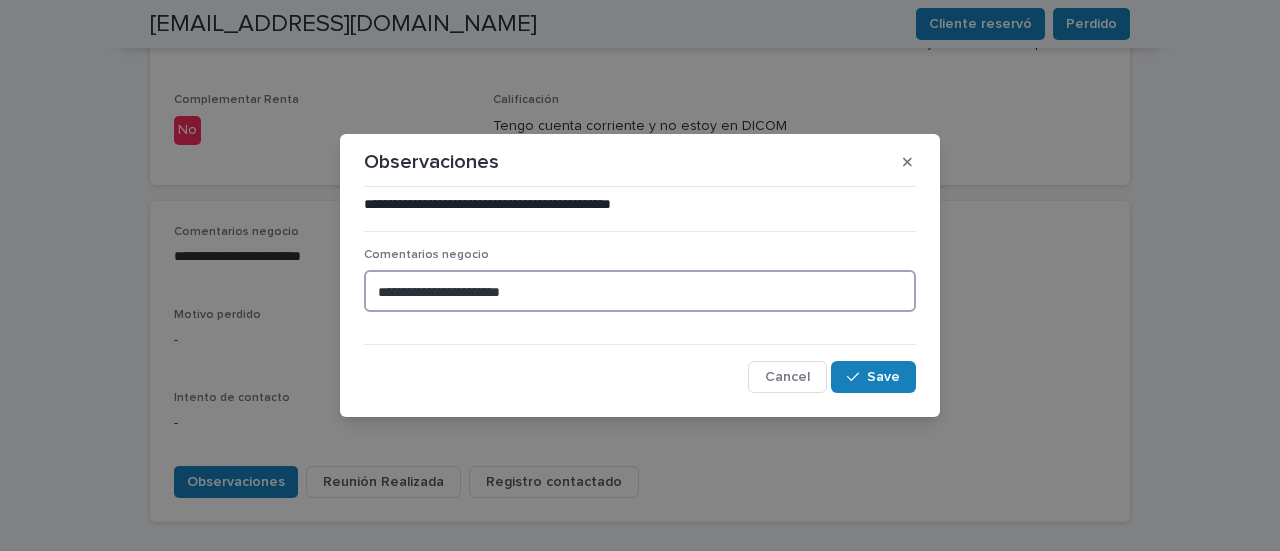 click on "**********" at bounding box center [640, 291] 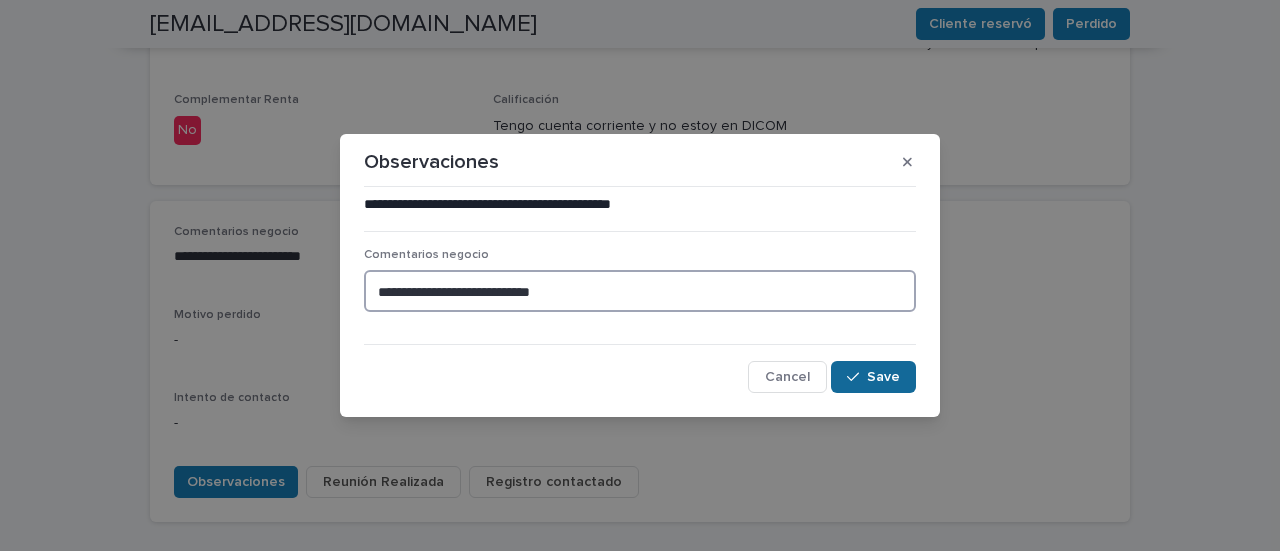 type on "**********" 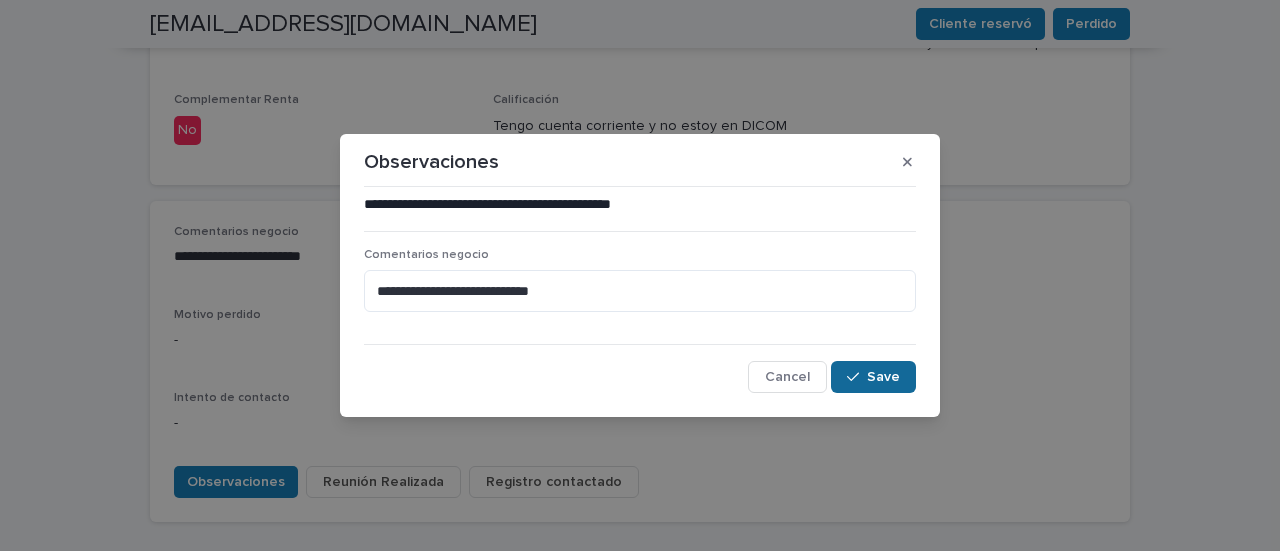 click on "Save" at bounding box center (873, 377) 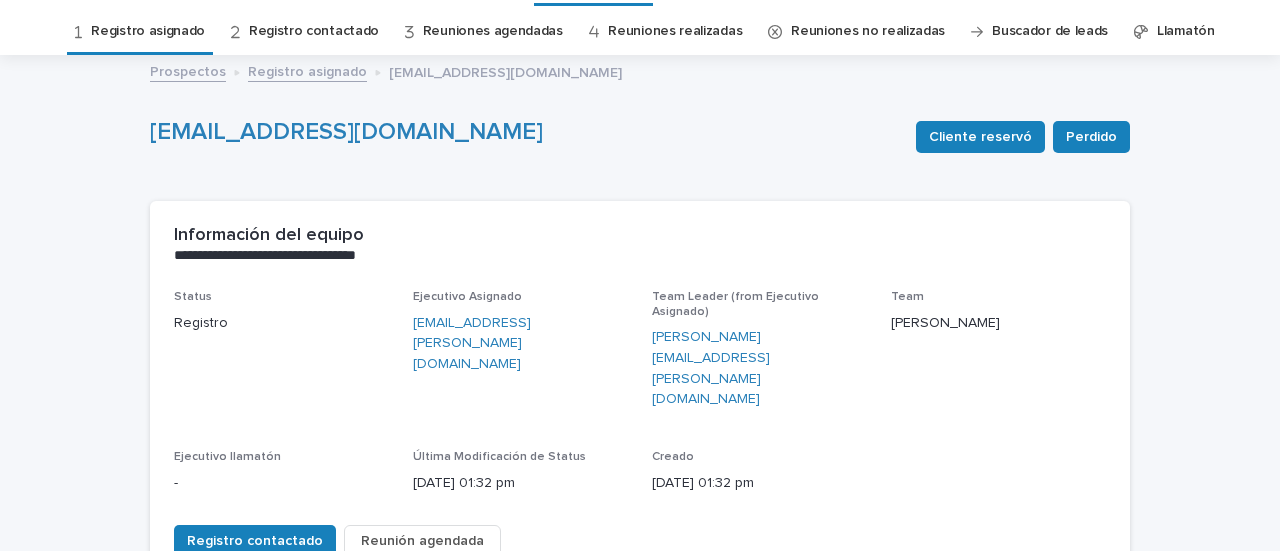 scroll, scrollTop: 100, scrollLeft: 0, axis: vertical 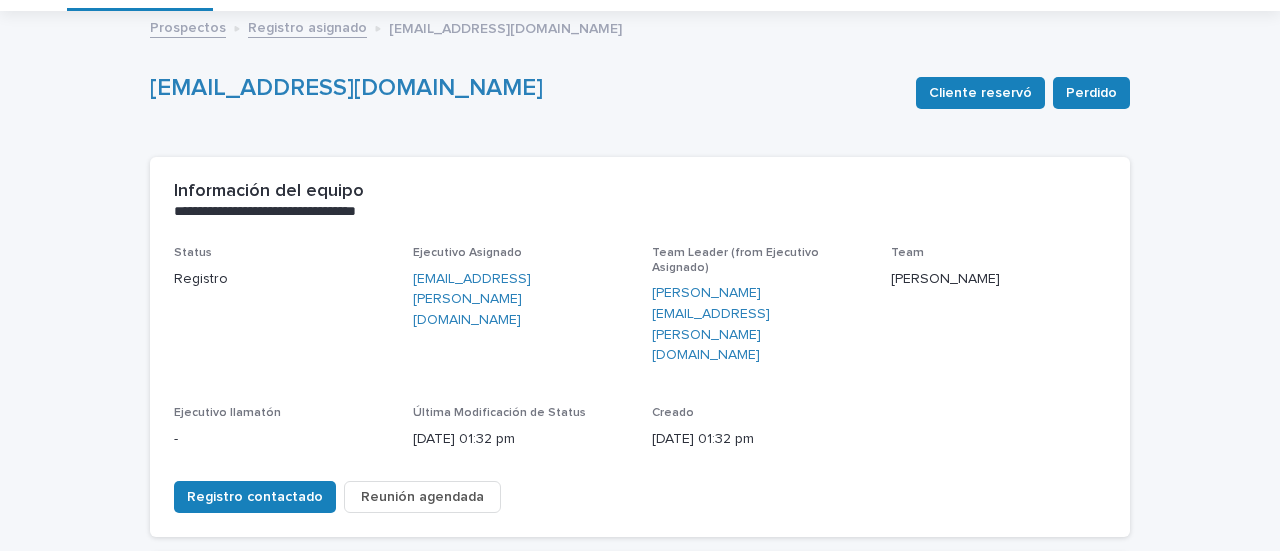 click on "Reunión agendada" at bounding box center [422, 497] 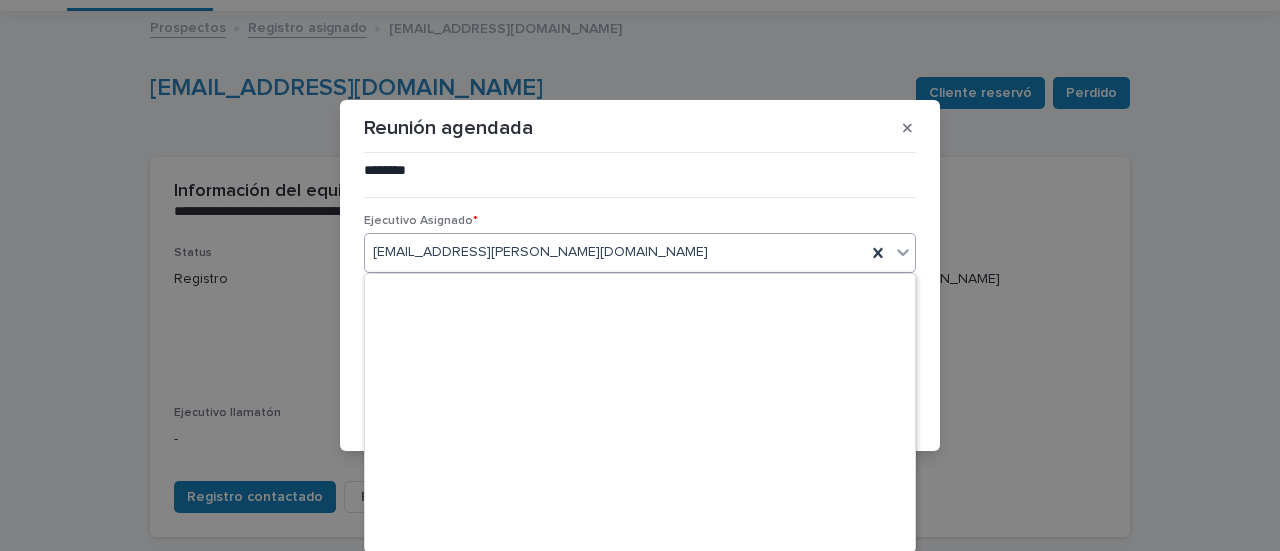 scroll, scrollTop: 21945, scrollLeft: 0, axis: vertical 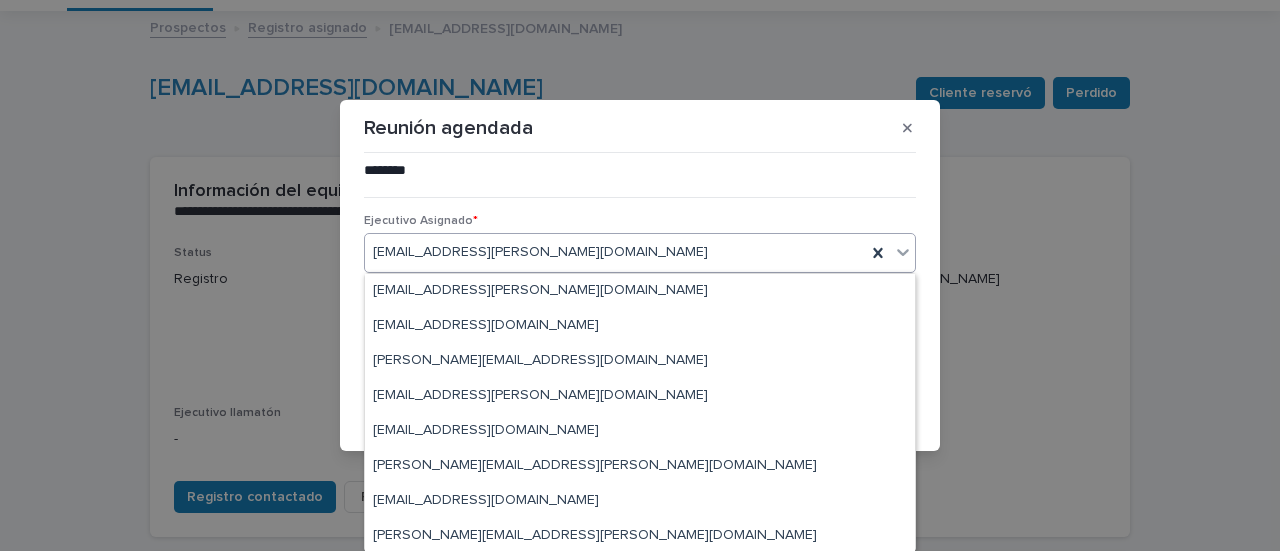click on "[EMAIL_ADDRESS][PERSON_NAME][DOMAIN_NAME]" at bounding box center [615, 252] 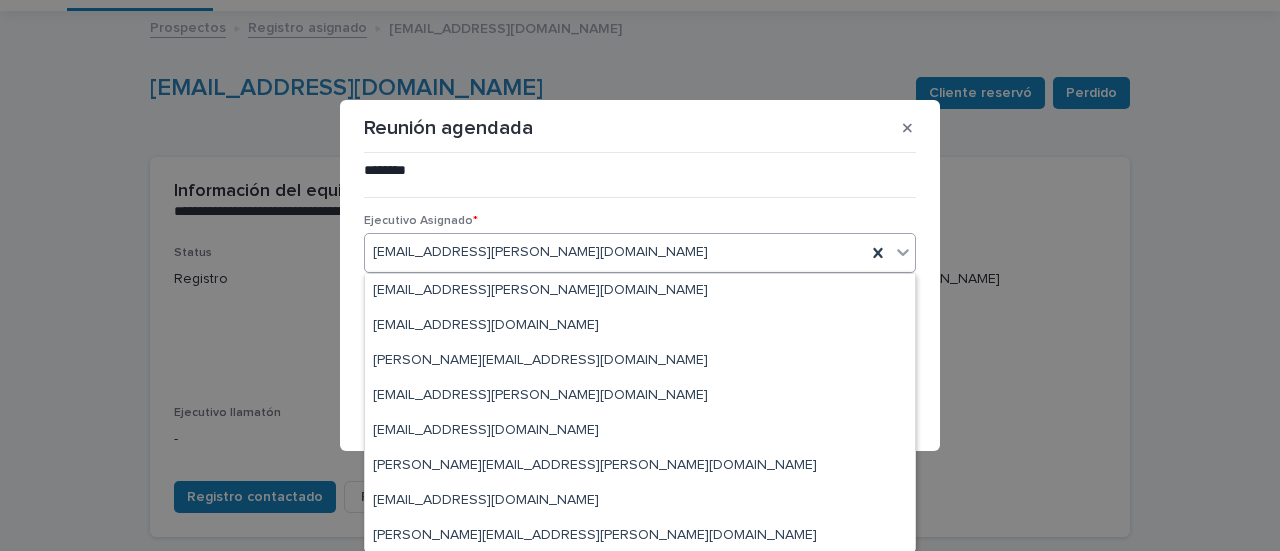 click on "Reunión agendada ********                                         •••                                                                     Ejecutivo Asignado *      option  [EMAIL_ADDRESS][DOMAIN_NAME] focused, 1 of 1001. 1001 results available. Use Up and Down to choose options, press Enter to select the currently focused option, press Escape to exit the menu, press Tab to select the option and exit the menu. [PERSON_NAME][EMAIL_ADDRESS][DOMAIN_NAME] Fecha siguiente reunión Cancel Save" at bounding box center [640, 275] 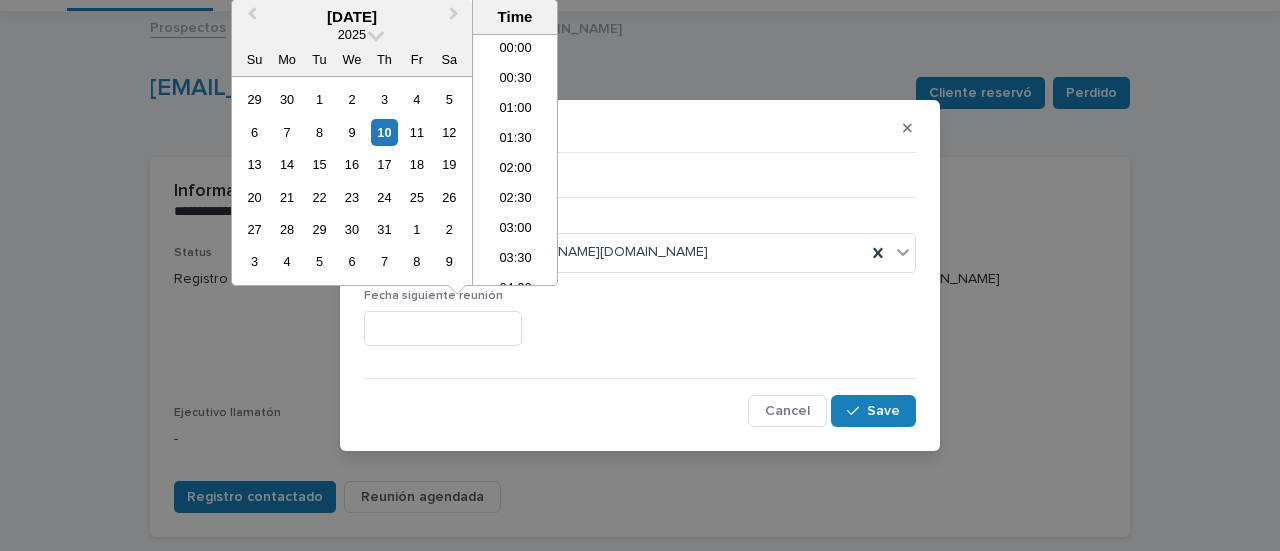 click at bounding box center [443, 328] 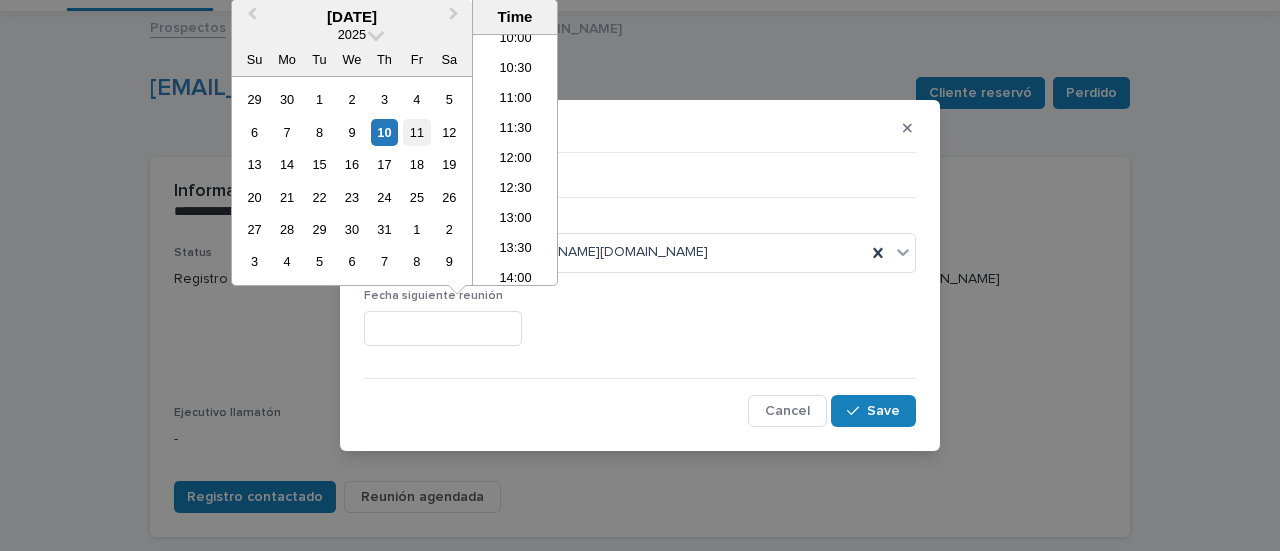 click on "11" at bounding box center (416, 132) 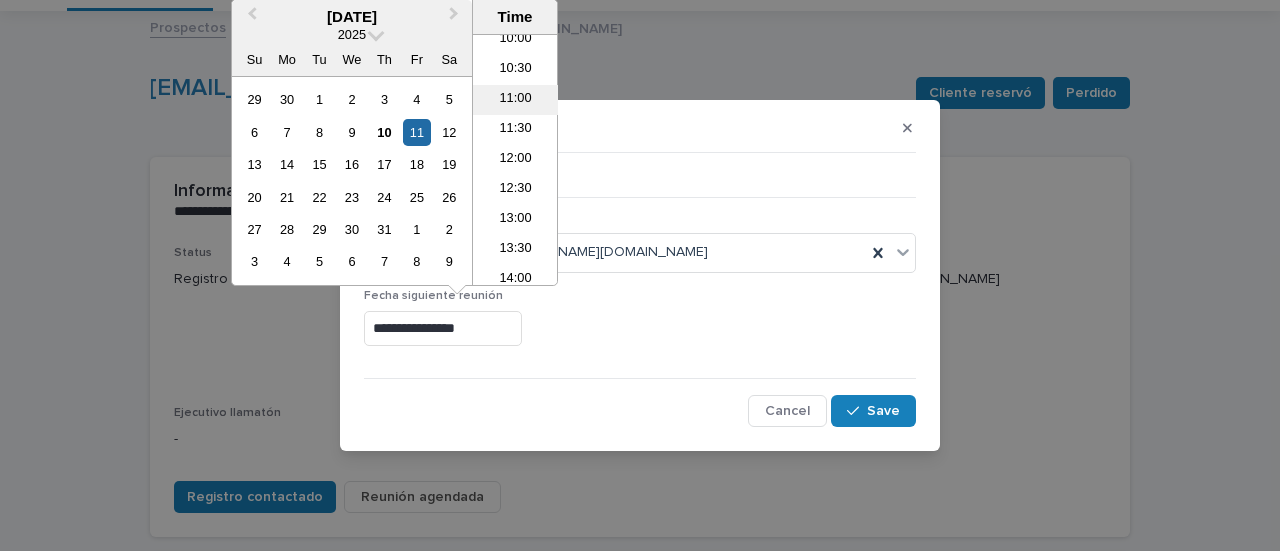 click on "11:00" at bounding box center (515, 100) 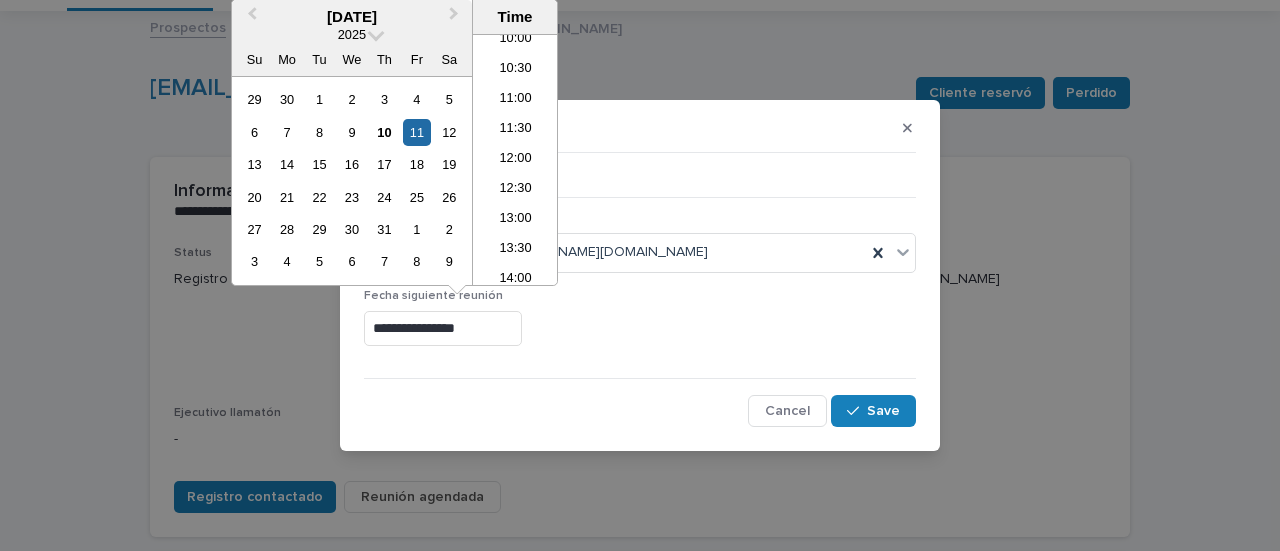 type on "**********" 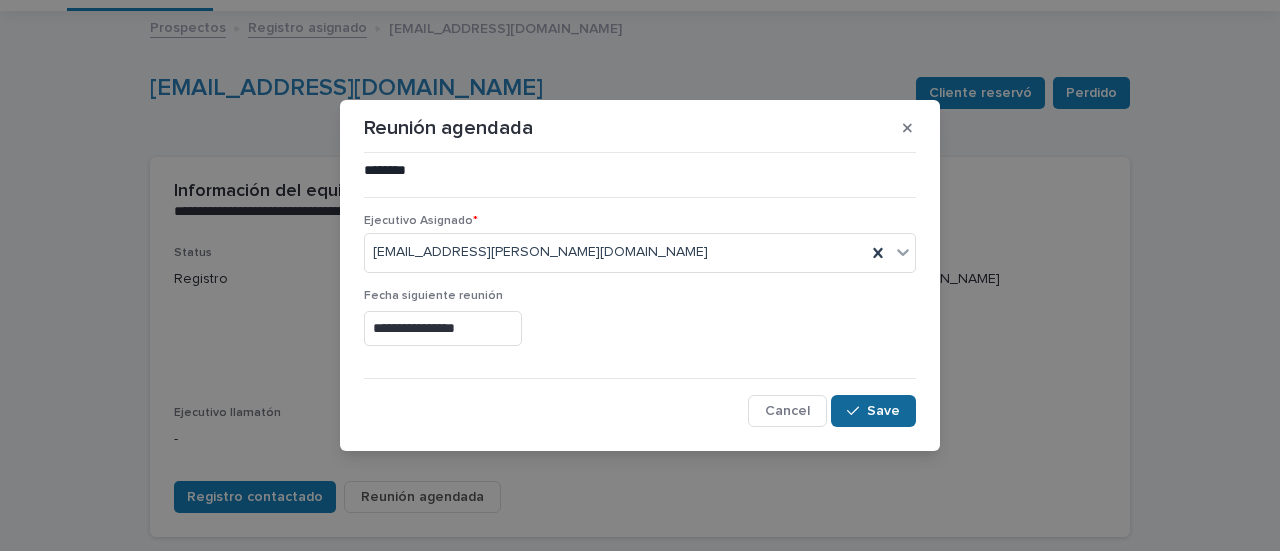 click on "Save" at bounding box center [883, 411] 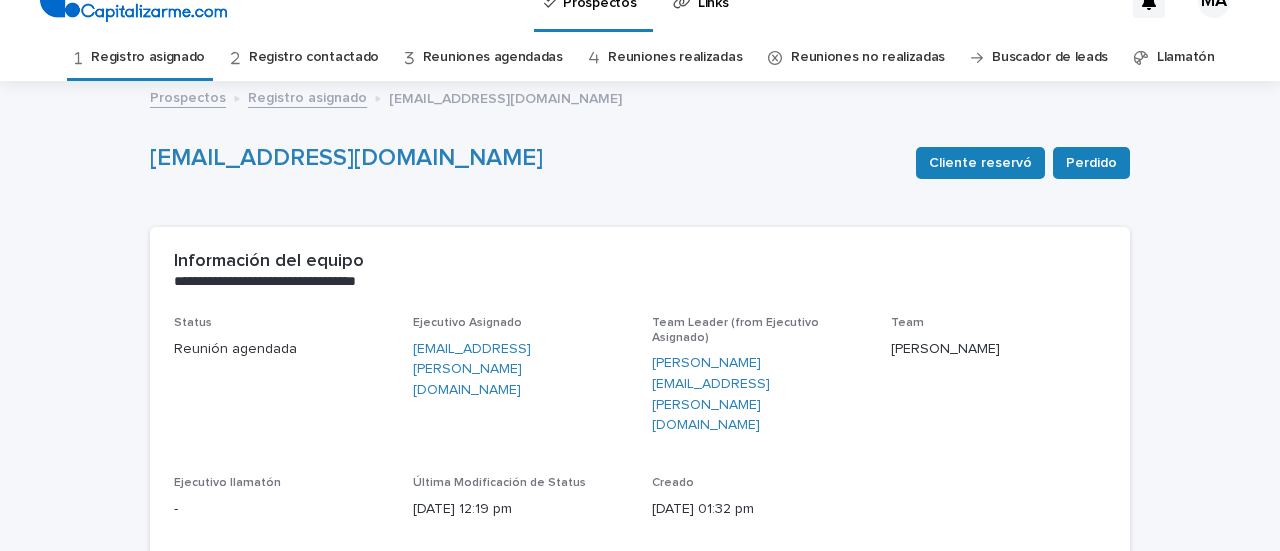 scroll, scrollTop: 0, scrollLeft: 0, axis: both 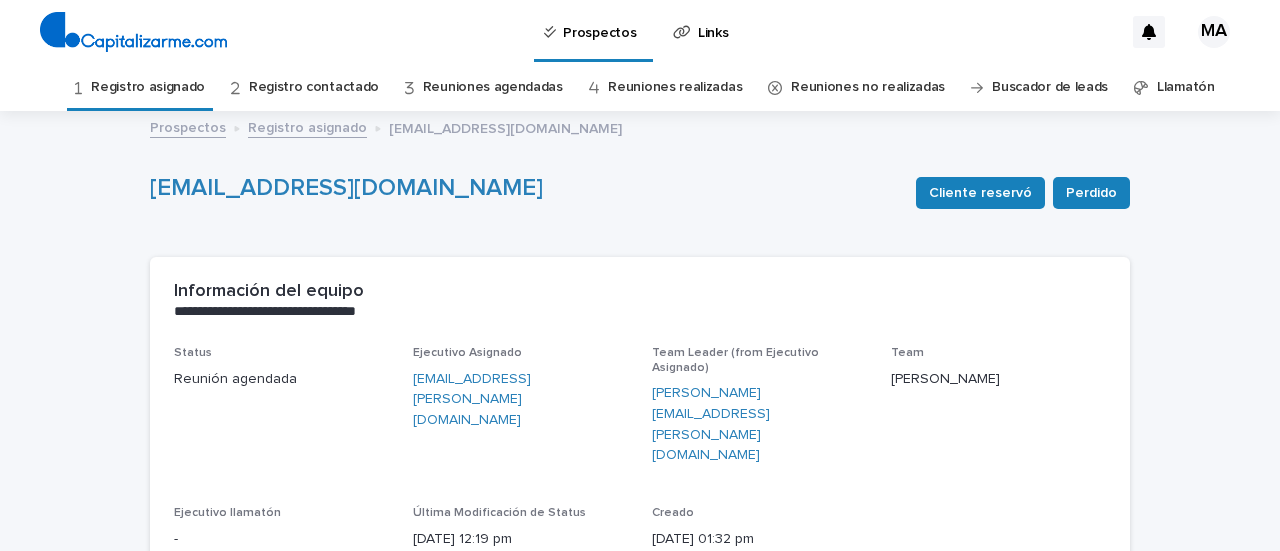 click on "Reuniones agendadas" at bounding box center (493, 87) 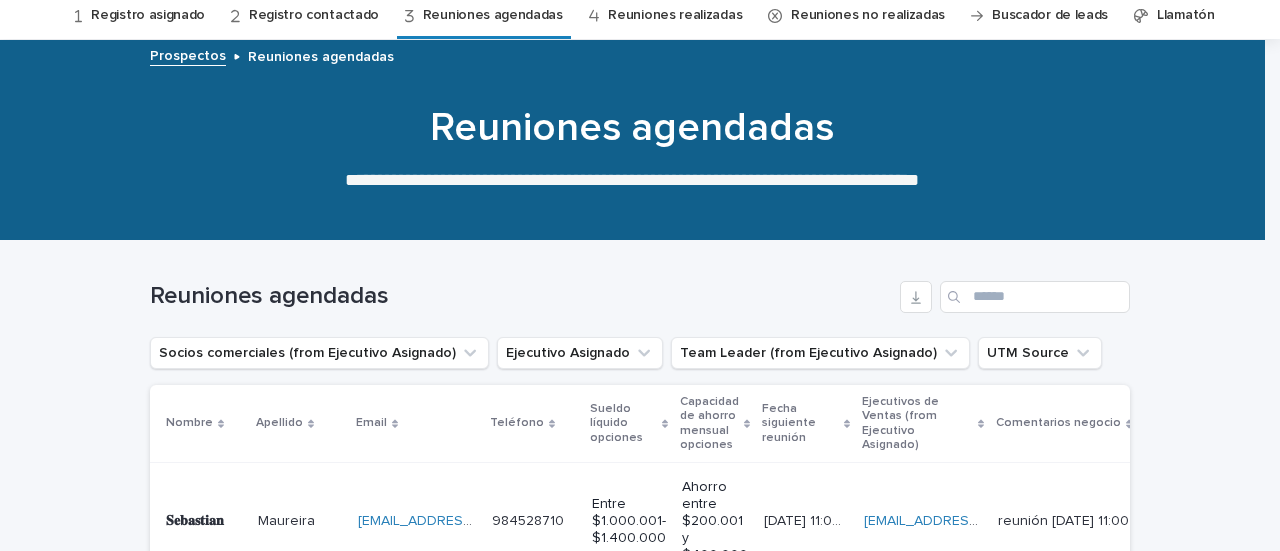 scroll, scrollTop: 0, scrollLeft: 0, axis: both 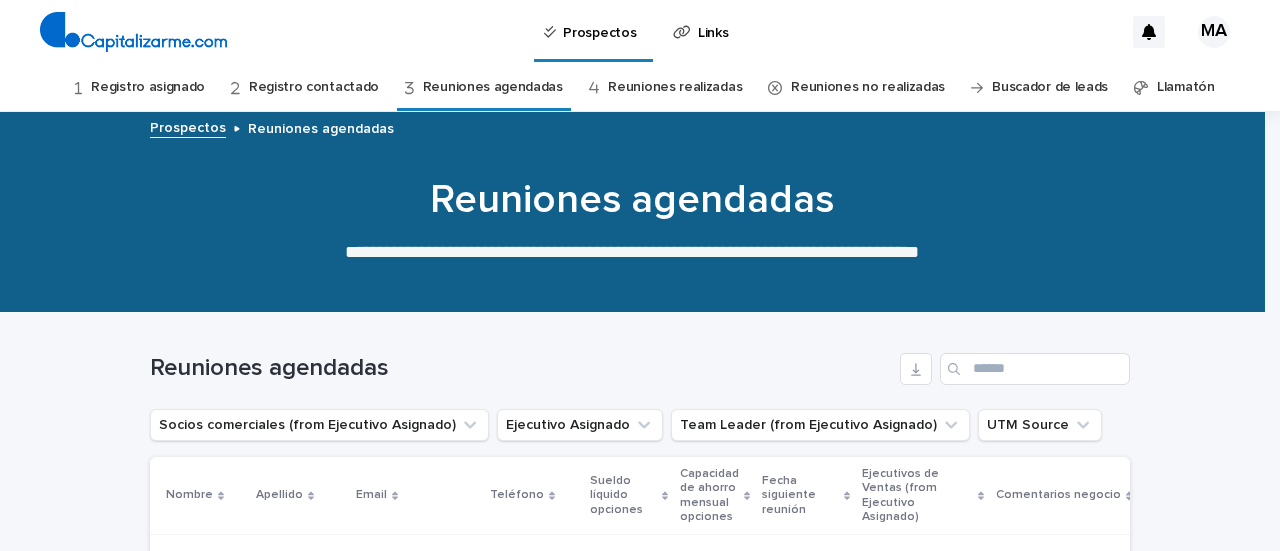 click on "Registro contactado" at bounding box center [314, 87] 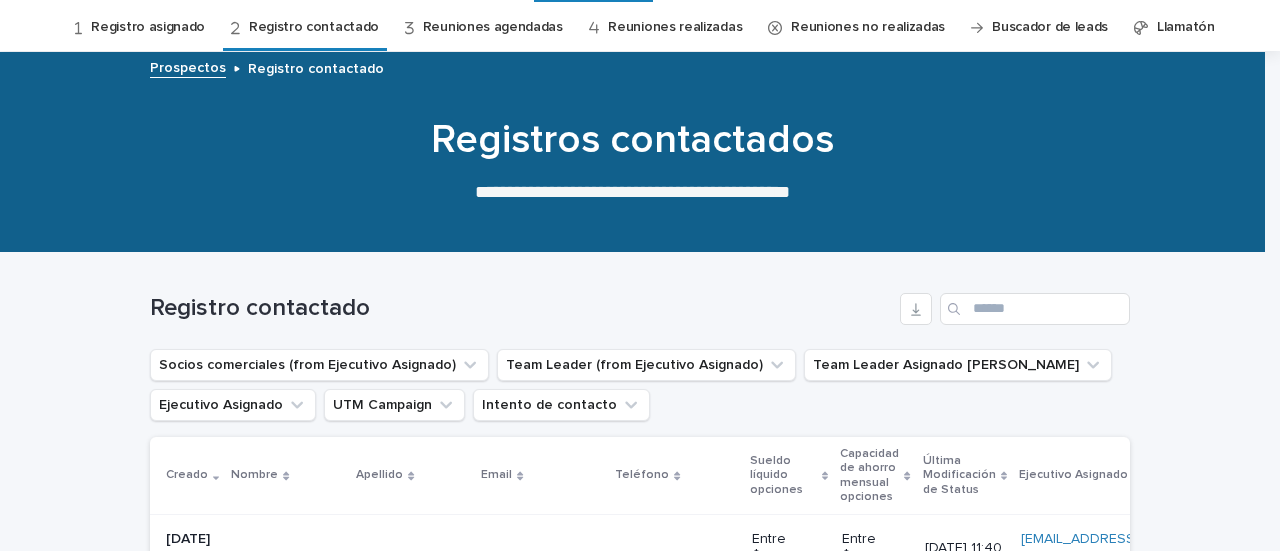 scroll, scrollTop: 0, scrollLeft: 0, axis: both 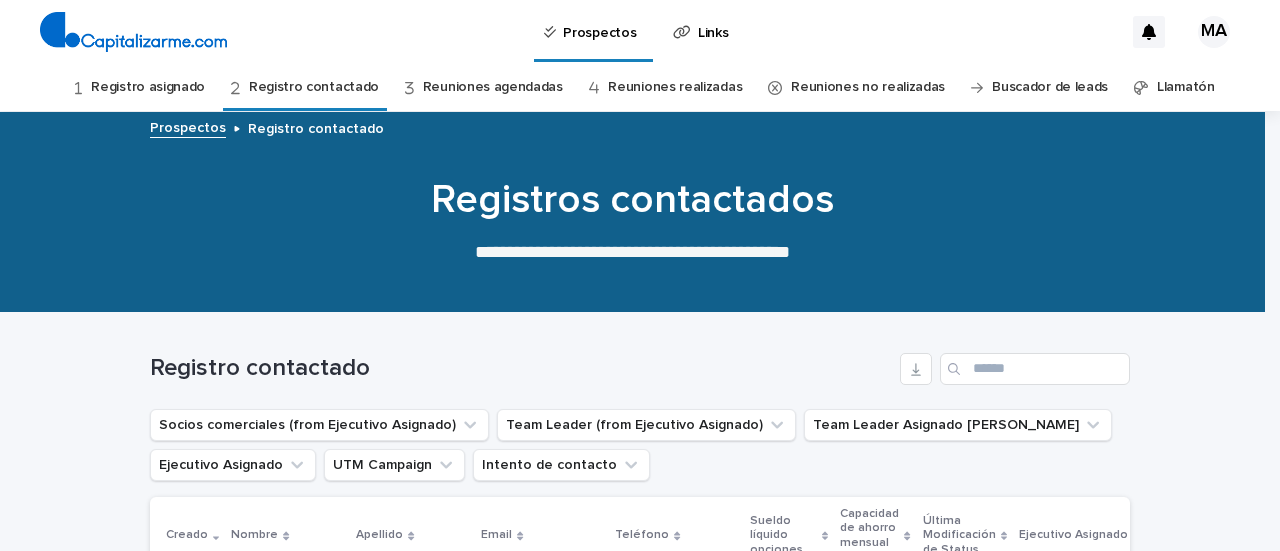 click on "Registro asignado" at bounding box center (148, 87) 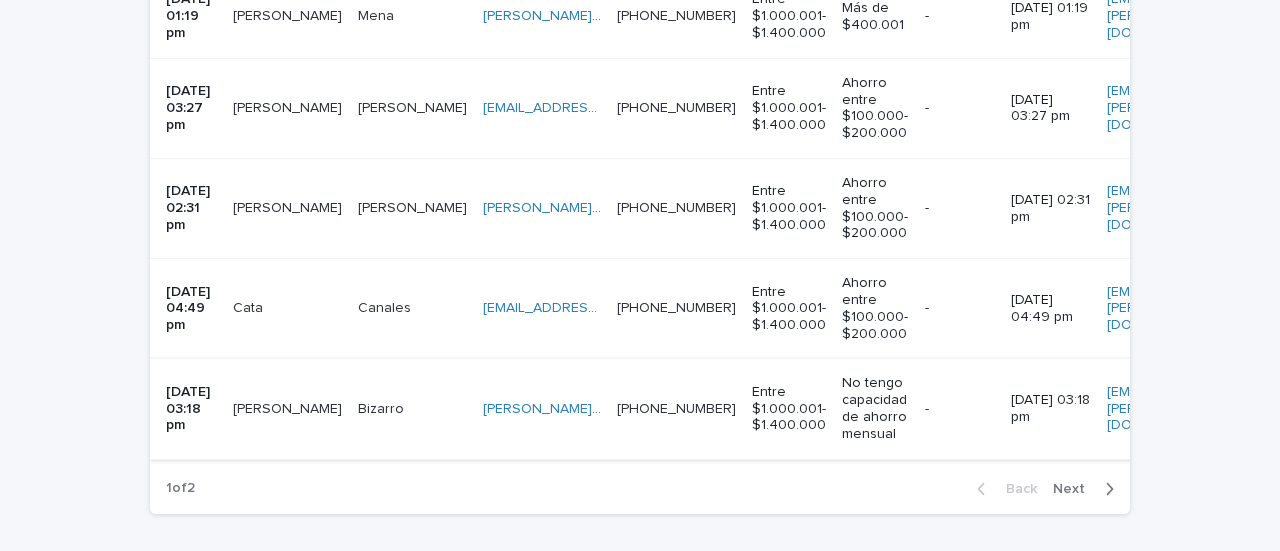 scroll, scrollTop: 500, scrollLeft: 0, axis: vertical 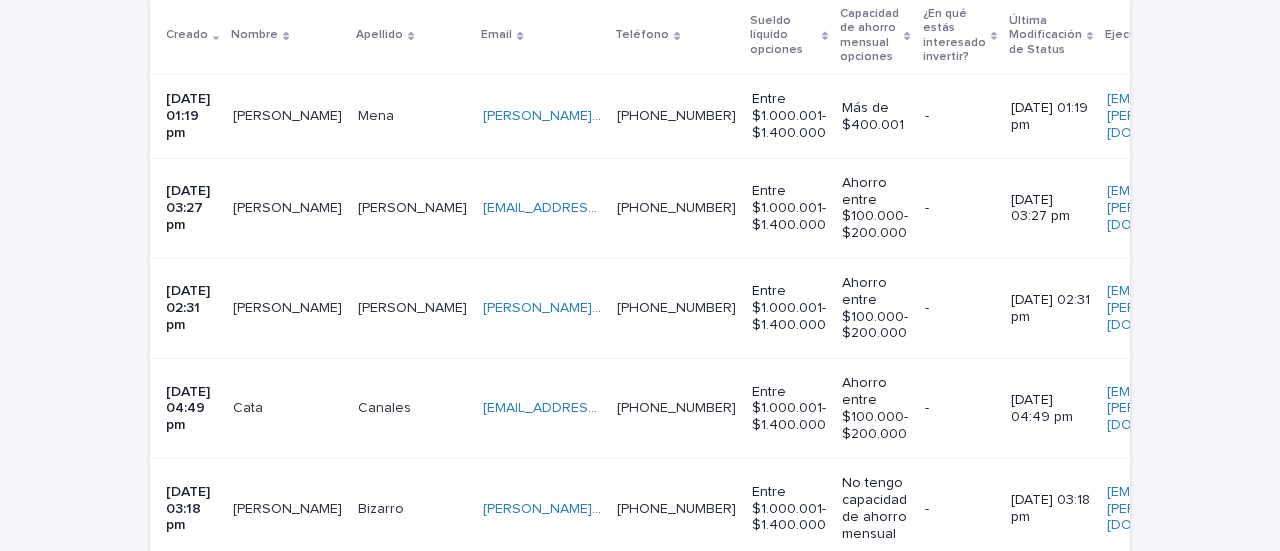 click on "[PERSON_NAME]" at bounding box center (287, 116) 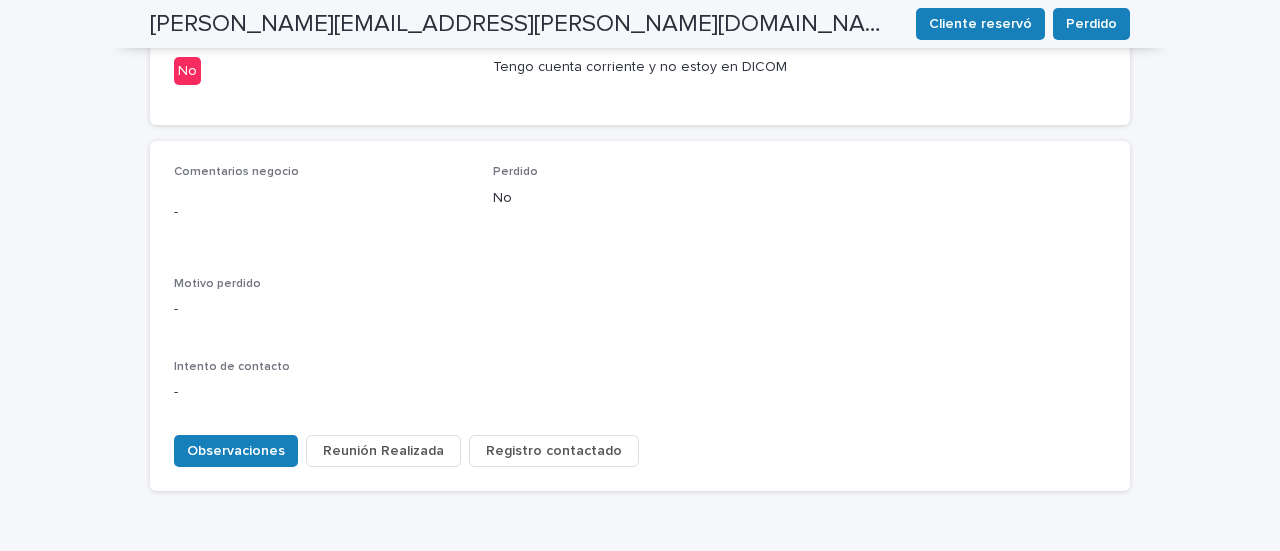 scroll, scrollTop: 994, scrollLeft: 0, axis: vertical 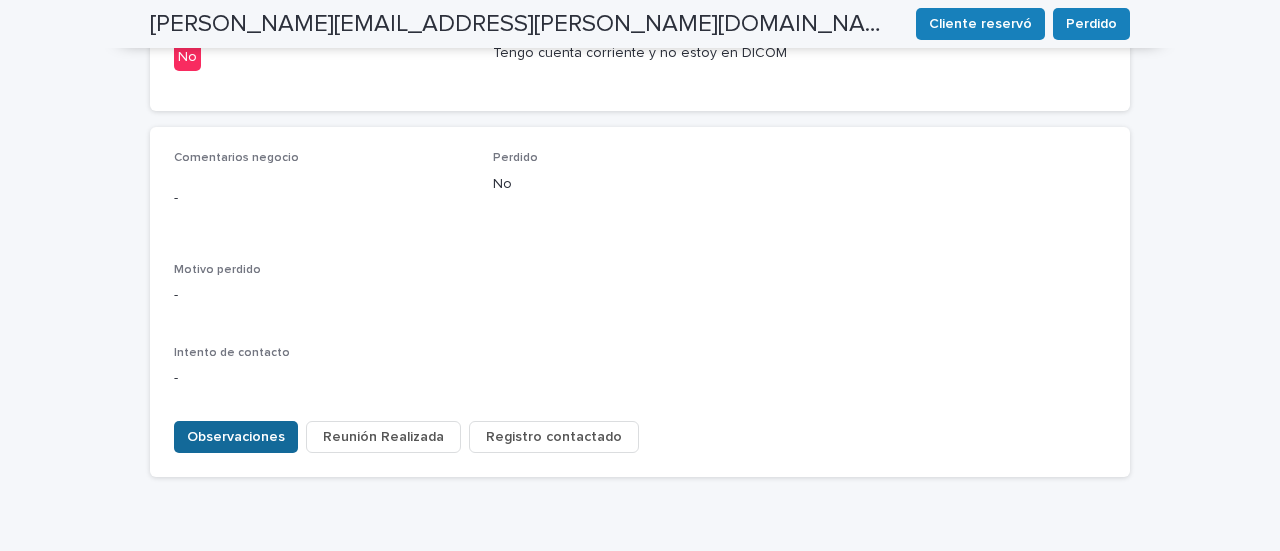 click on "Observaciones" at bounding box center [236, 437] 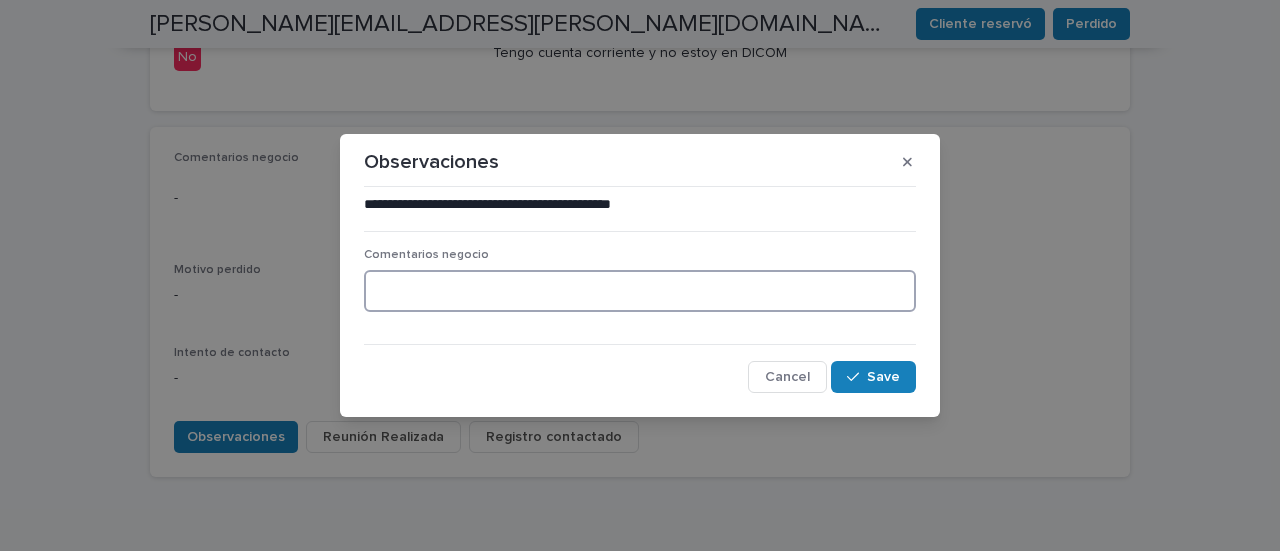 click at bounding box center (640, 291) 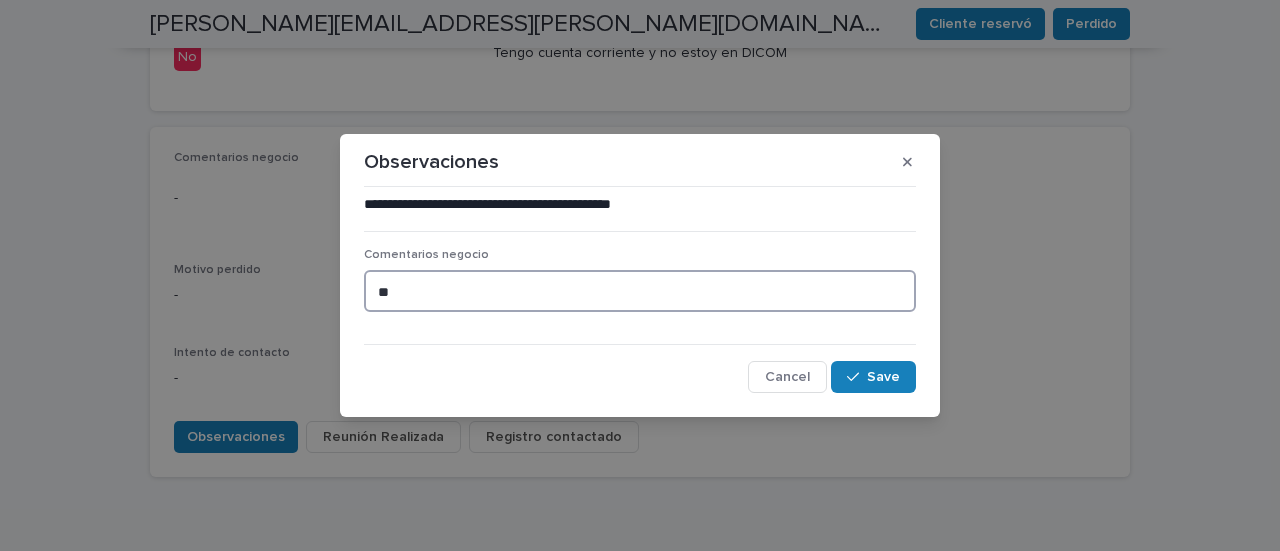 type on "*" 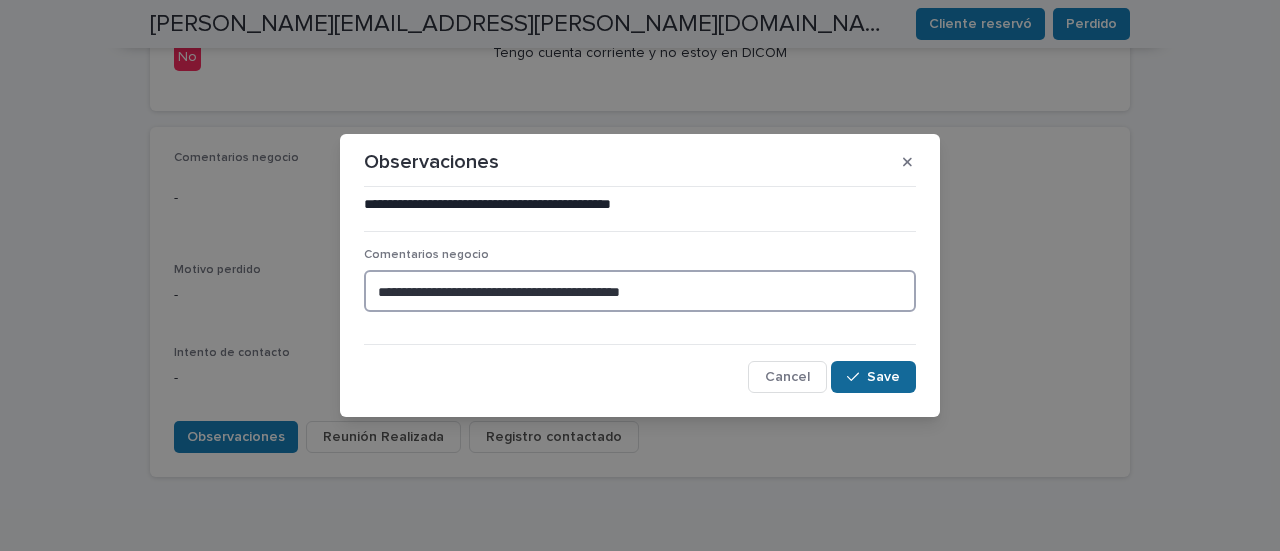 type on "**********" 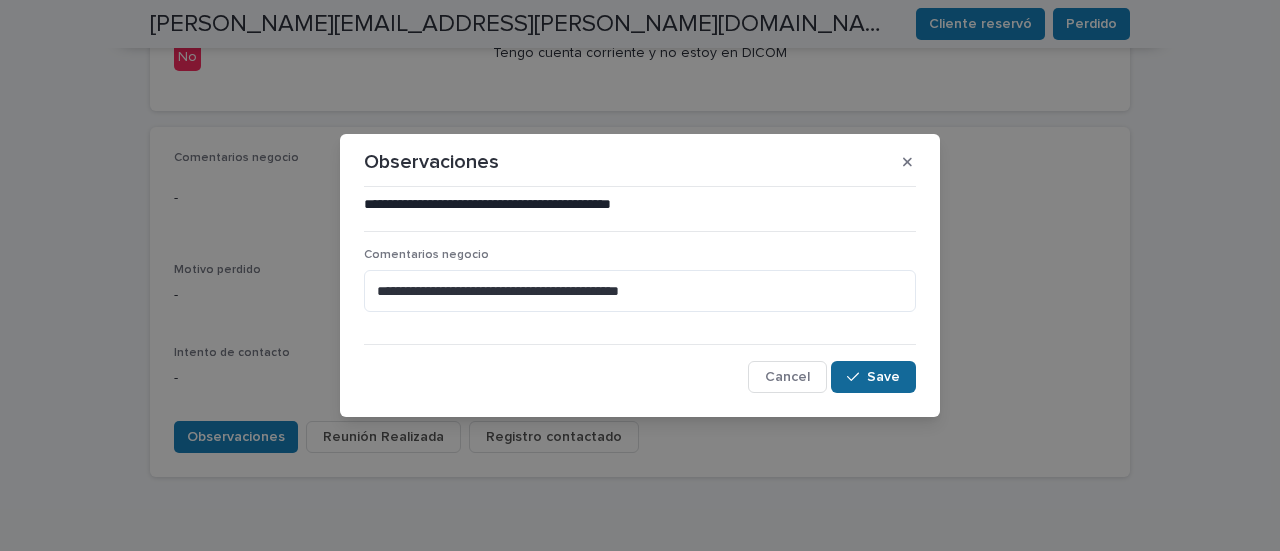 click on "Save" at bounding box center [883, 377] 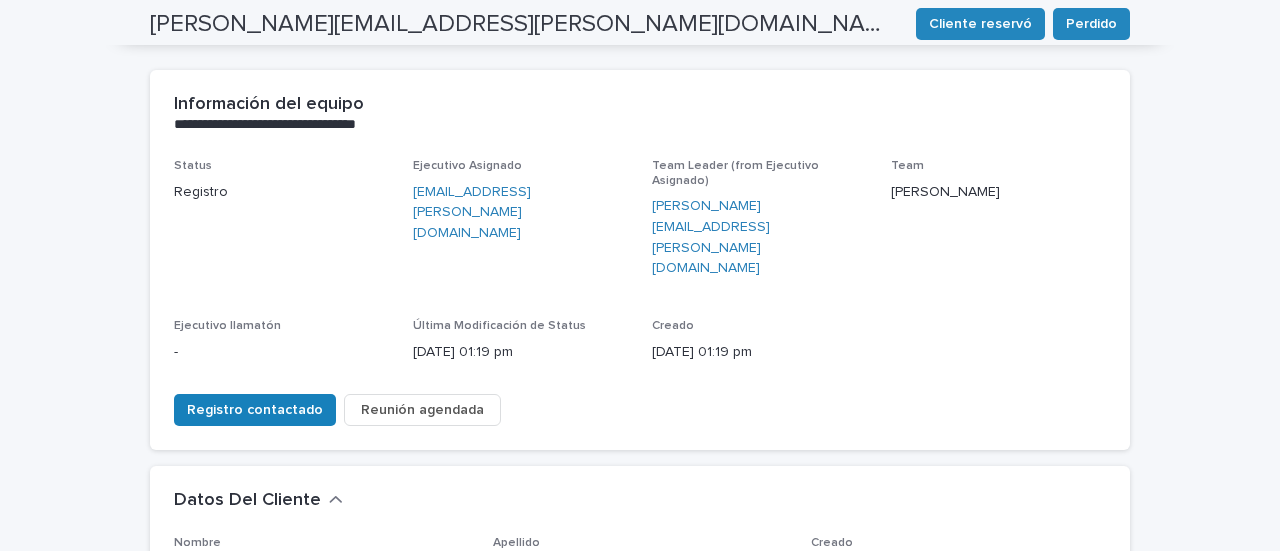 scroll, scrollTop: 66, scrollLeft: 0, axis: vertical 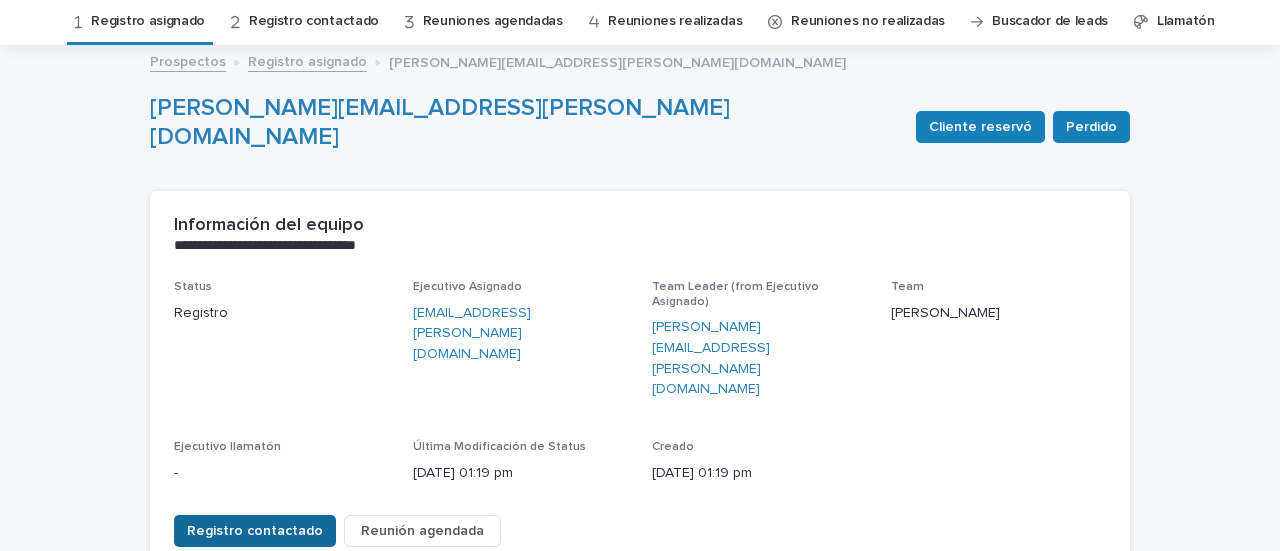 click on "Registro contactado" at bounding box center [255, 531] 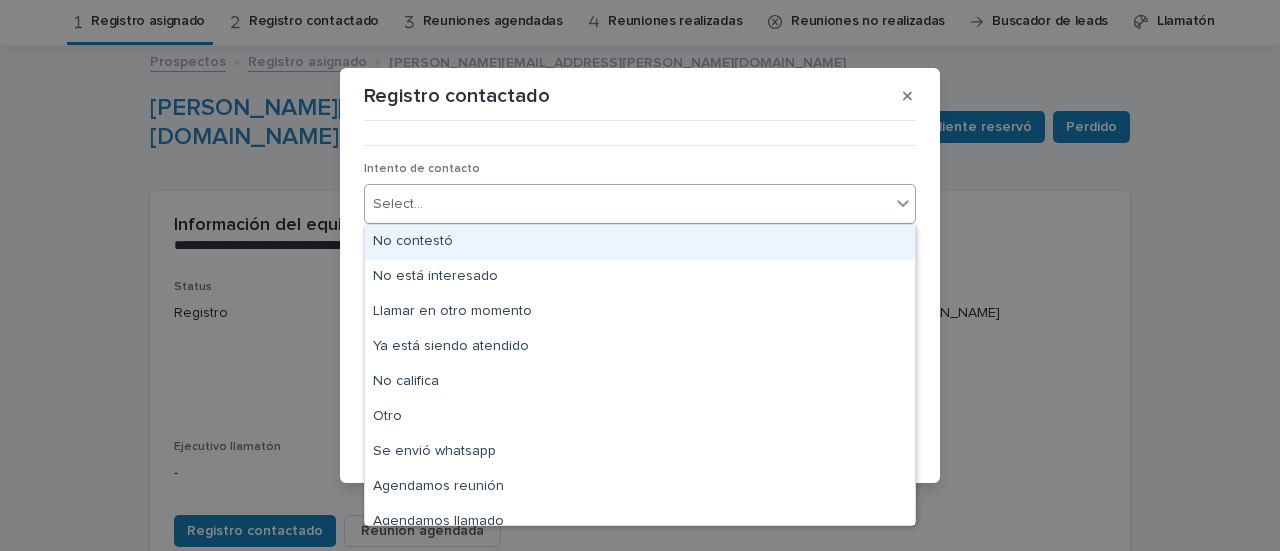 click on "Select..." at bounding box center [640, 204] 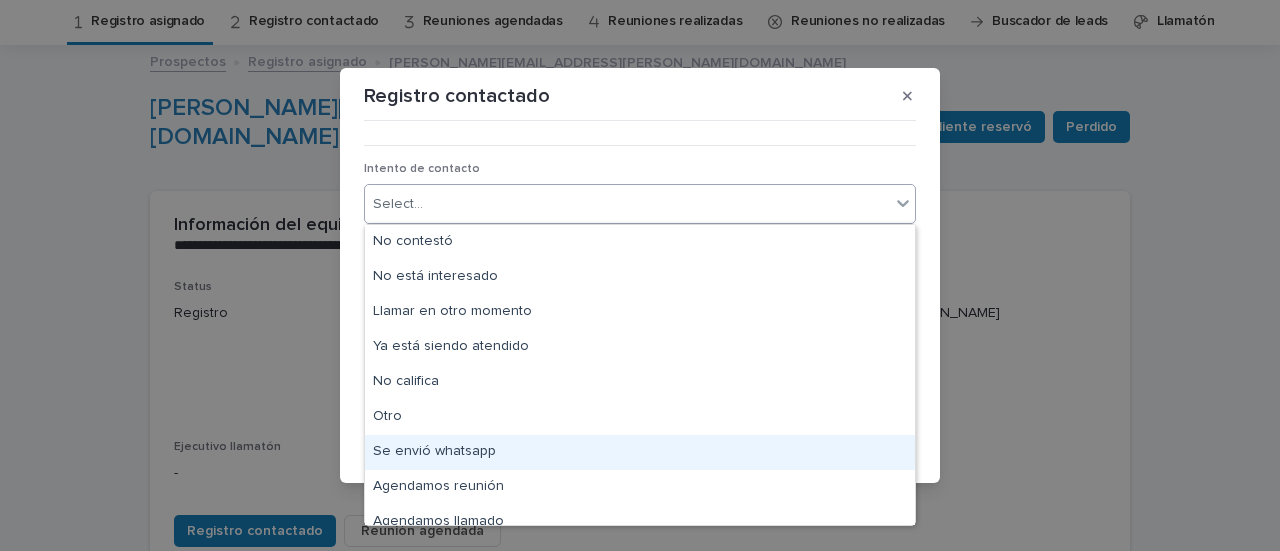 click on "Se envió whatsapp" at bounding box center [640, 452] 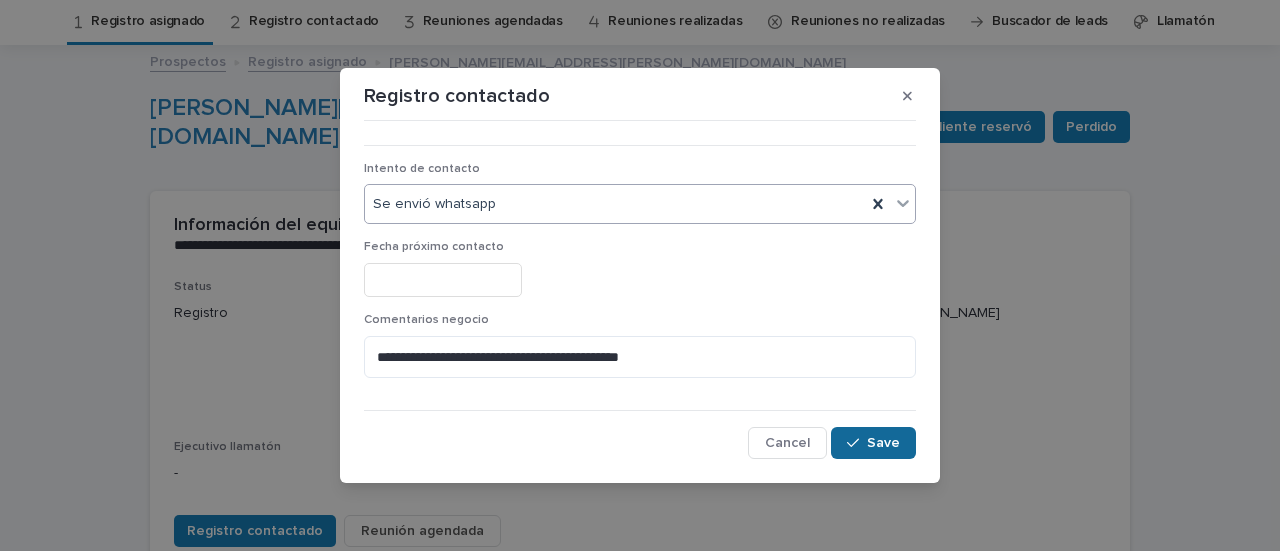 click on "Save" at bounding box center (883, 443) 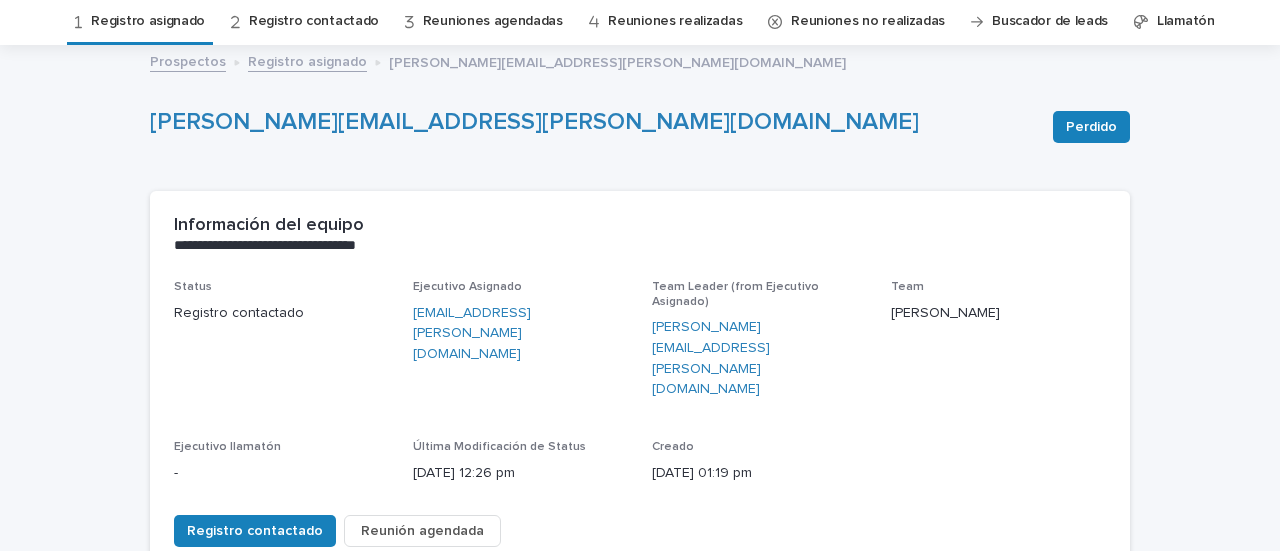 scroll, scrollTop: 0, scrollLeft: 0, axis: both 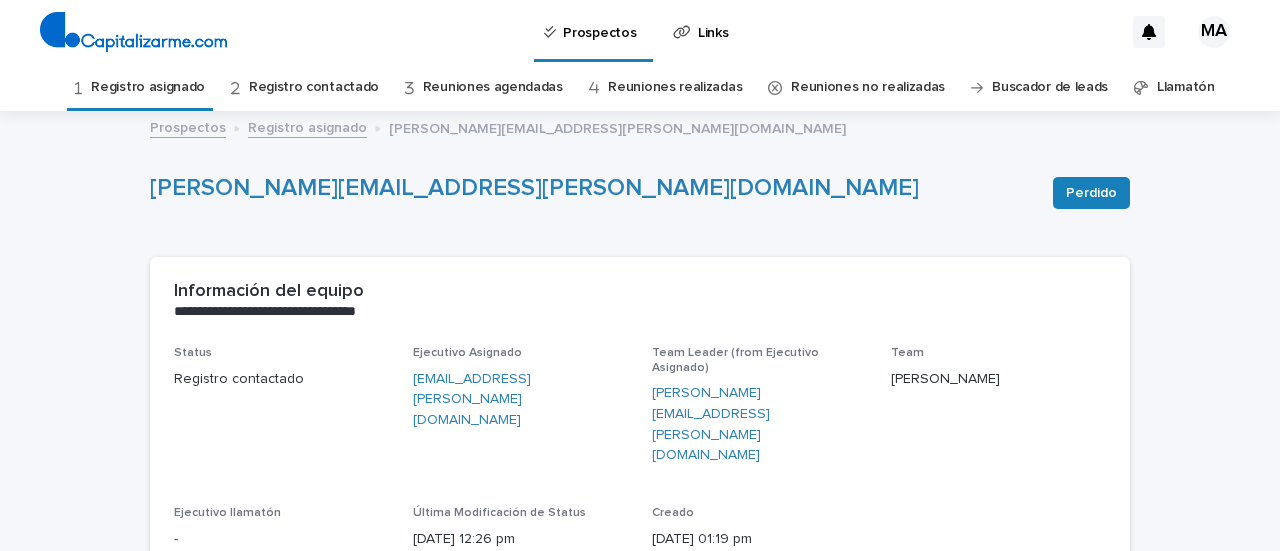 click on "Registro contactado" at bounding box center (314, 87) 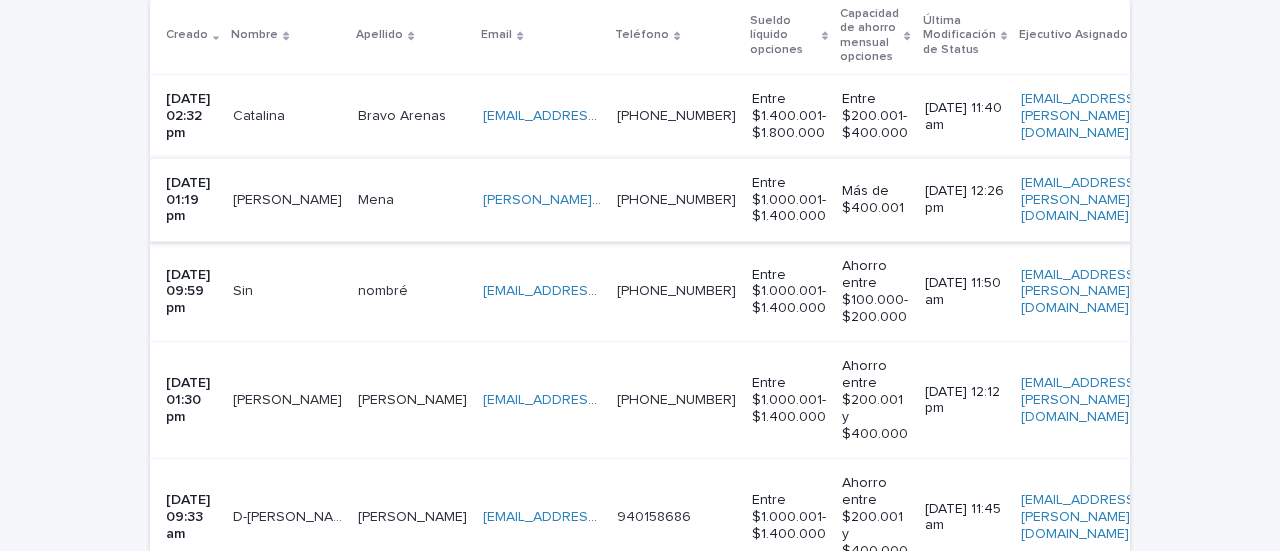 scroll, scrollTop: 0, scrollLeft: 0, axis: both 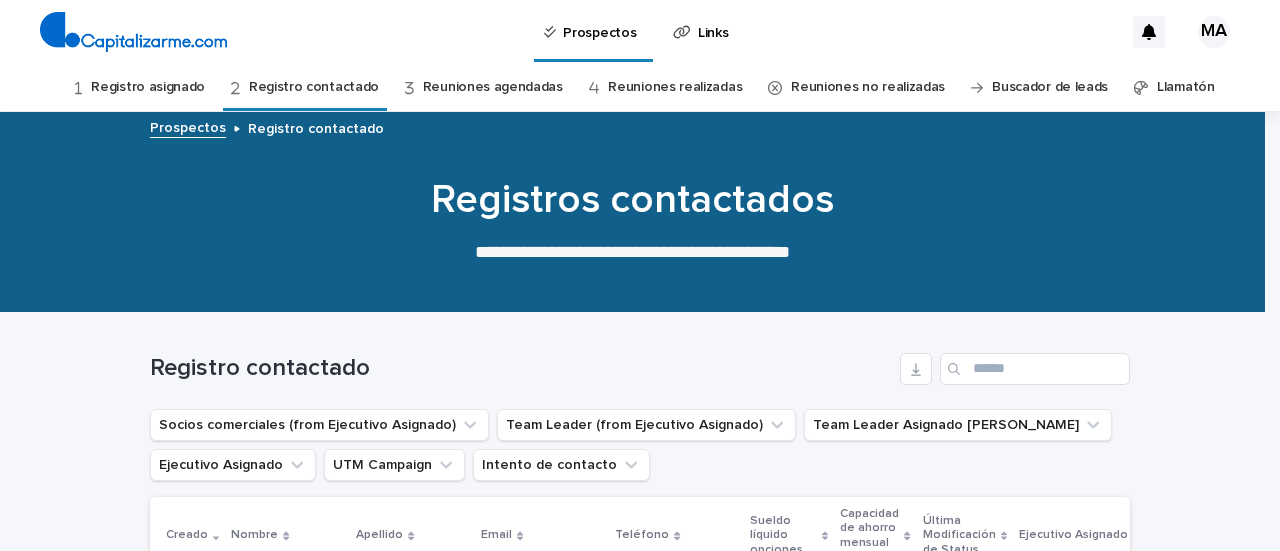 click on "Registro asignado" at bounding box center [148, 87] 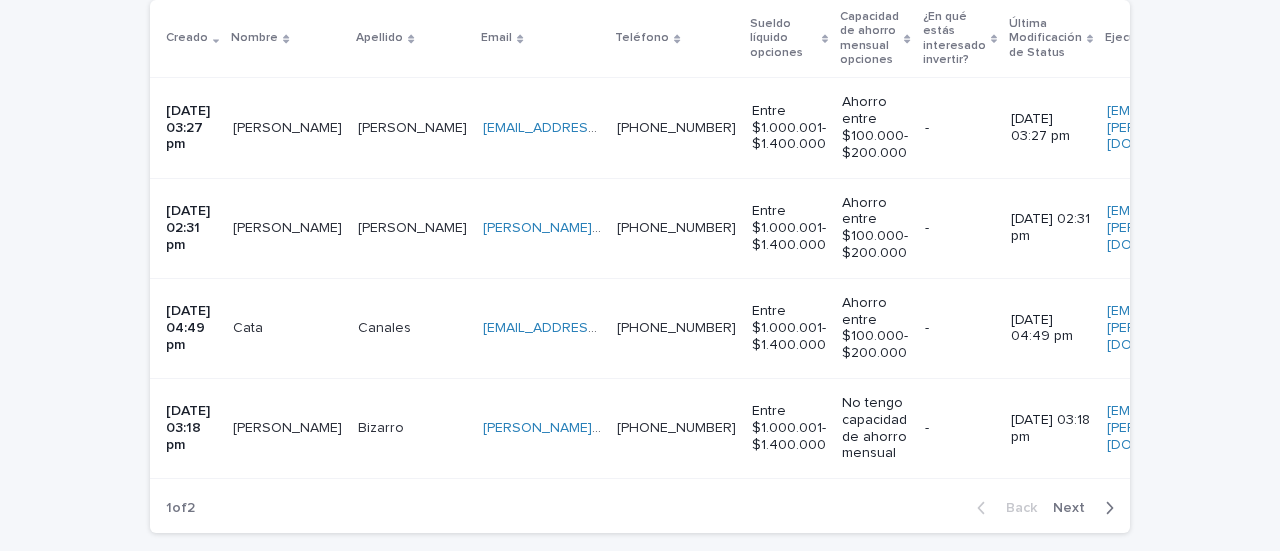 scroll, scrollTop: 542, scrollLeft: 0, axis: vertical 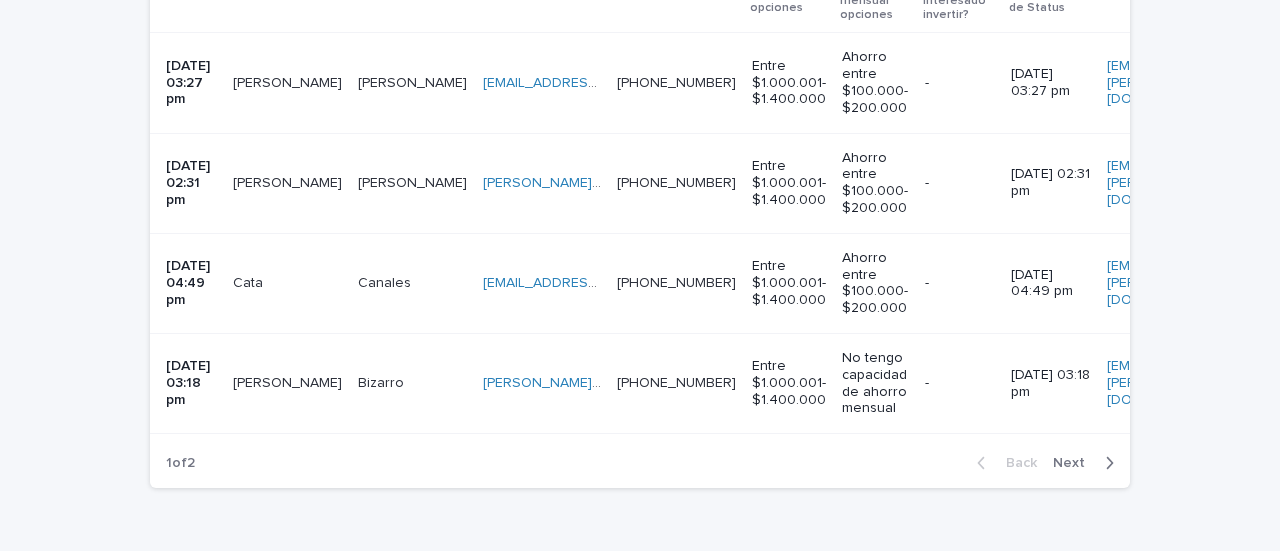click on "[PERSON_NAME]" at bounding box center (287, 383) 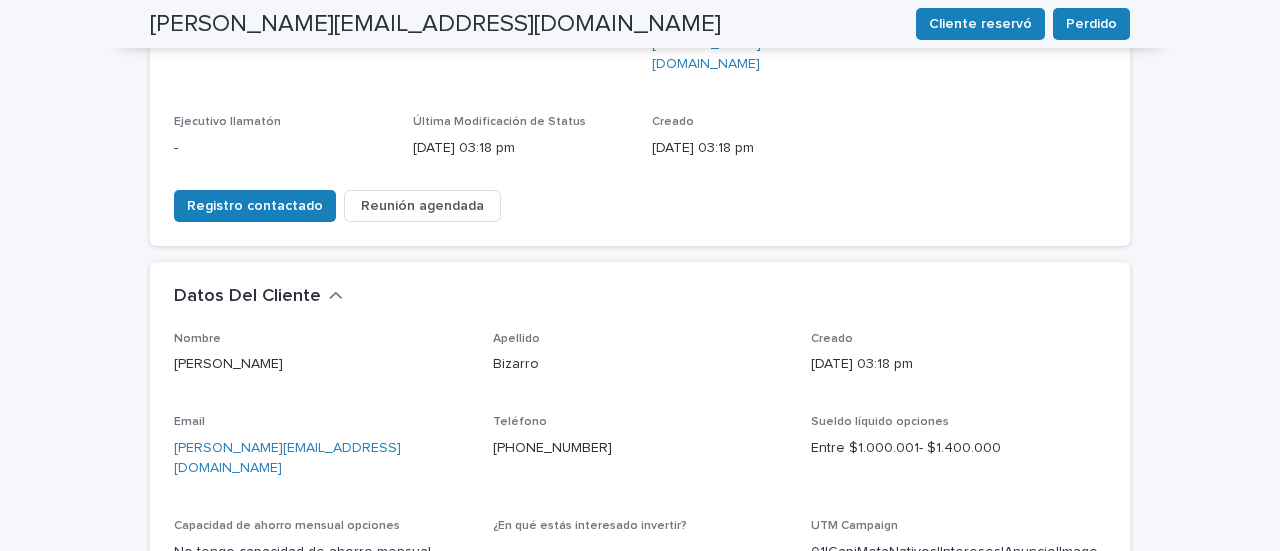scroll, scrollTop: 500, scrollLeft: 0, axis: vertical 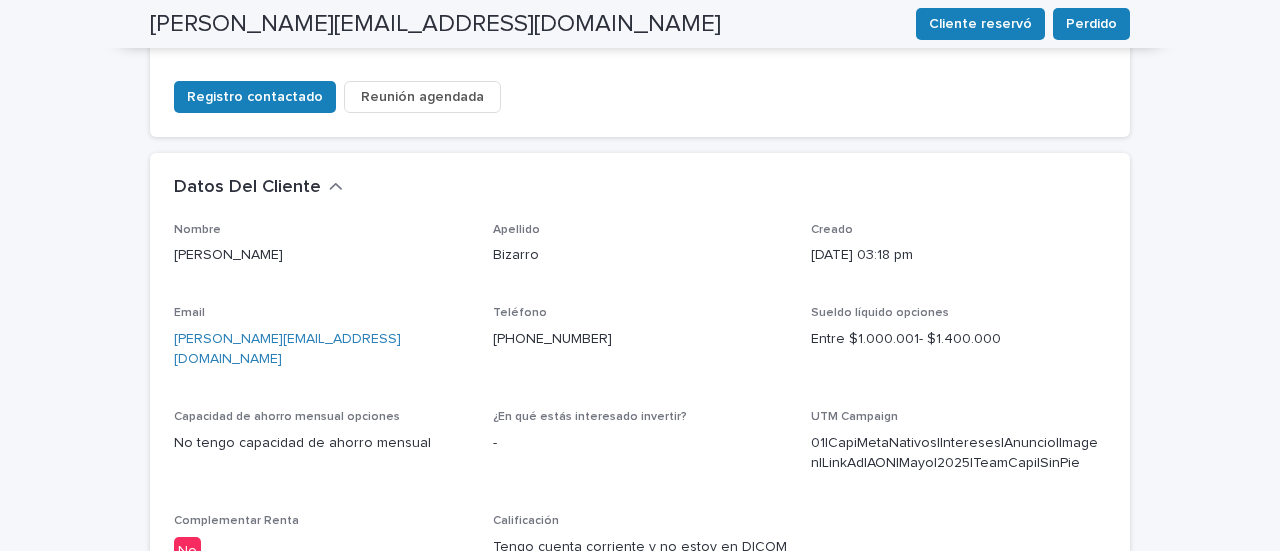 drag, startPoint x: 522, startPoint y: 266, endPoint x: 86, endPoint y: 391, distance: 453.56476 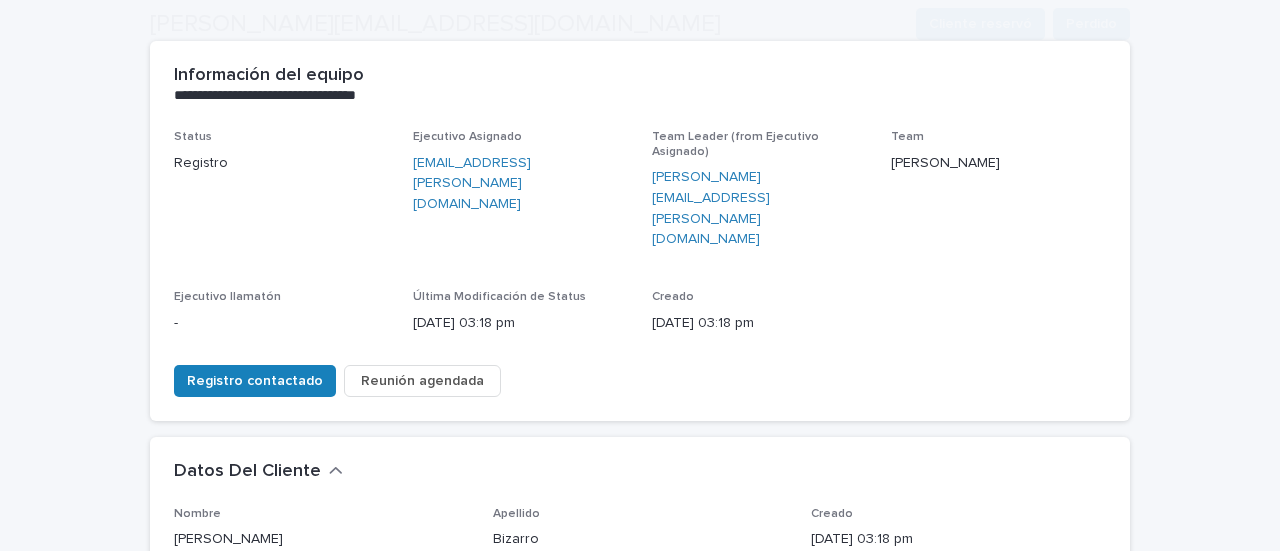 scroll, scrollTop: 300, scrollLeft: 0, axis: vertical 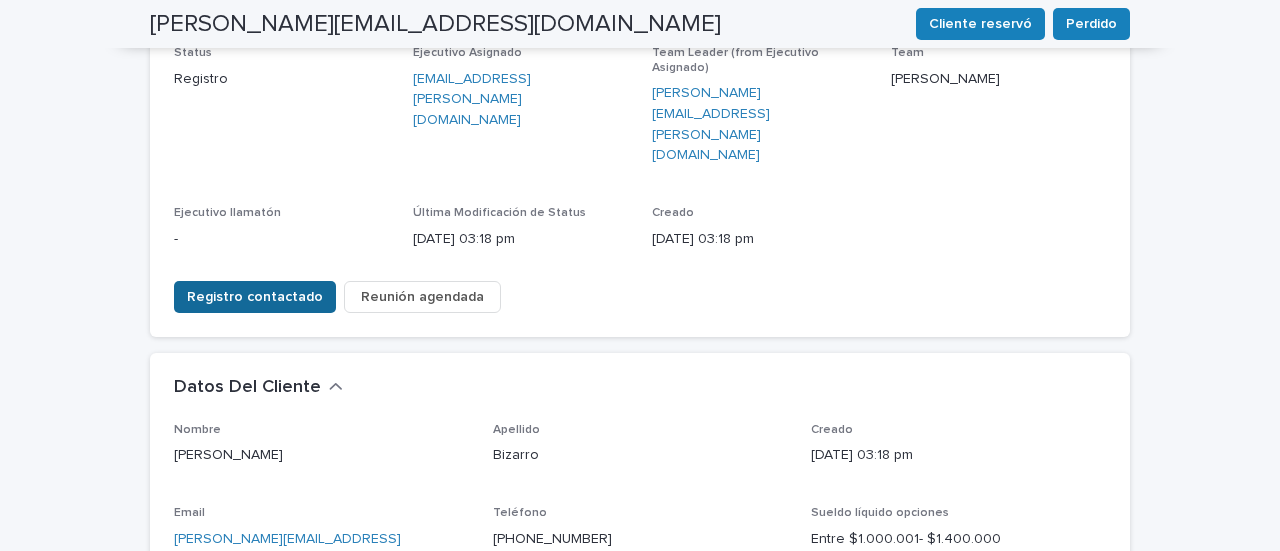 click on "Registro contactado" at bounding box center [255, 297] 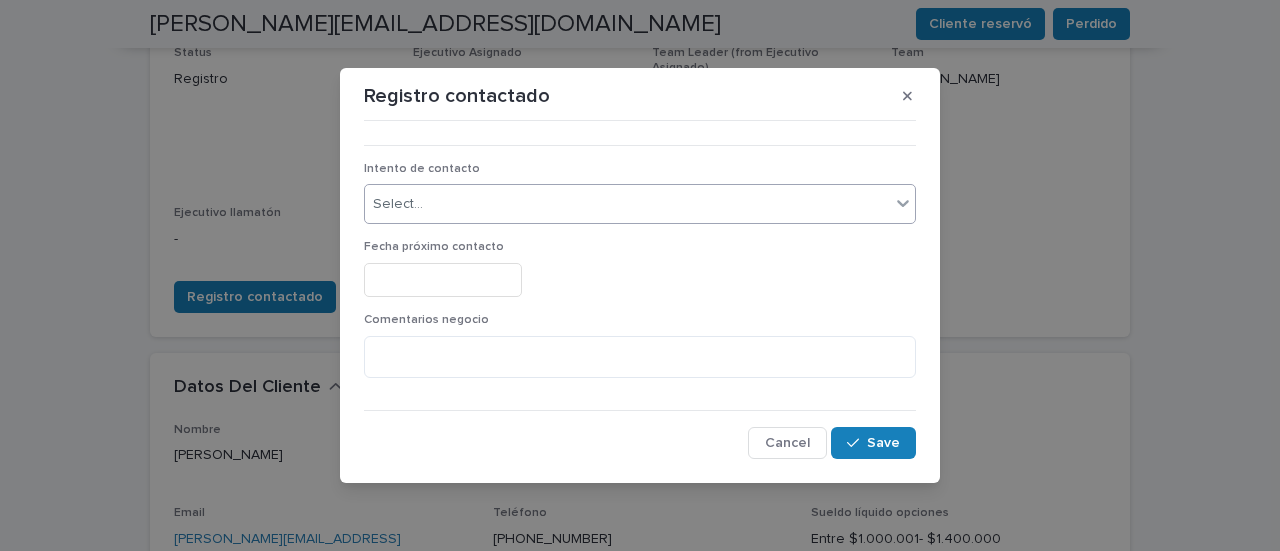 click on "Select..." at bounding box center (627, 204) 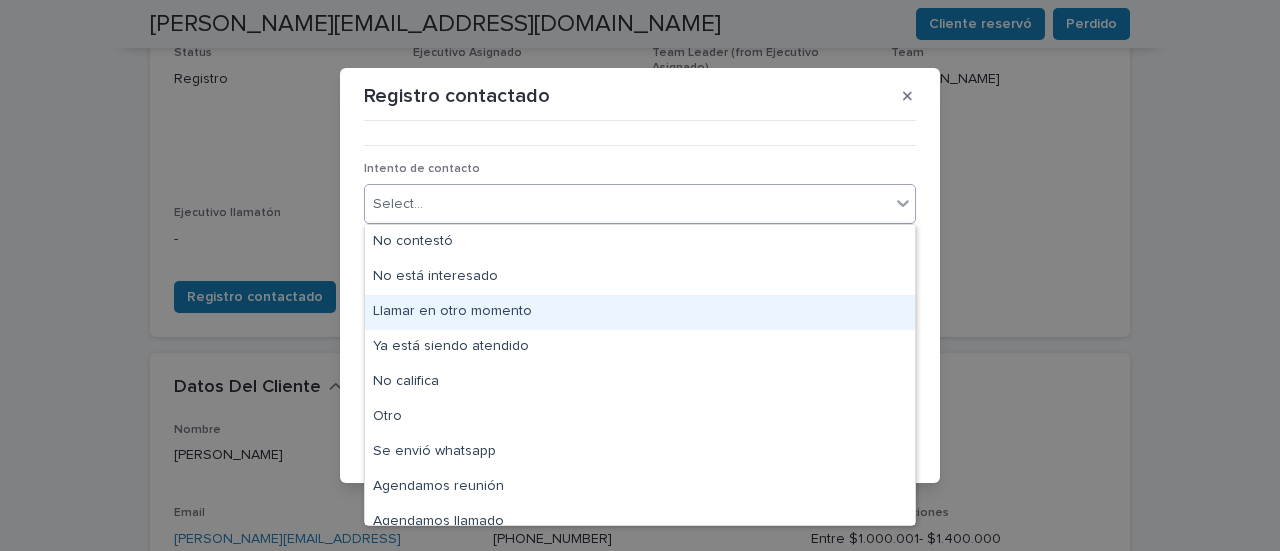 click on "Llamar en otro momento" at bounding box center [640, 312] 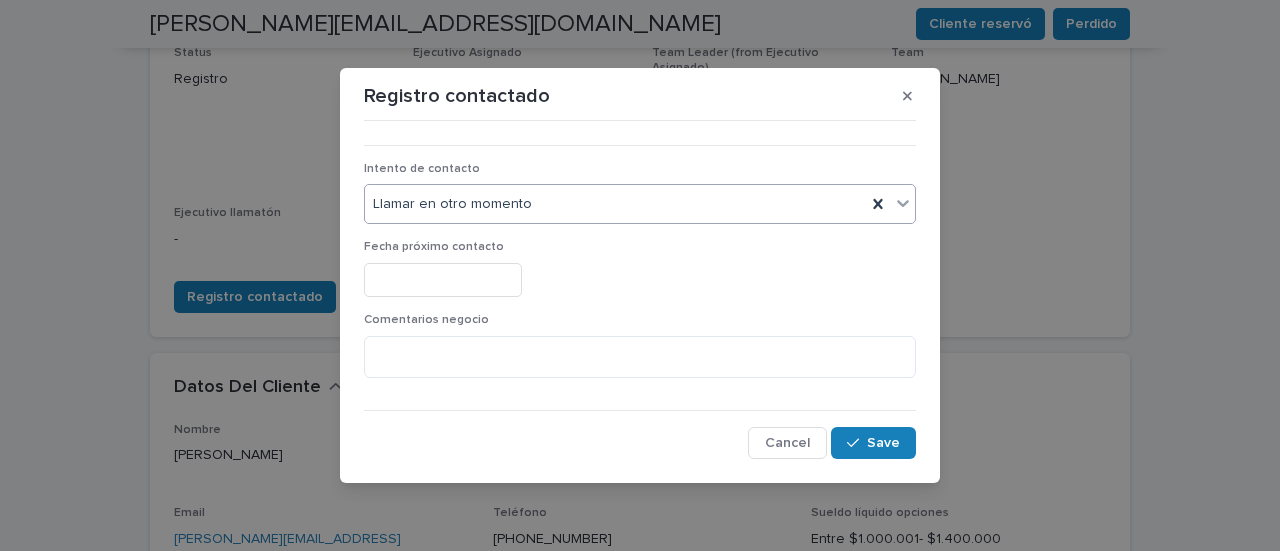 click at bounding box center [443, 280] 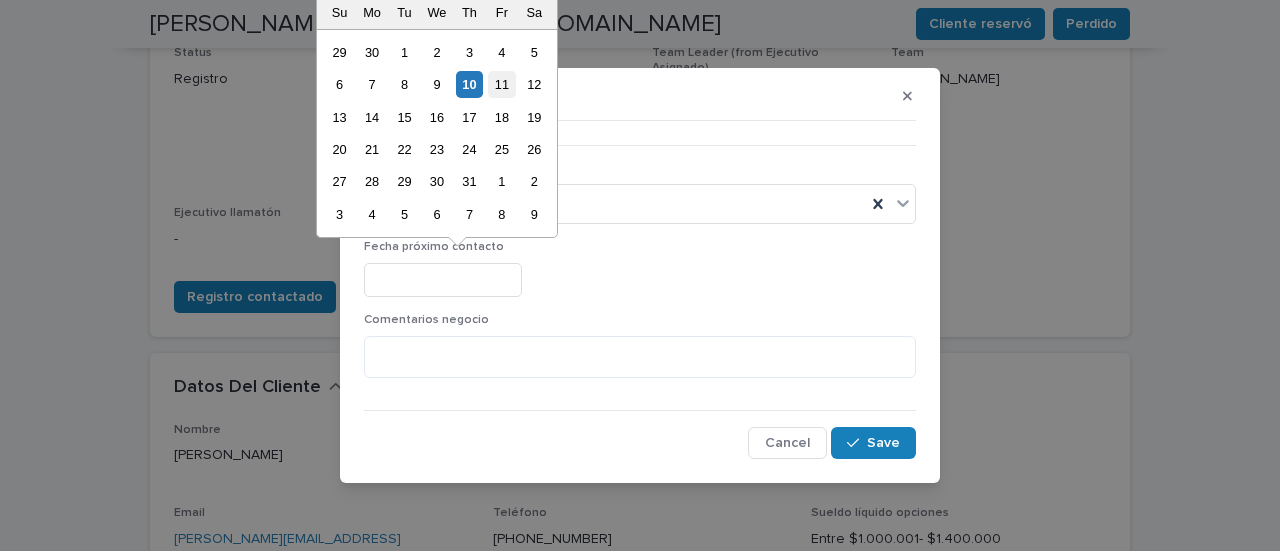 click on "11" at bounding box center [501, 84] 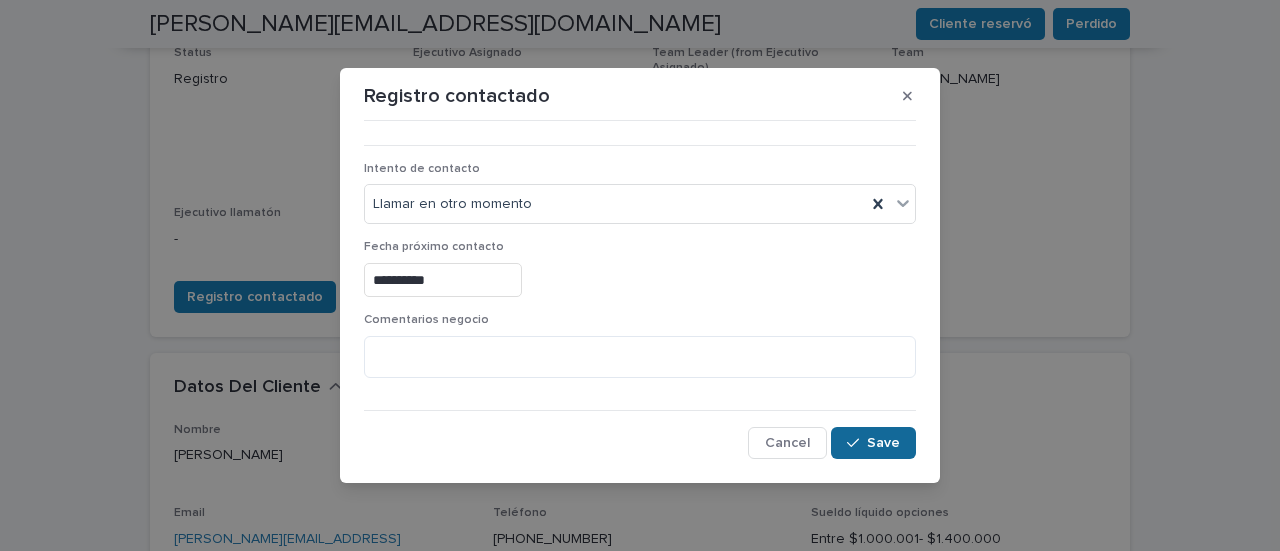 click at bounding box center [857, 443] 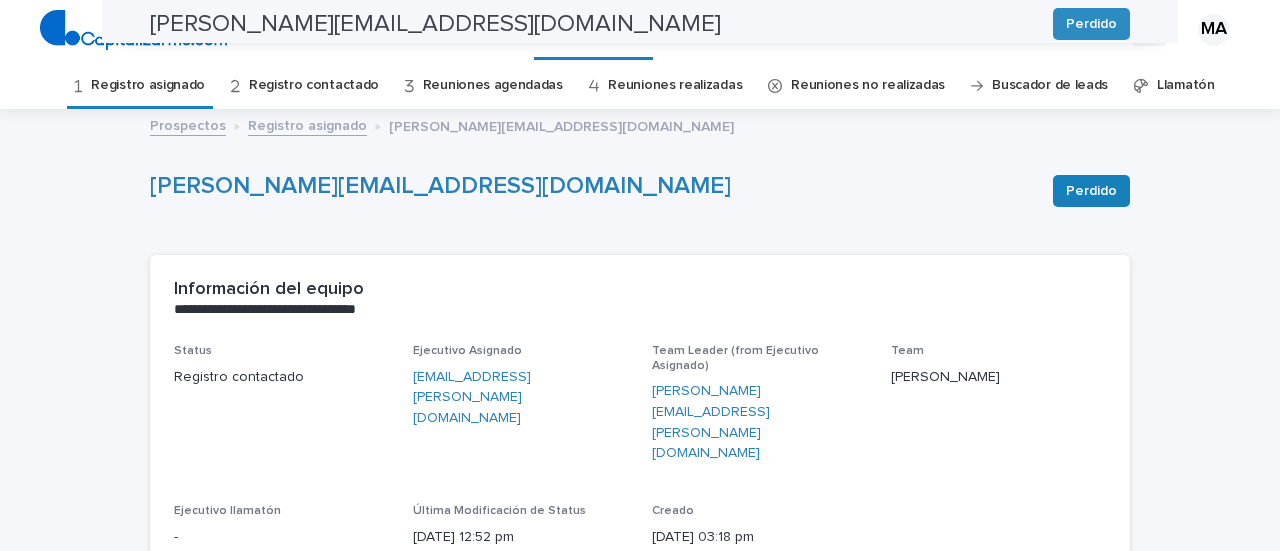 scroll, scrollTop: 0, scrollLeft: 0, axis: both 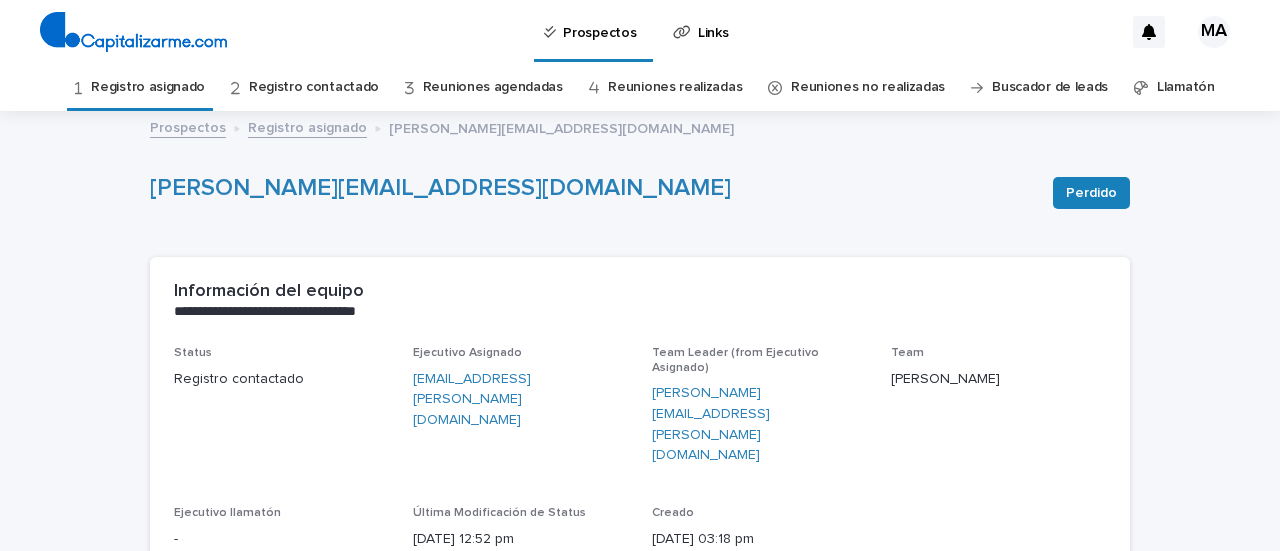 click on "Registro asignado" at bounding box center [148, 87] 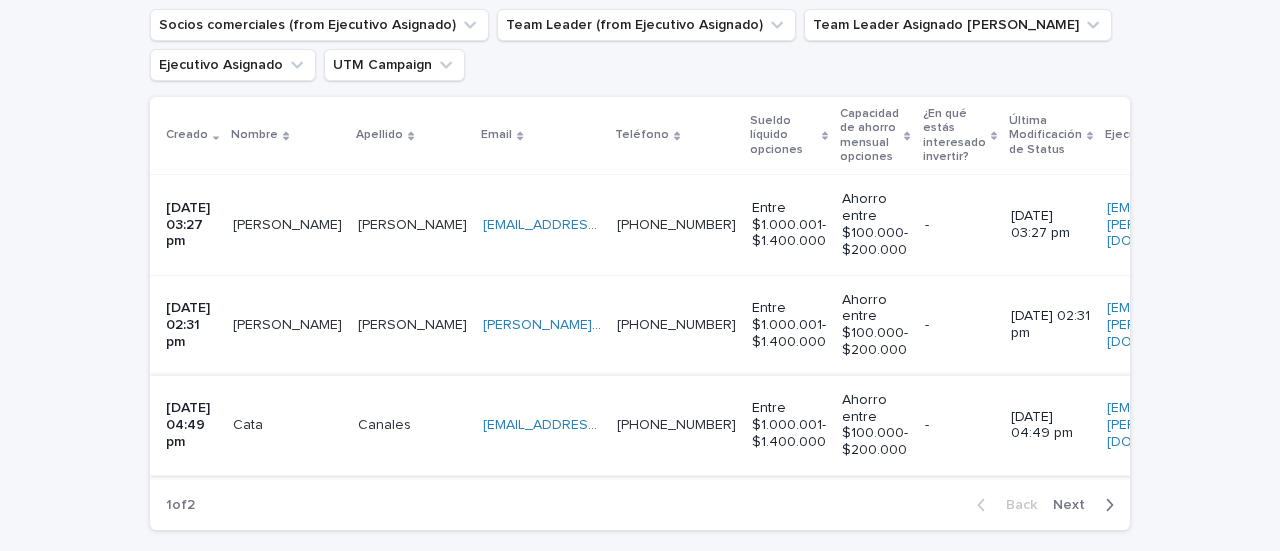 scroll, scrollTop: 0, scrollLeft: 0, axis: both 